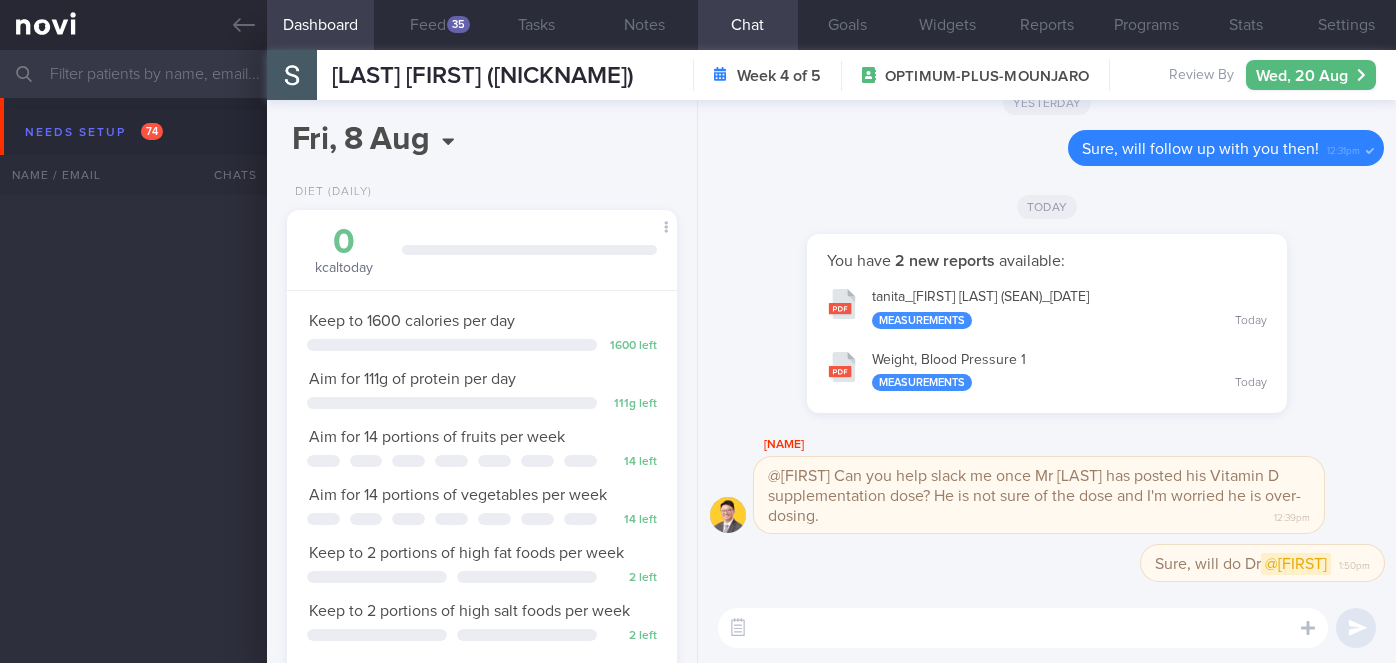 select on "7" 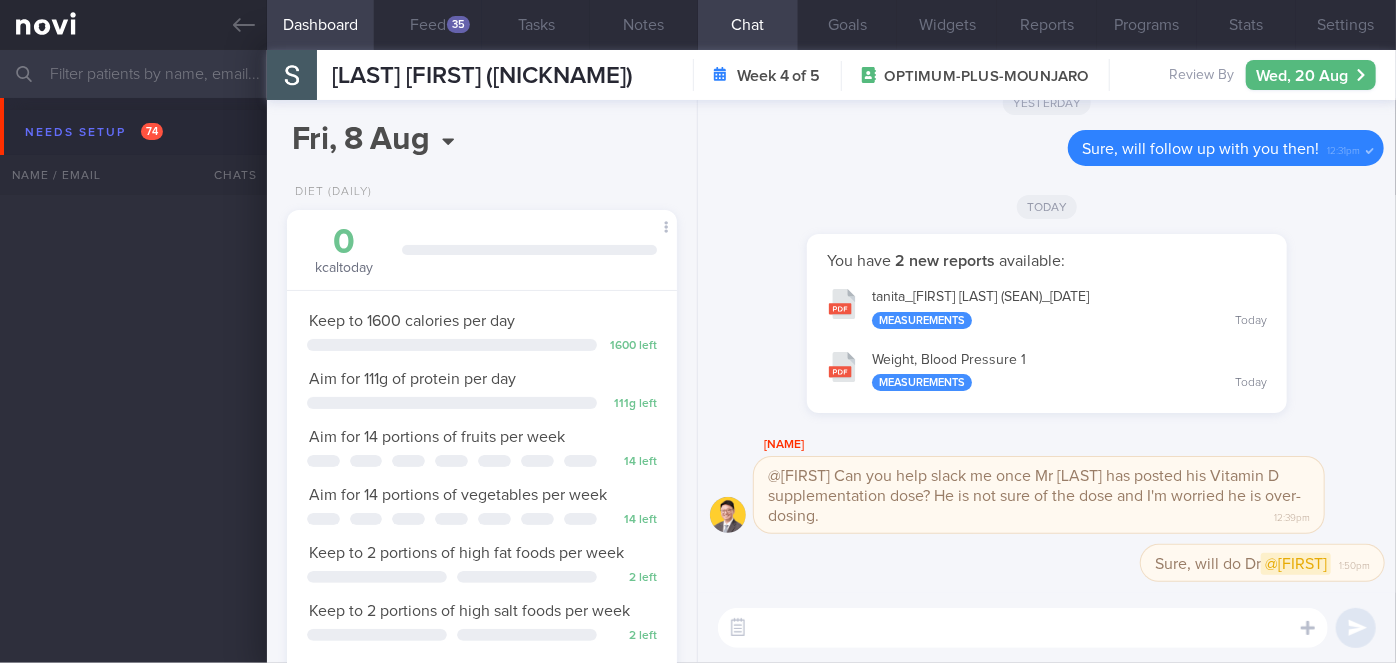 scroll, scrollTop: 5592, scrollLeft: 0, axis: vertical 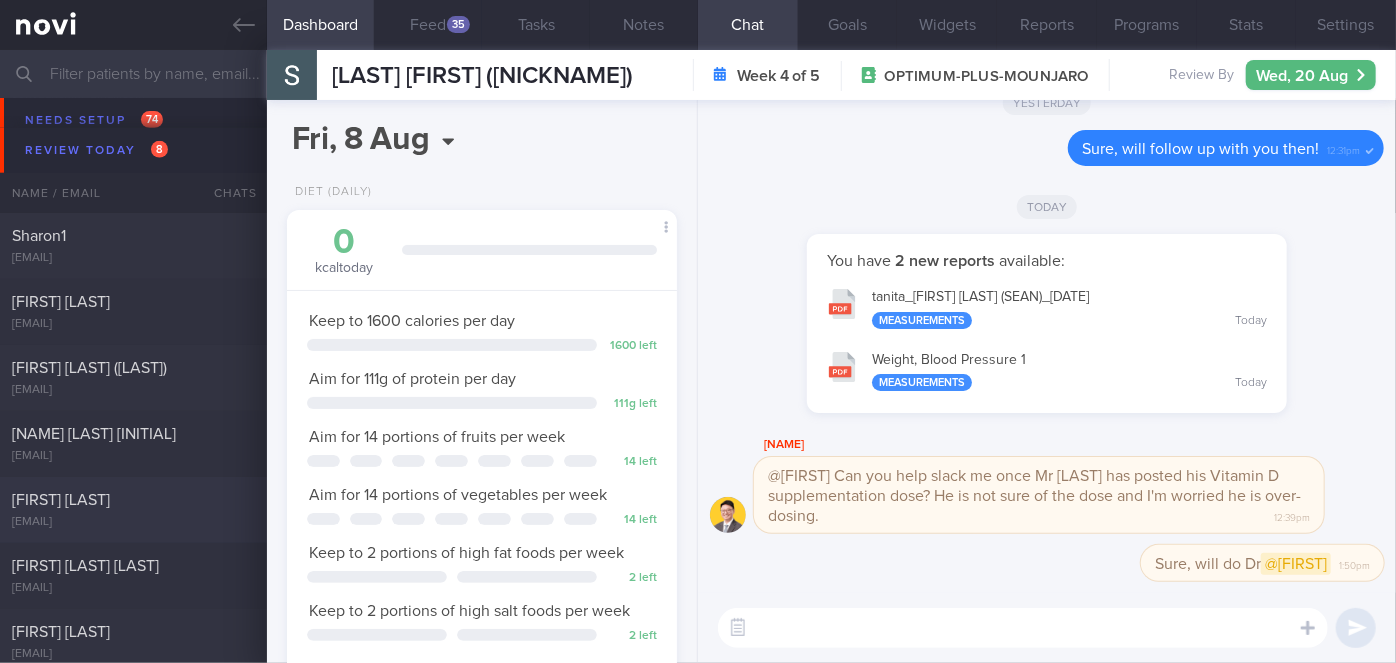 click on "[EMAIL]" at bounding box center (133, 522) 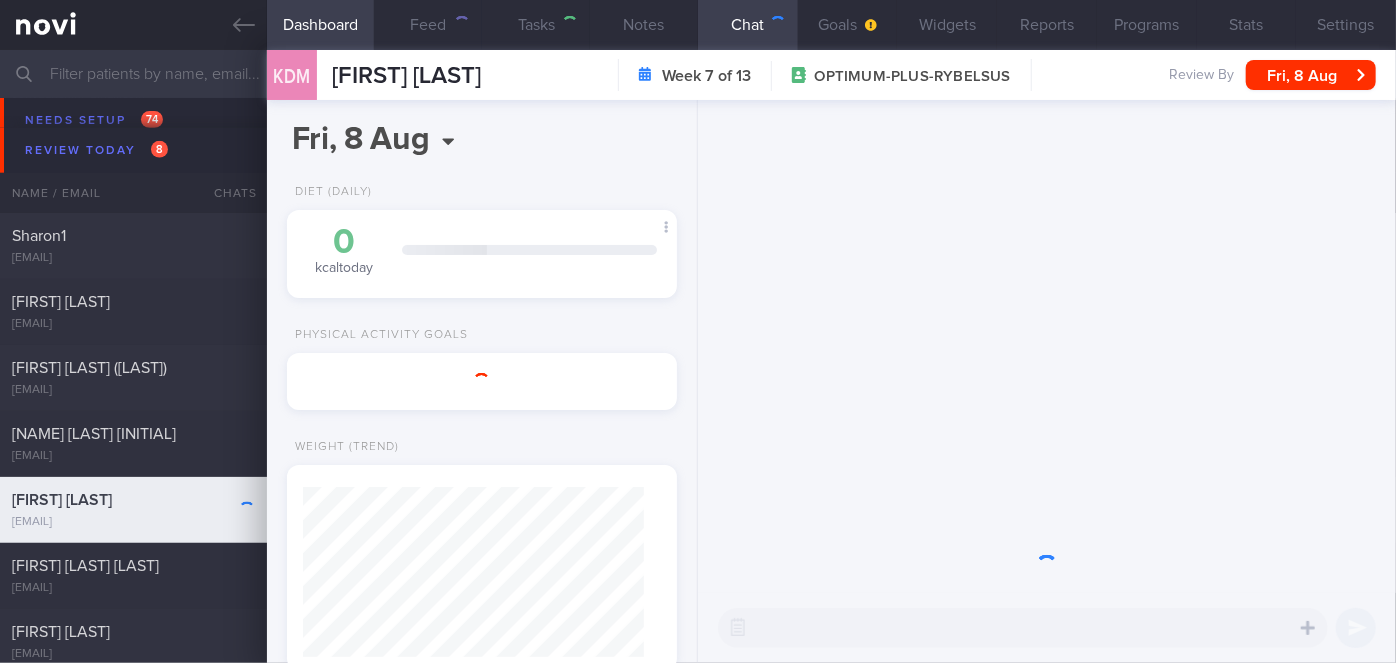 scroll, scrollTop: 999829, scrollLeft: 999658, axis: both 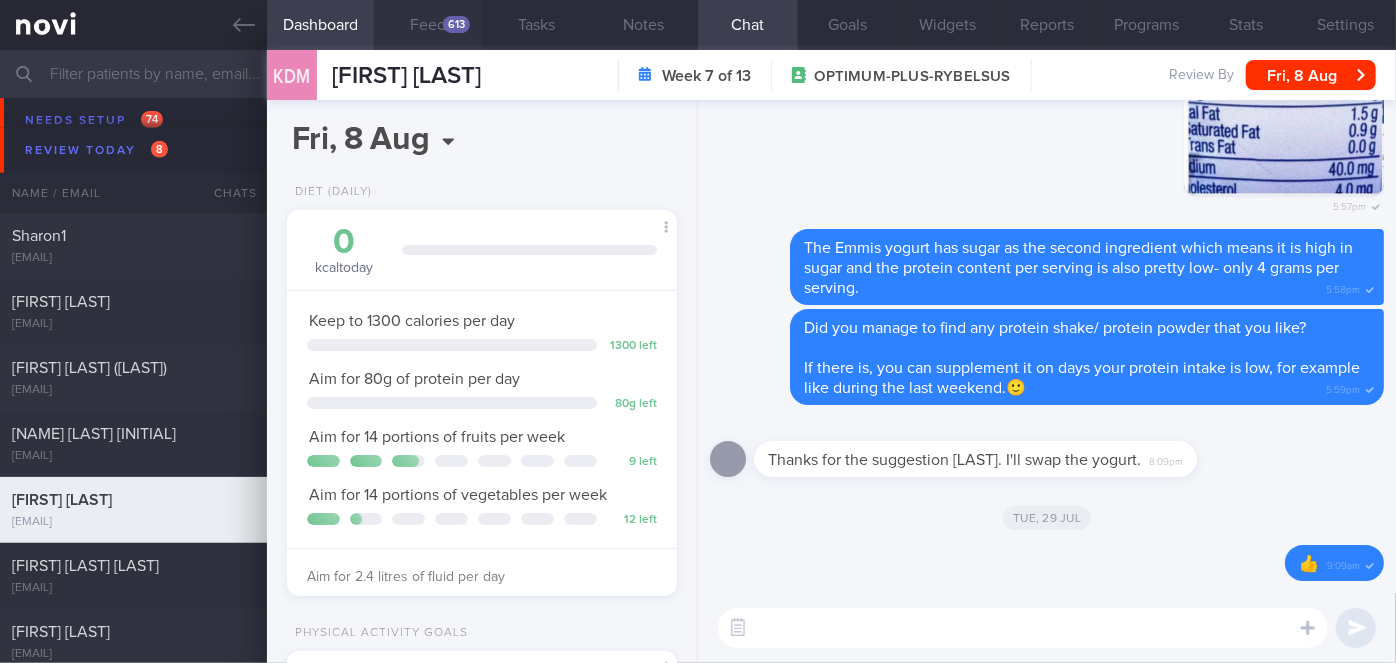 click on "Feed
613" at bounding box center [428, 25] 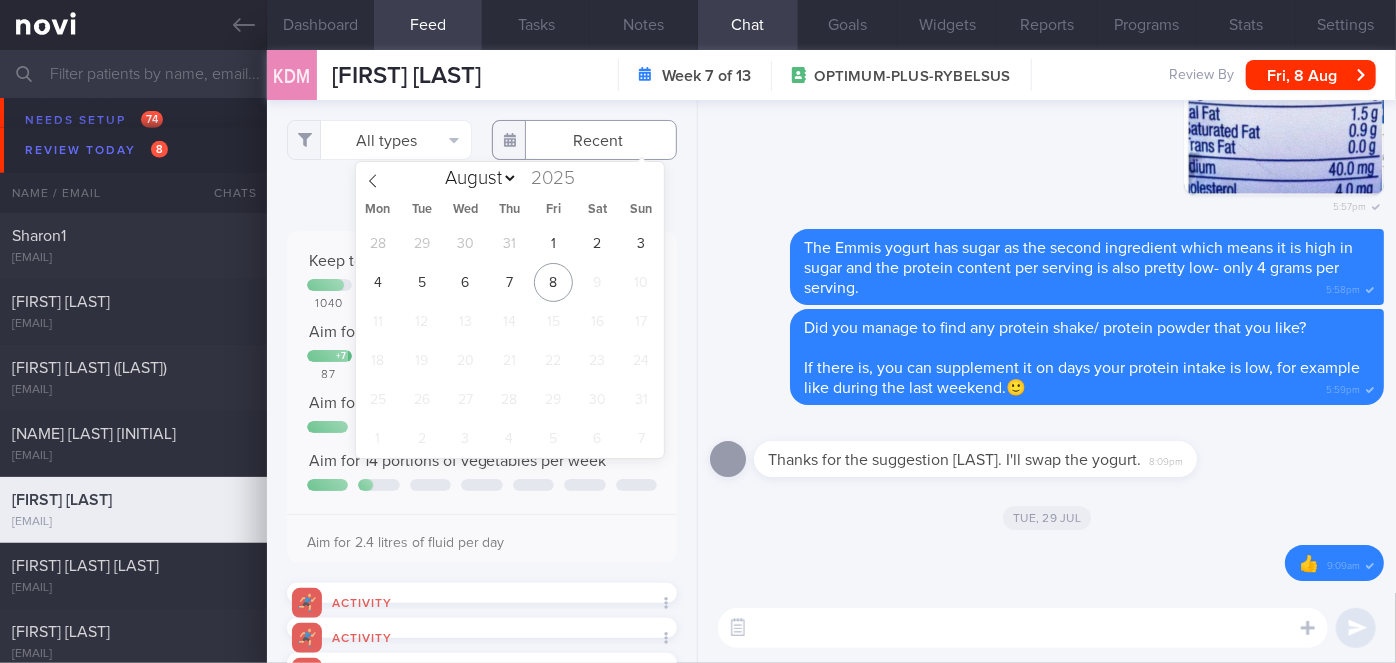 click at bounding box center [584, 140] 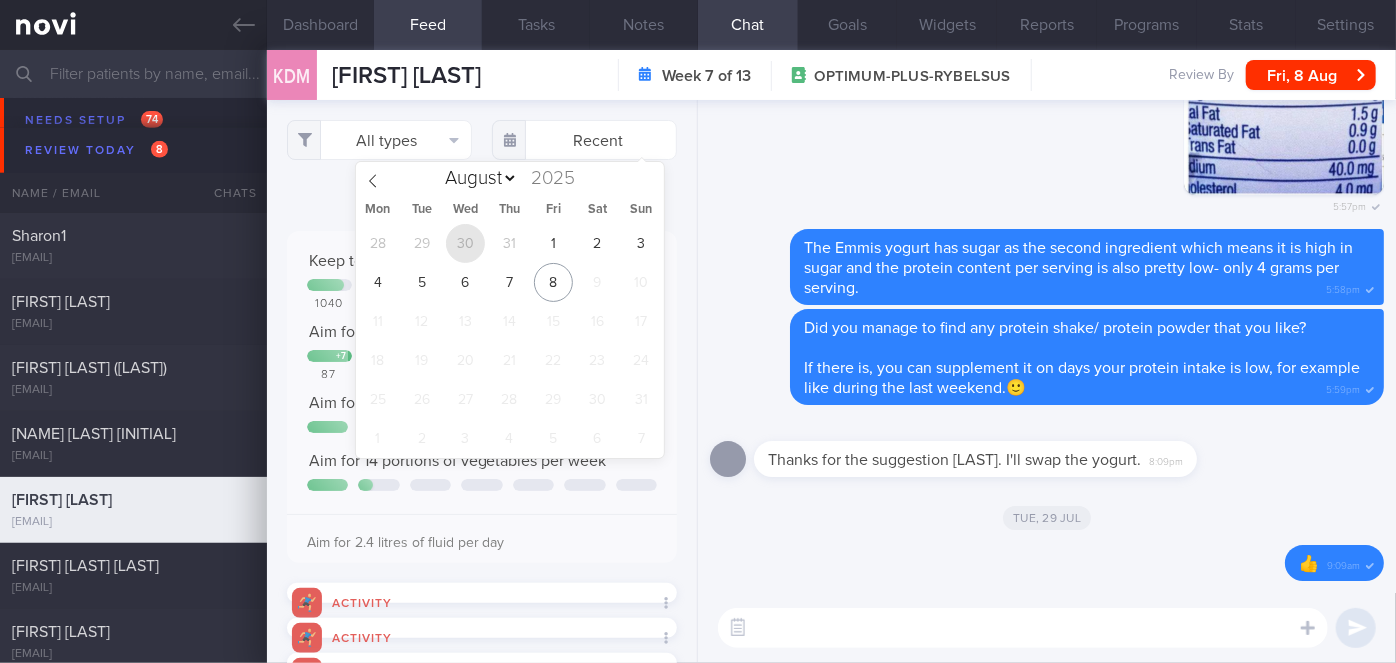 click on "30" at bounding box center (465, 243) 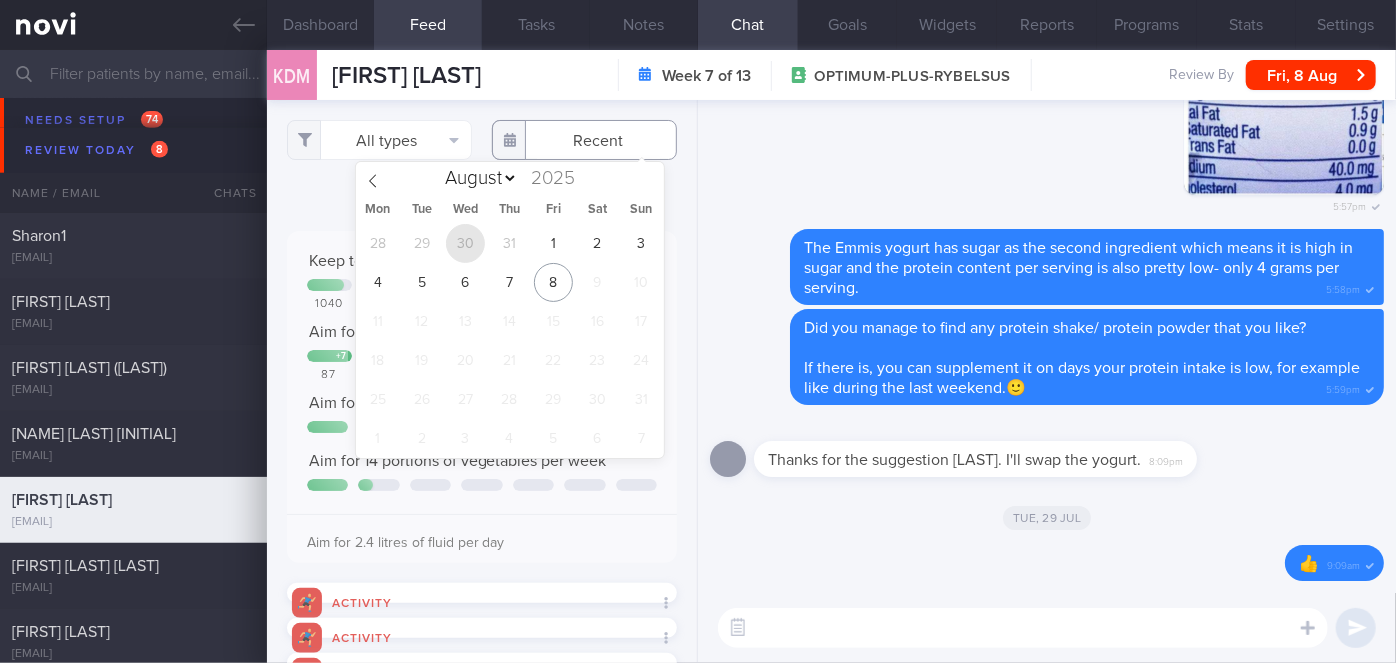 type on "[DATE]" 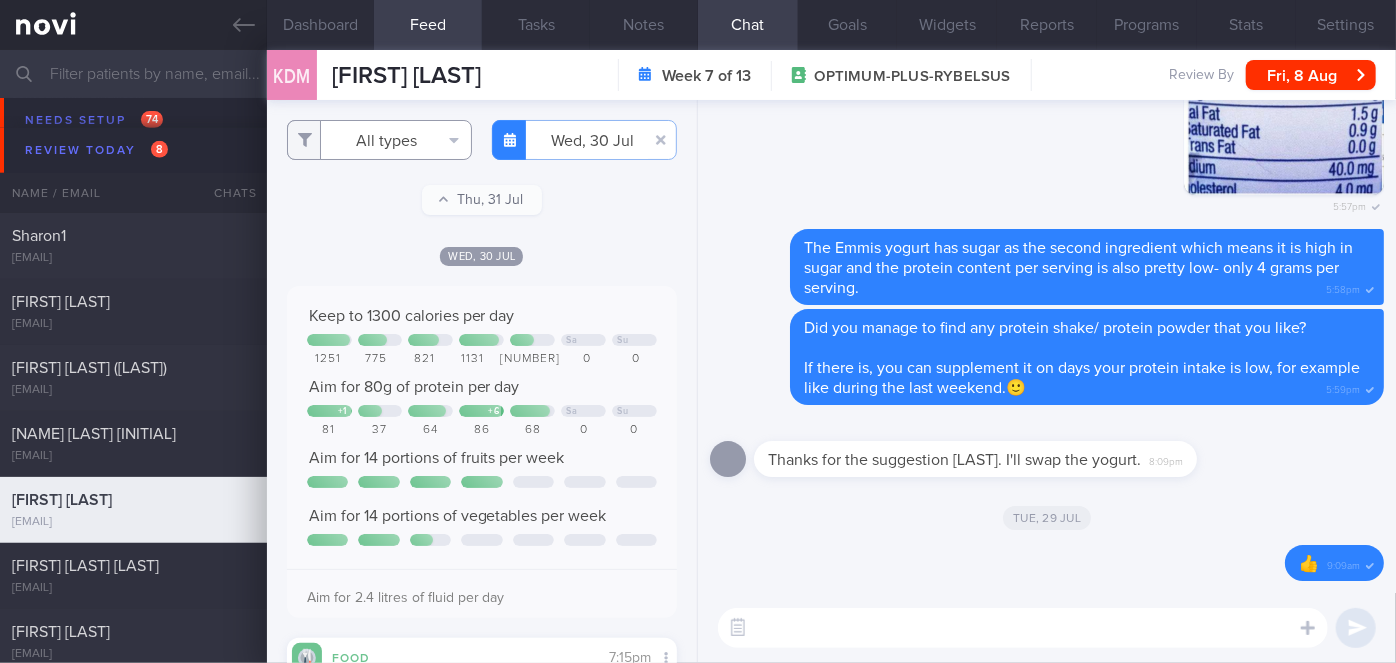 click on "All types" at bounding box center (379, 140) 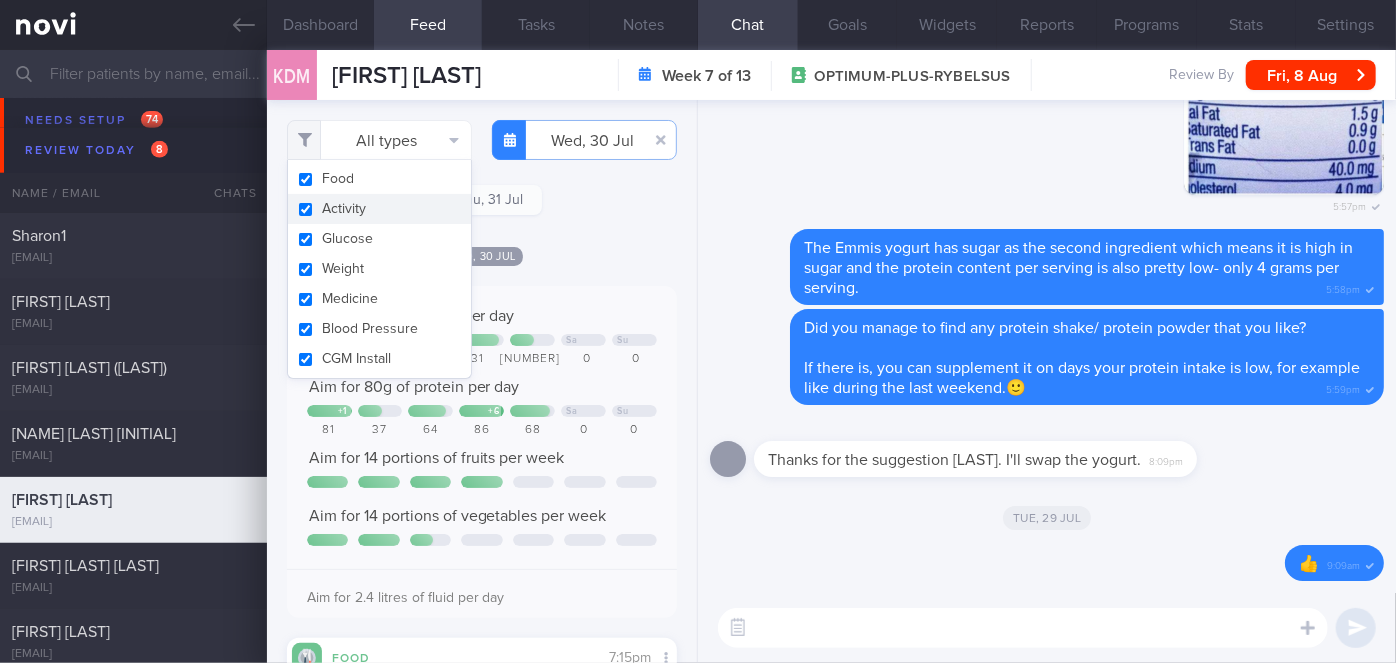 click on "Activity" at bounding box center [379, 209] 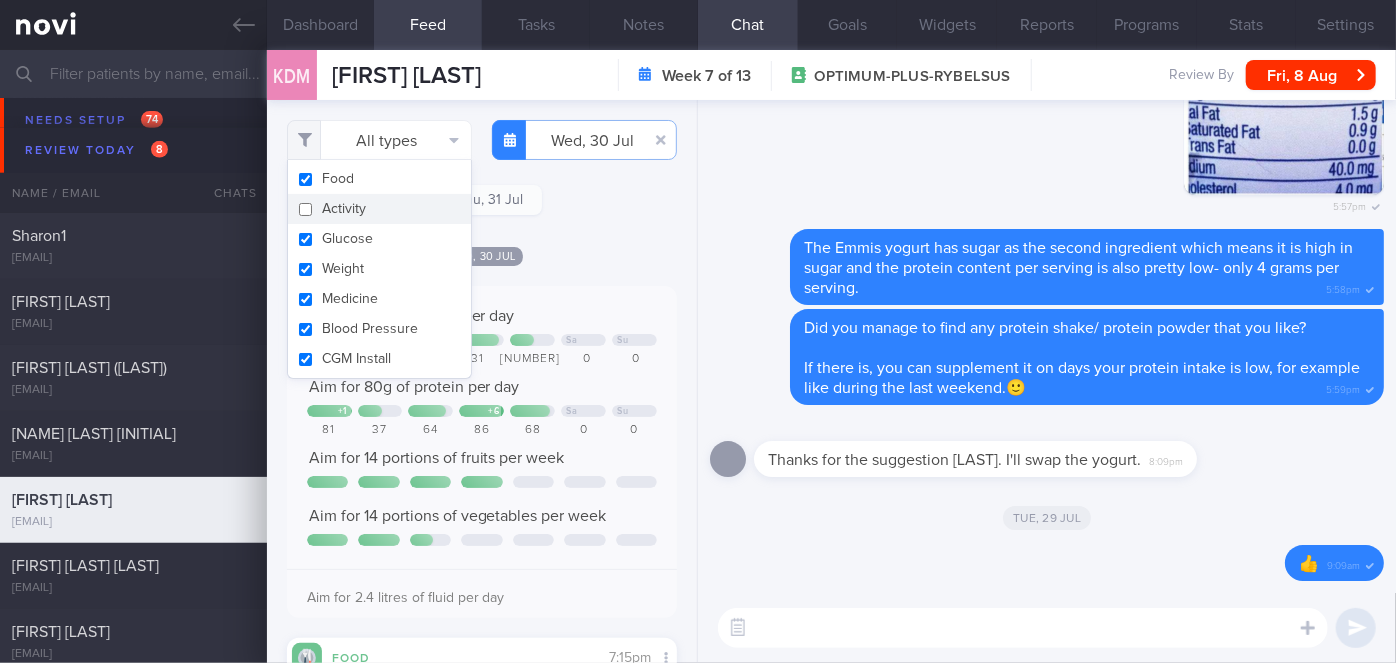 checkbox on "false" 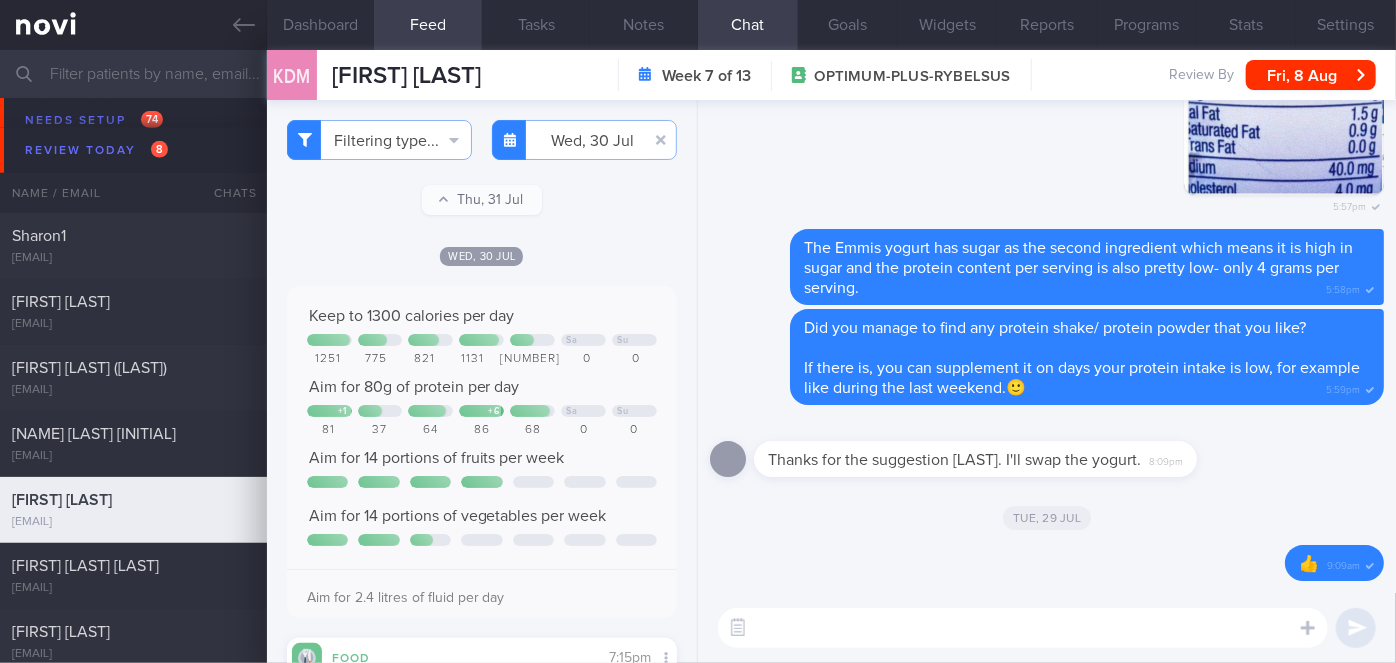 click on "[DAY], [MONTH]
Keep to [NUMBER] calories per day
Sa
Su
[NUMBER]
[NUMBER]
[NUMBER]
[NUMBER]
[NUMBER]
[NUMBER]
[NUMBER]
Aim for [NUMBER]g of protein per day
+ [NUMBER]
[NUMBER]" 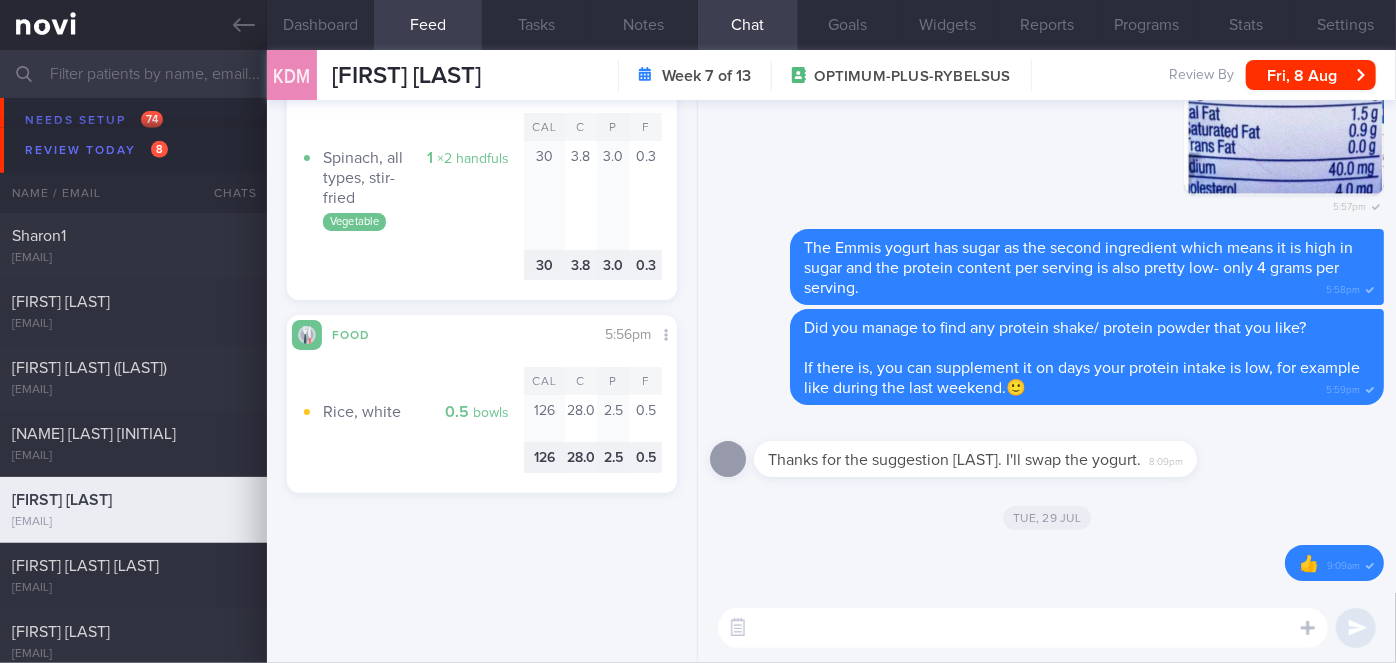 scroll, scrollTop: 0, scrollLeft: 0, axis: both 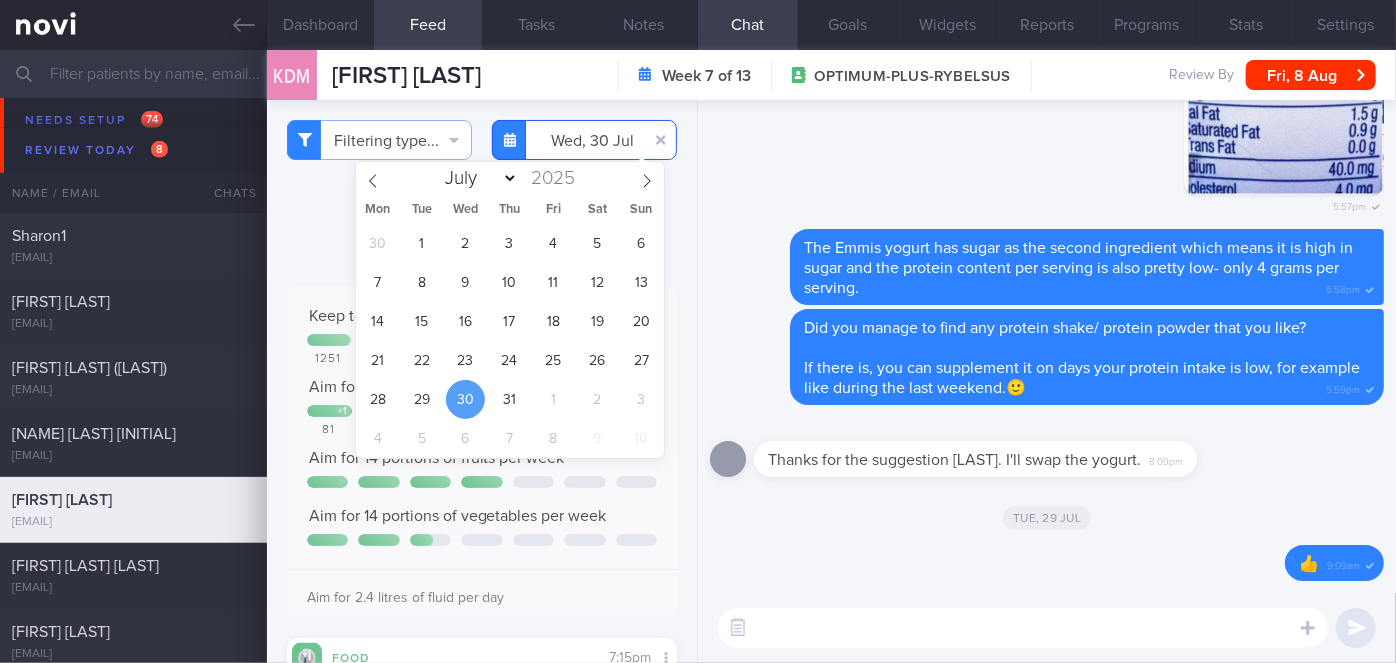 click on "[DATE]" at bounding box center (584, 140) 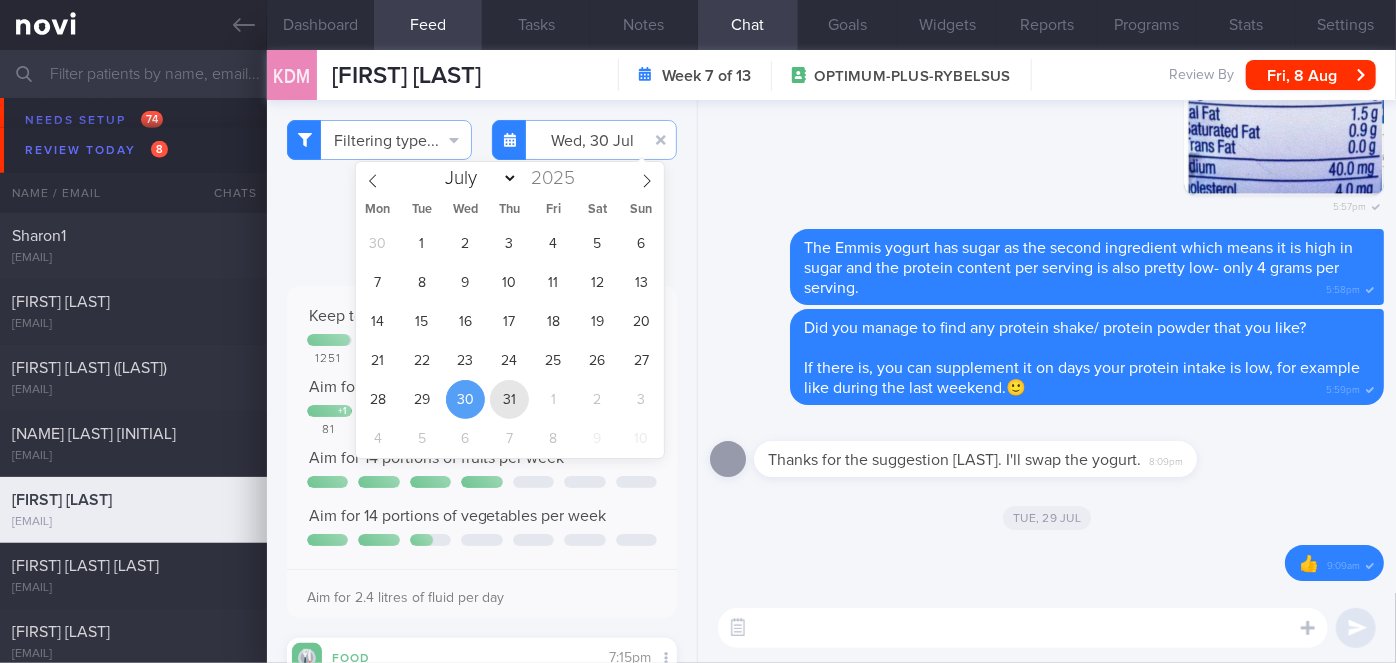 click on "31" at bounding box center (509, 399) 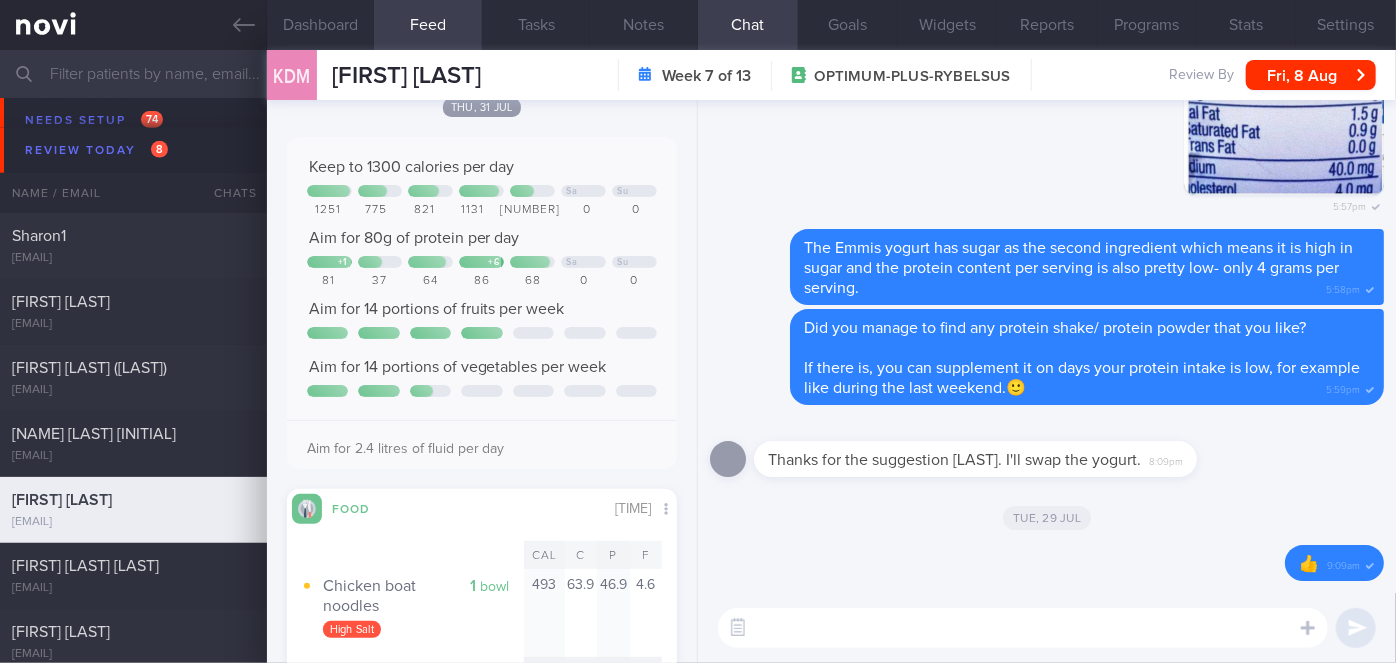 scroll, scrollTop: 0, scrollLeft: 0, axis: both 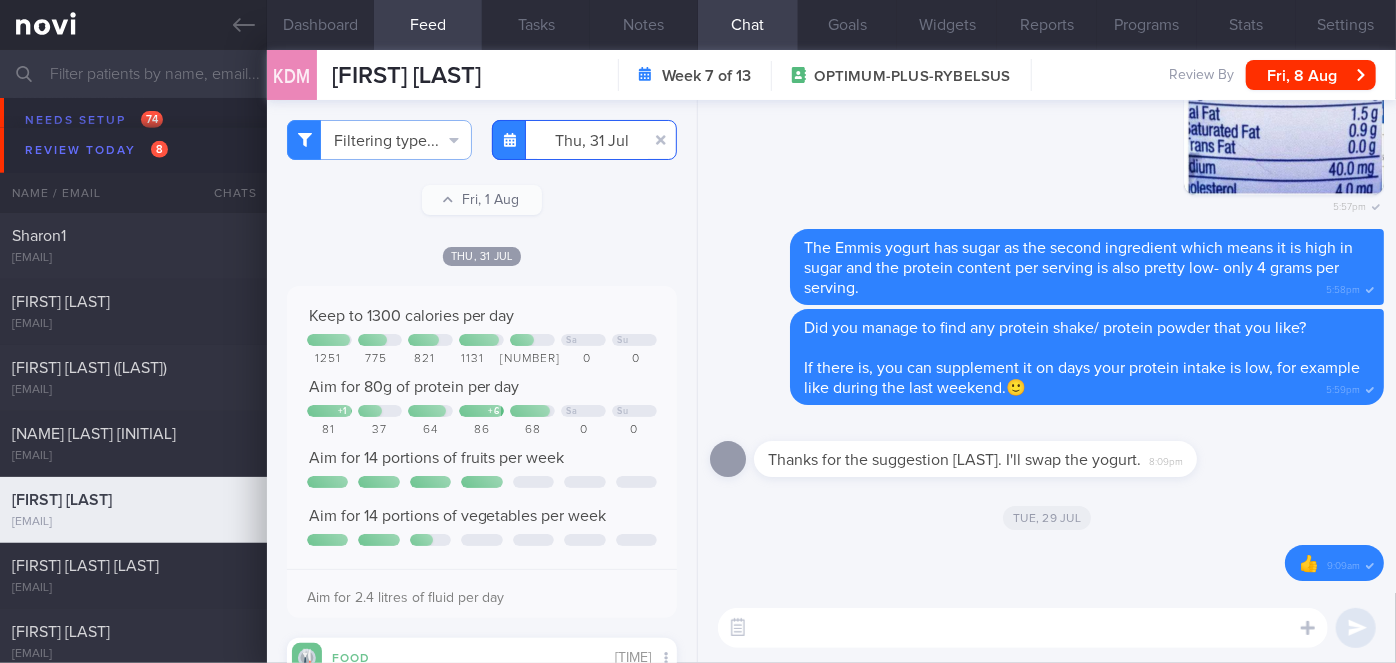 click on "[DATE]" at bounding box center (584, 140) 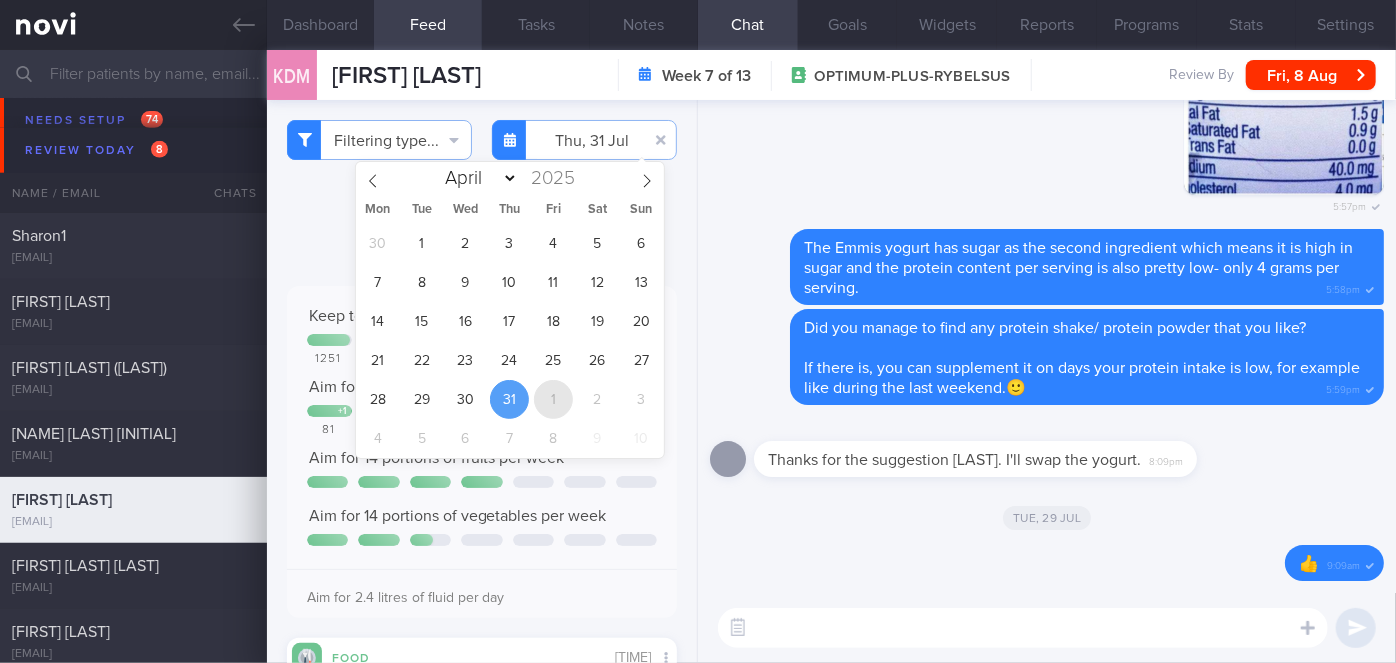 click on "1" at bounding box center (553, 399) 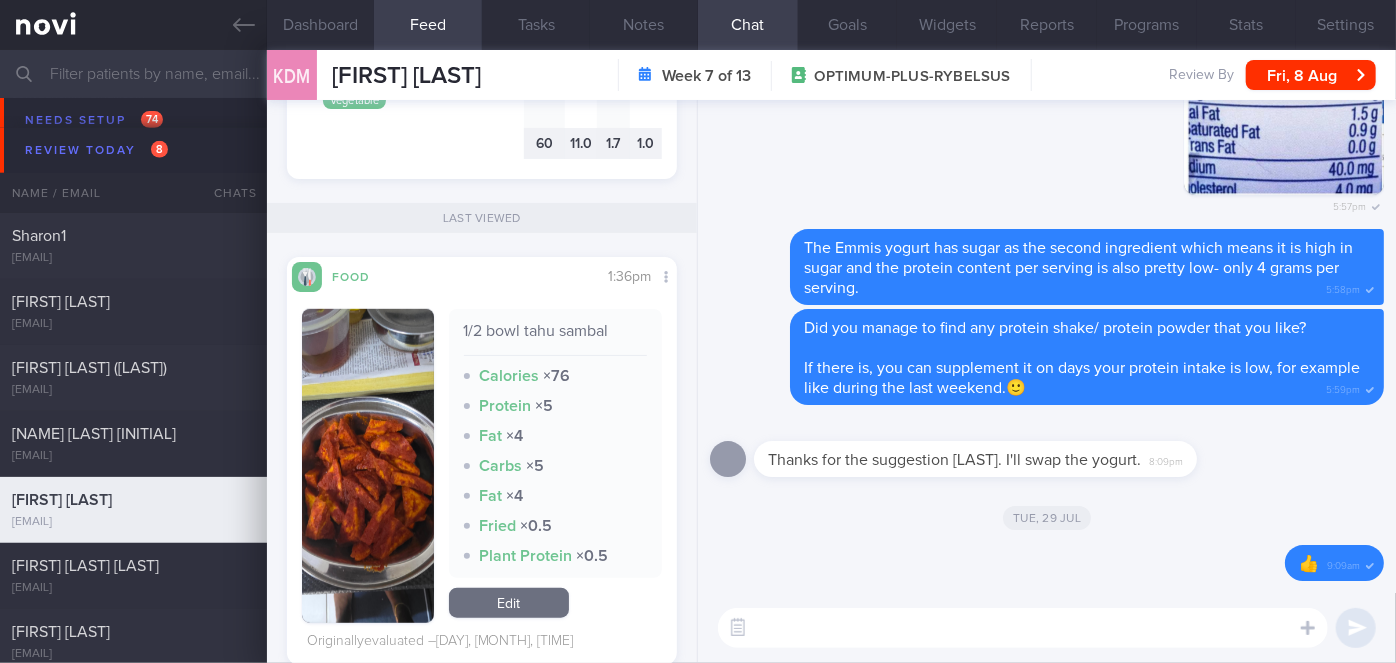scroll, scrollTop: 660, scrollLeft: 0, axis: vertical 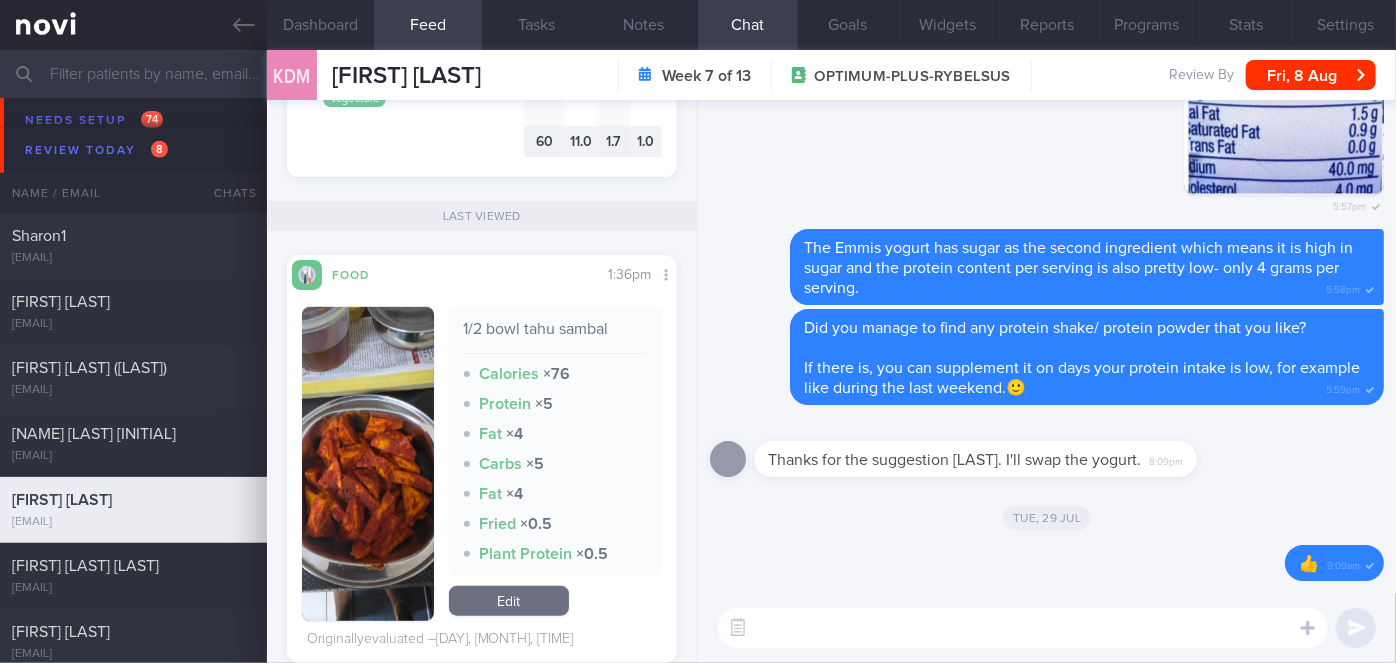 click at bounding box center [368, 464] 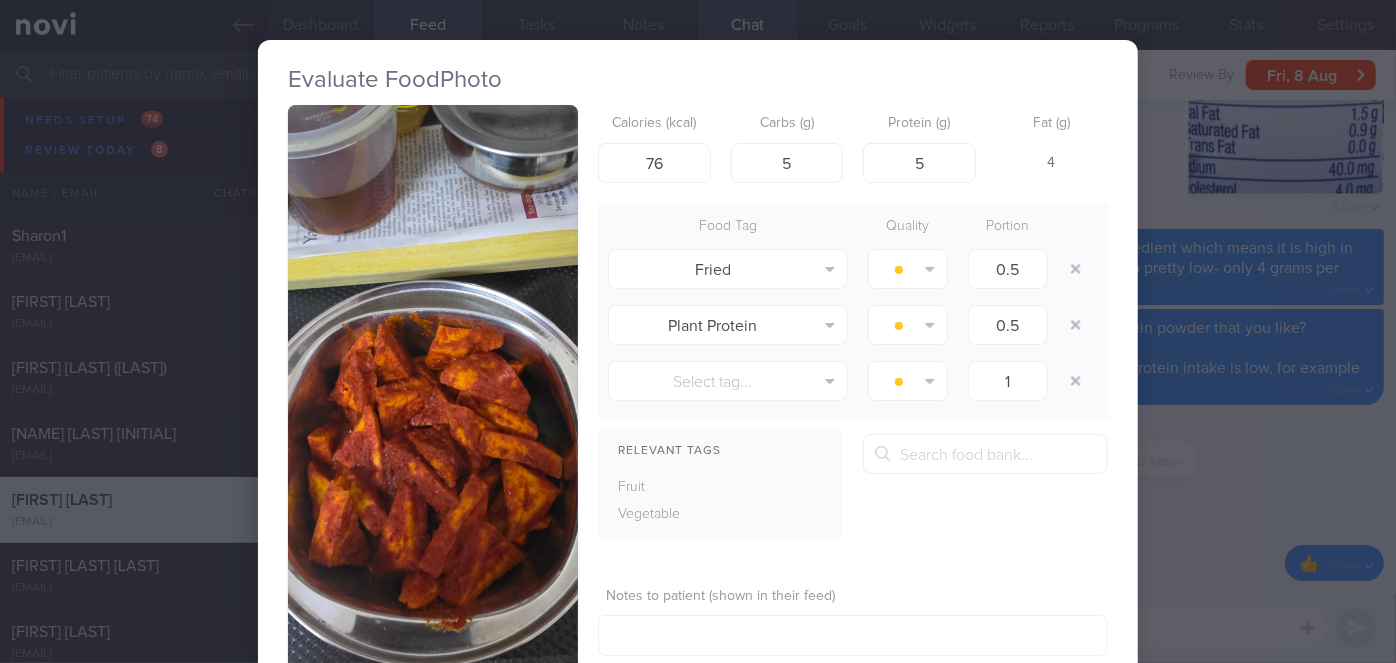 click on "Evaluate Food  Photo
1/2 bowl tahu sambal
Calories (kcal)
76
Carbs (g)
5
Protein (g)
5
Fat (g)
4
Food Tag
Quality
Portion
Fried
Alcohol
Fried
Fruit
Healthy Fats
High Calcium
High Cholesterol
High Fat" at bounding box center [698, 331] 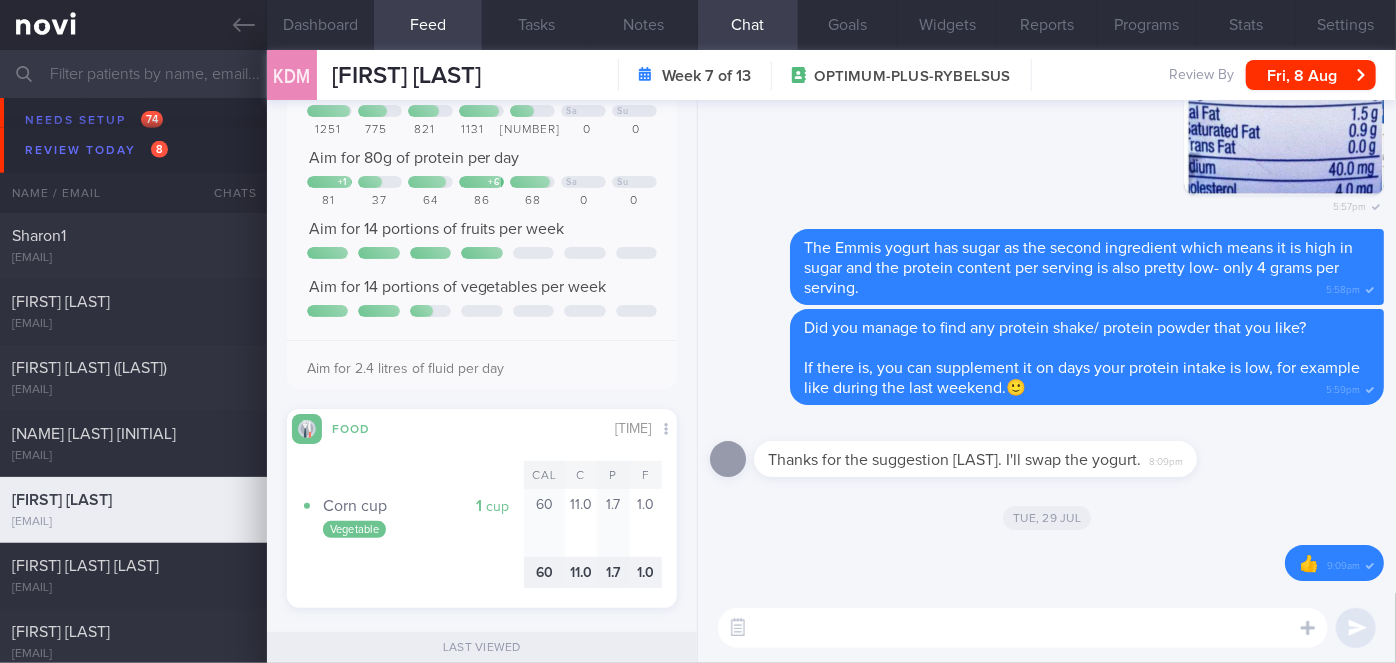 scroll, scrollTop: 0, scrollLeft: 0, axis: both 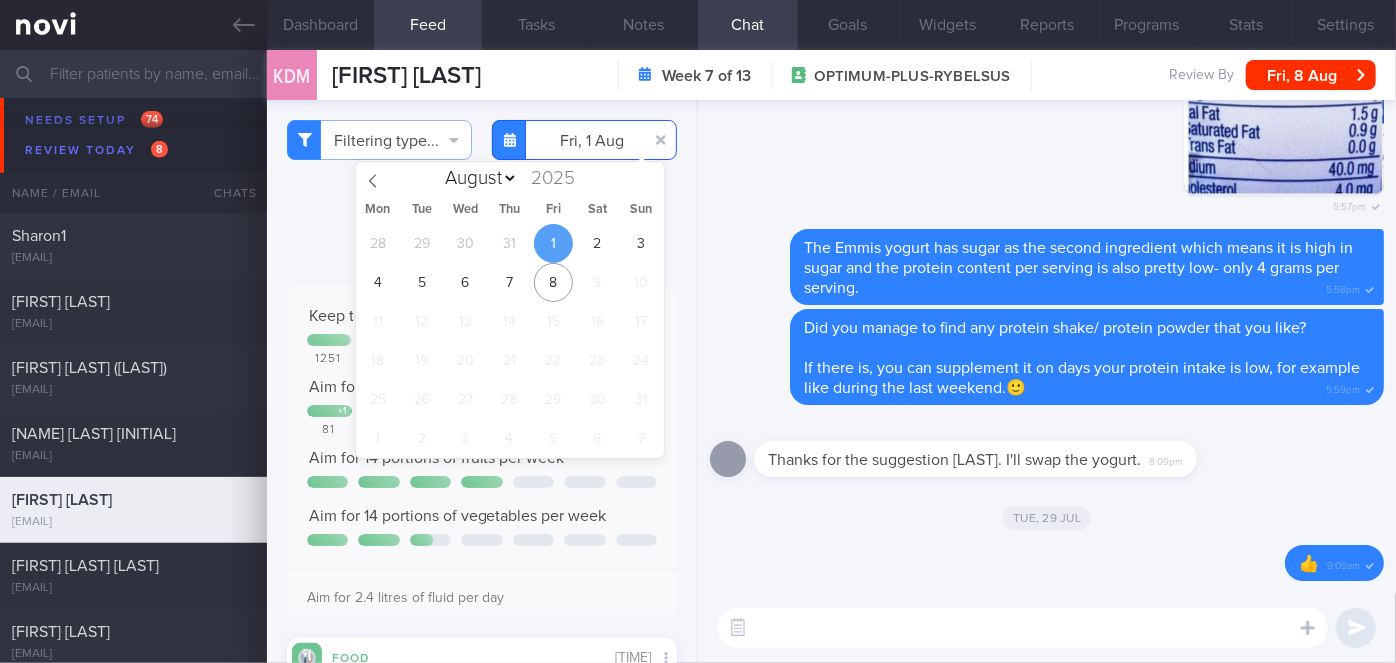 click on "2025-08-01" at bounding box center [584, 140] 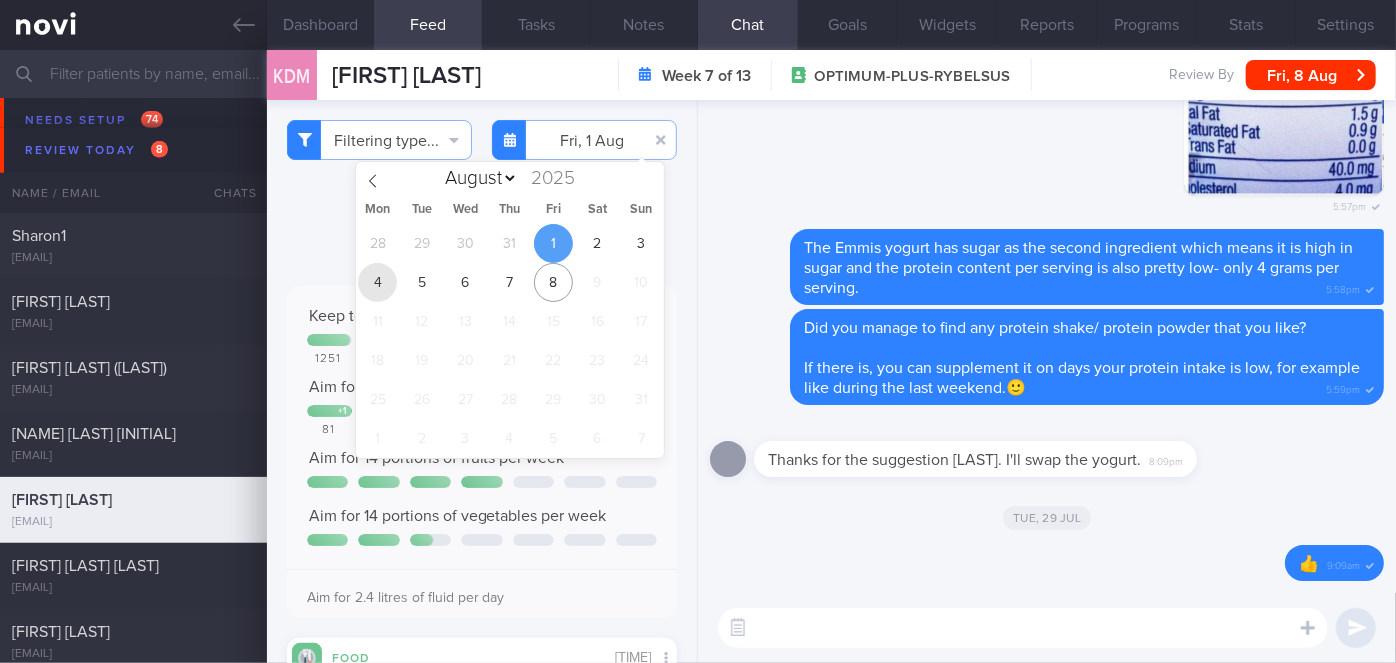 click on "4" at bounding box center [377, 282] 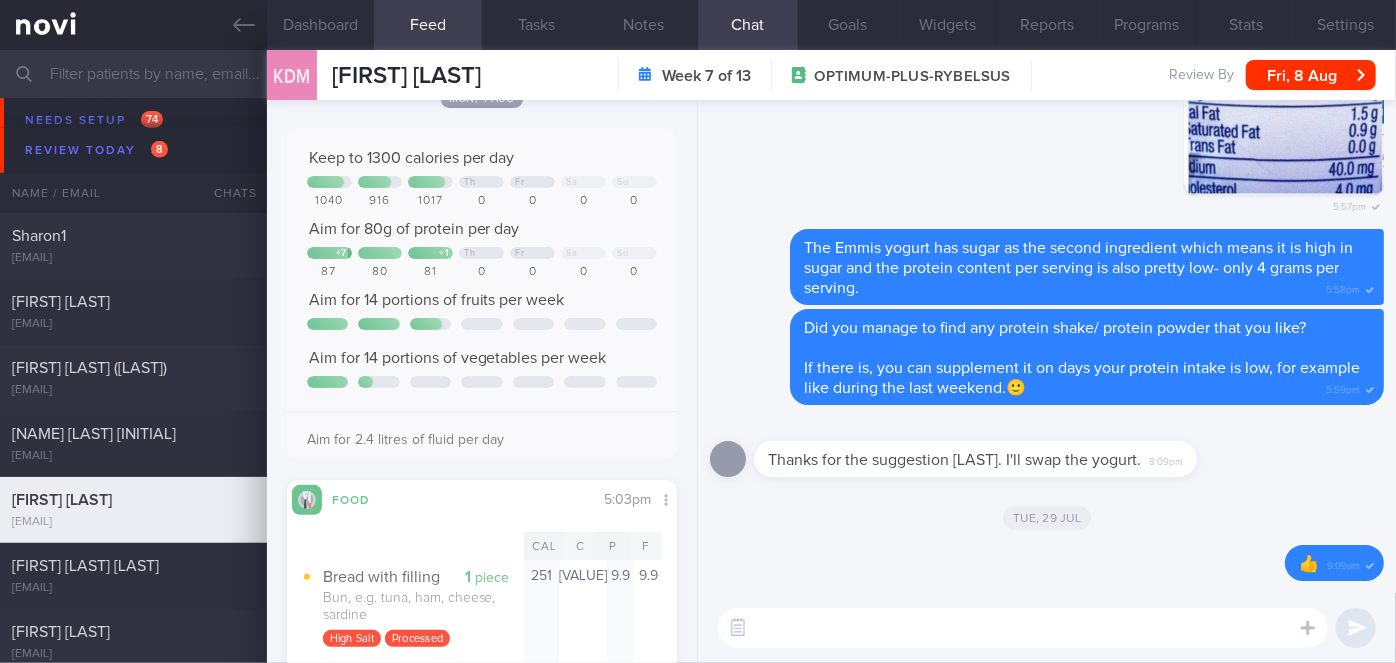 scroll, scrollTop: 0, scrollLeft: 0, axis: both 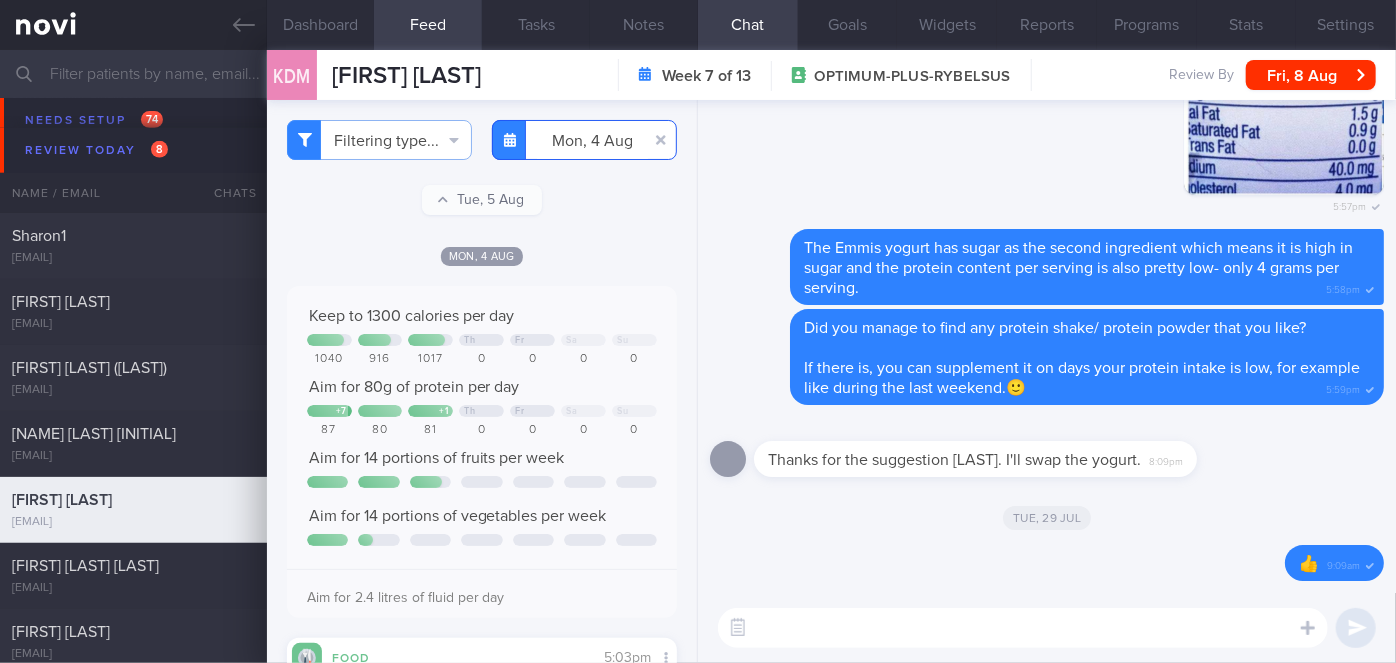 click on "2025-08-04" at bounding box center (584, 140) 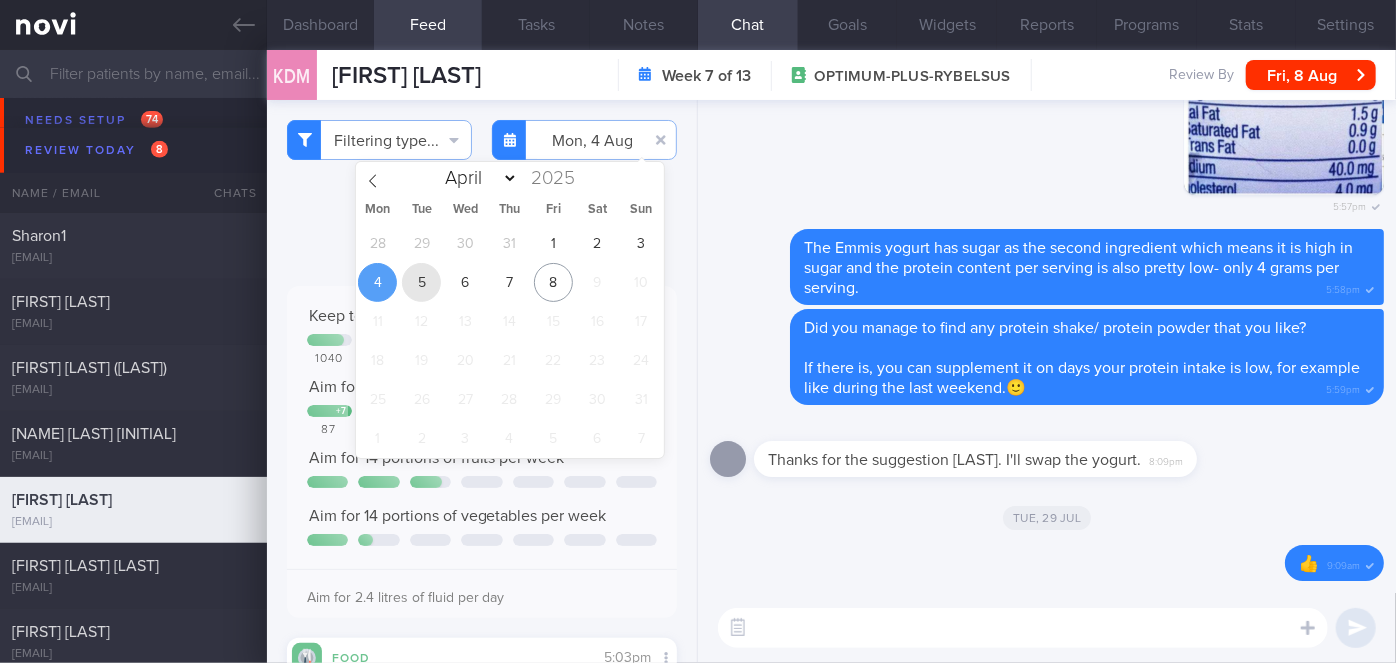 click on "5" at bounding box center (421, 282) 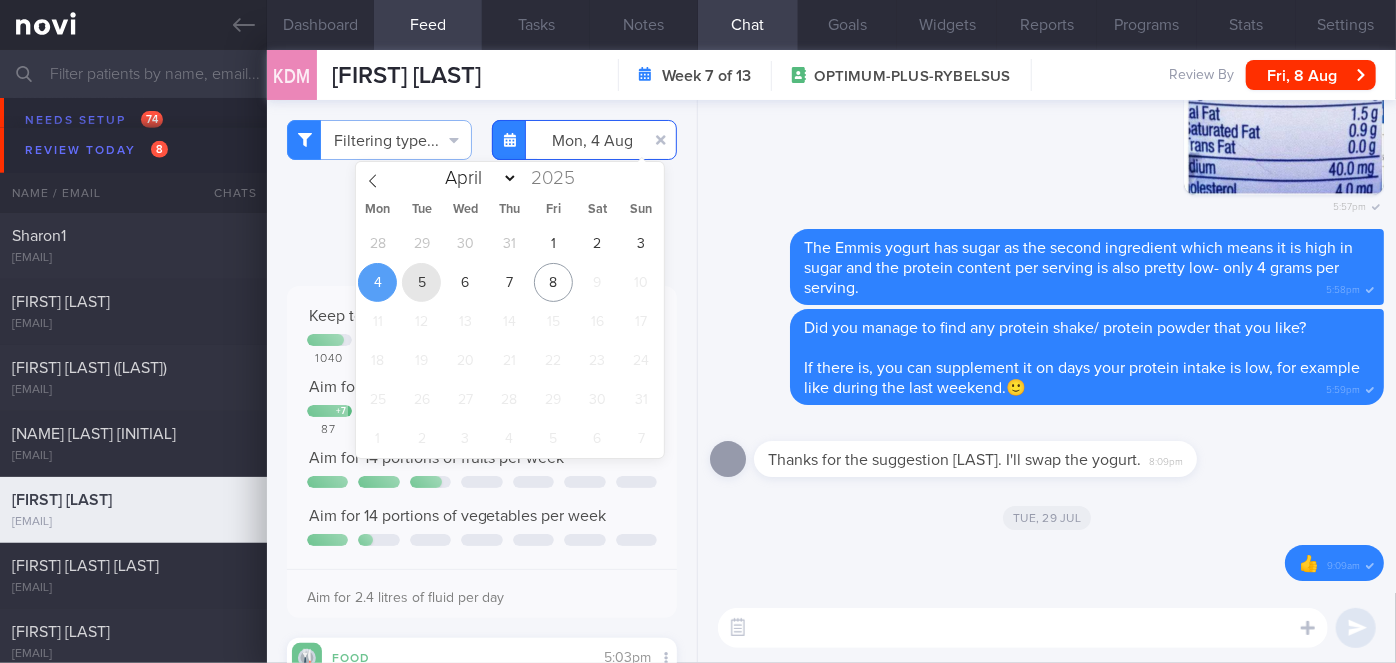 type on "2025-08-05" 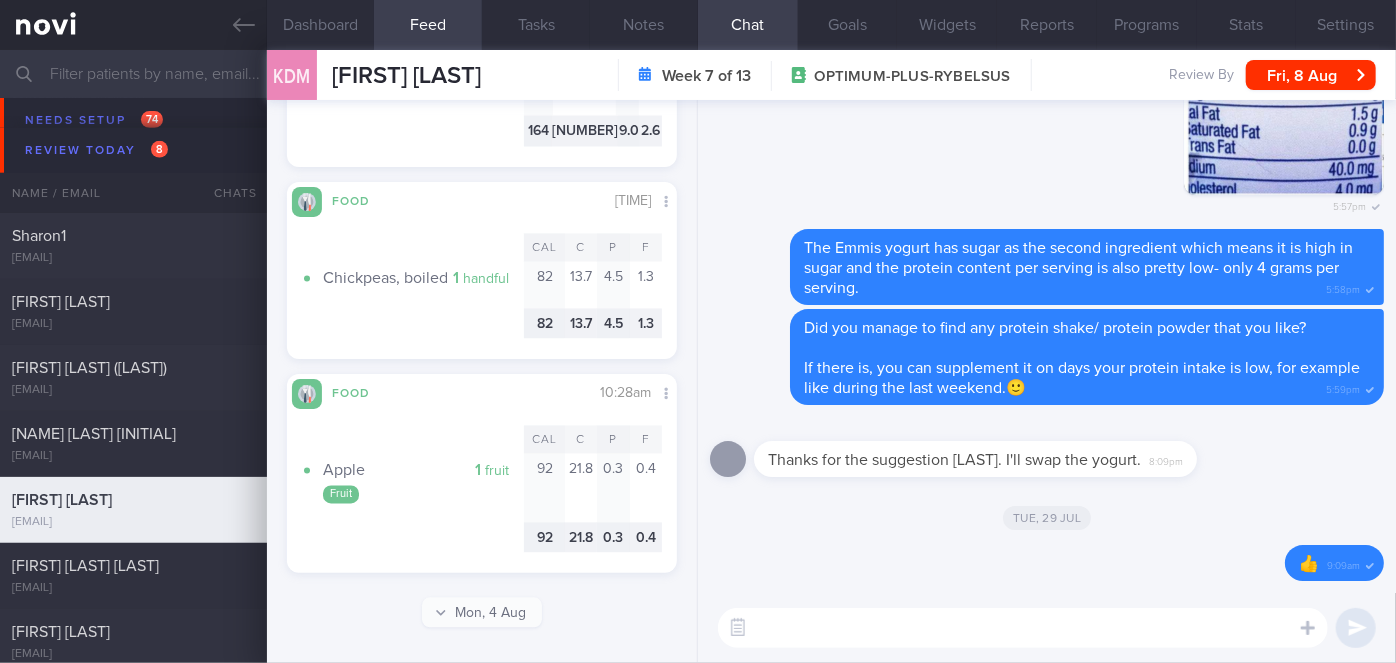 scroll, scrollTop: 2026, scrollLeft: 0, axis: vertical 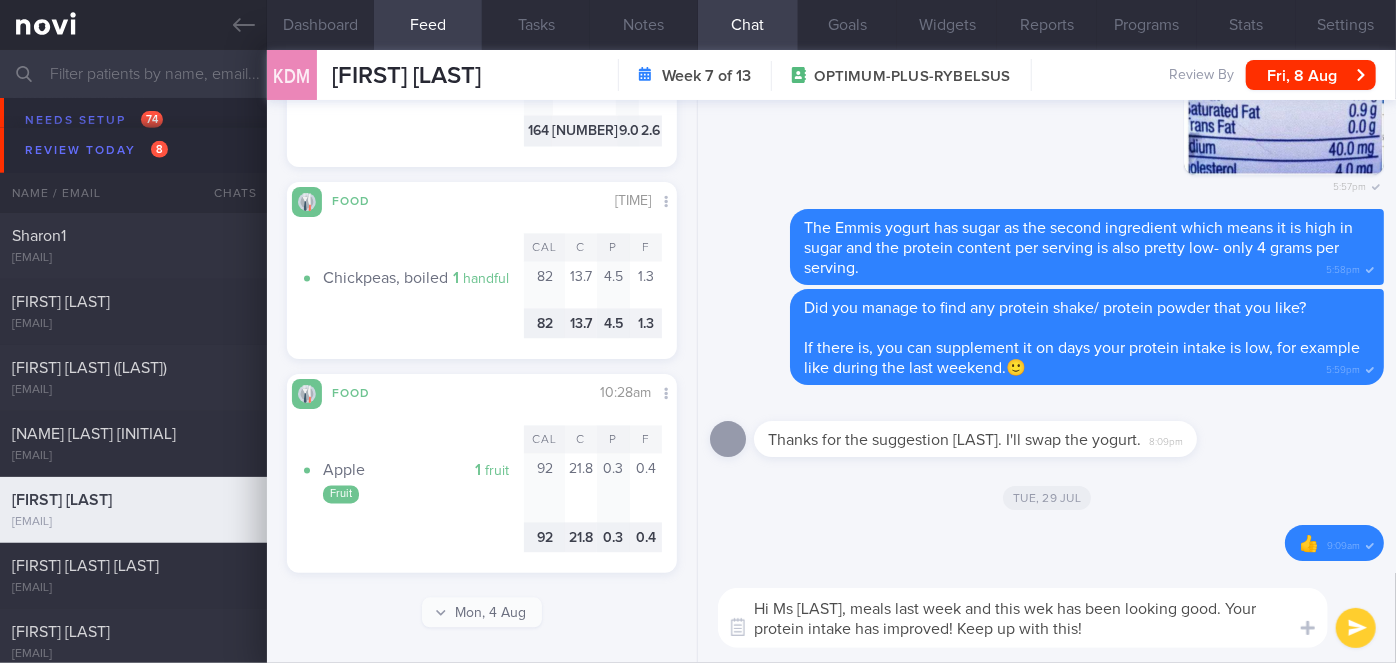 click on "Hi Ms [LAST], meals last week and this wek has been looking good. Your protein intake has improved! Keep up with this!" at bounding box center [1023, 618] 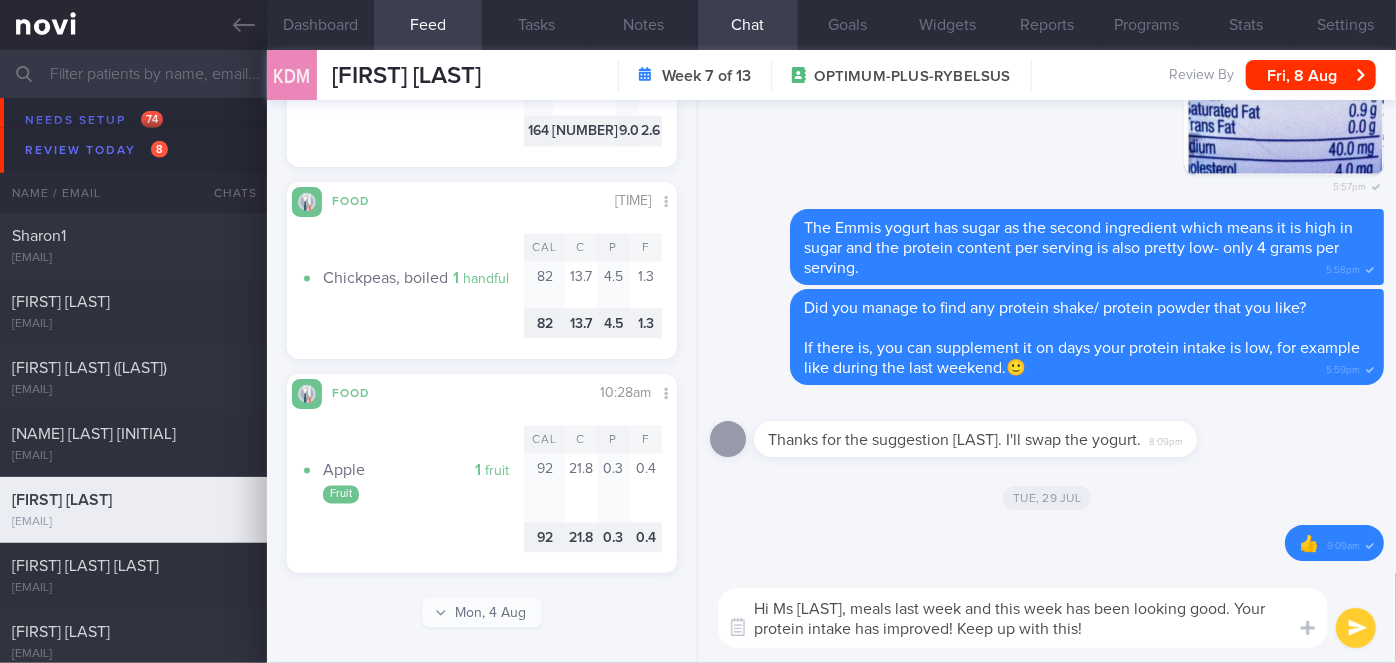type on "Hi Ms [LAST], meals last week and this week has been looking good. Your protein intake has improved! Keep up with this!" 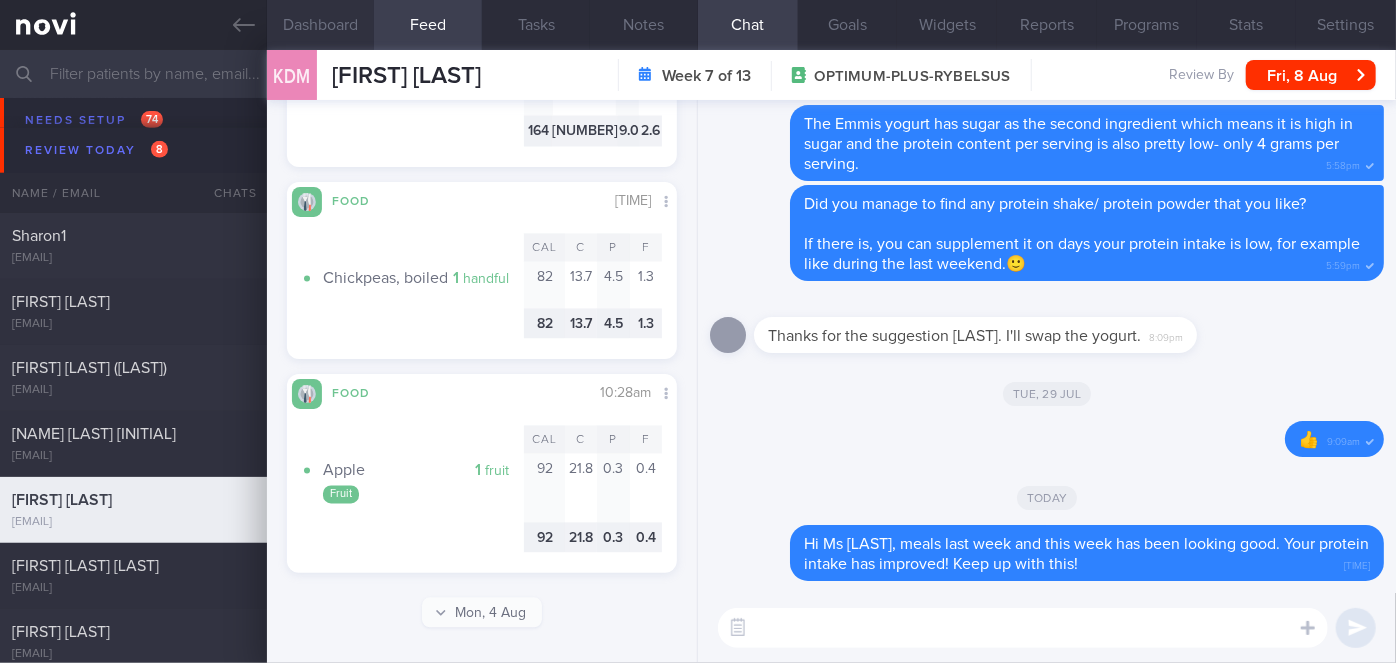 click on "Dashboard" at bounding box center [321, 25] 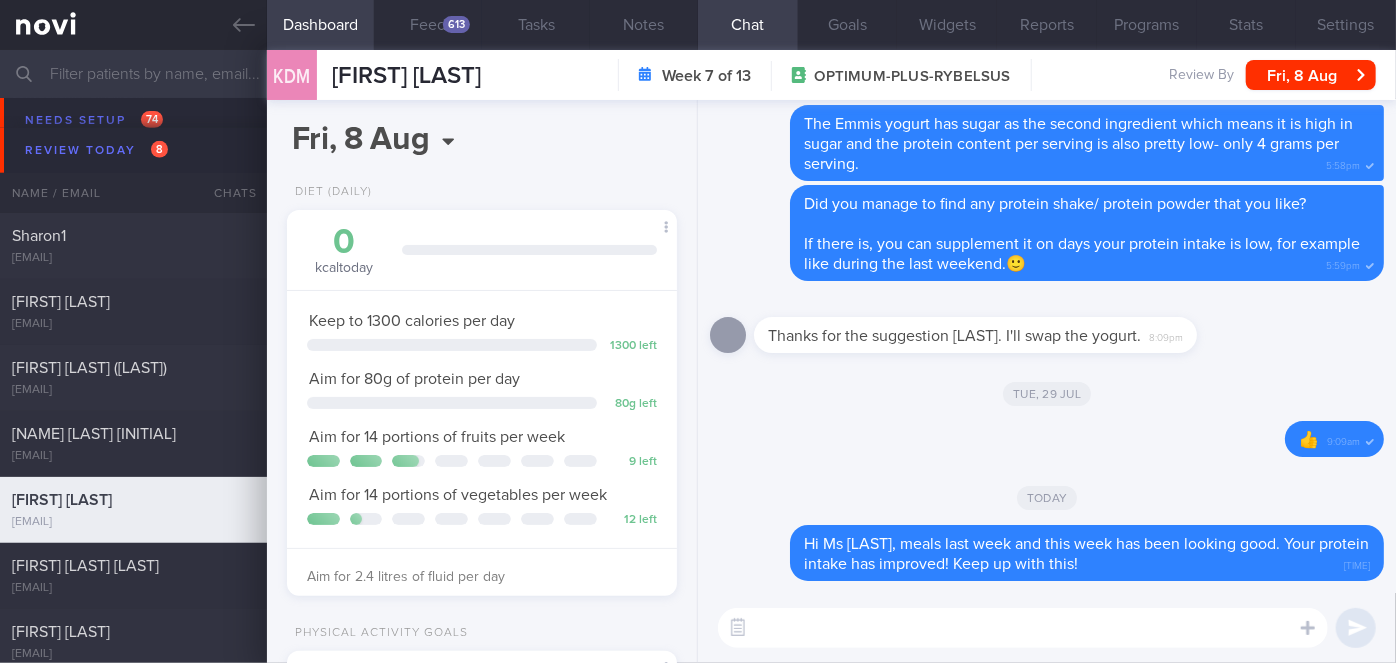 scroll, scrollTop: 426, scrollLeft: 0, axis: vertical 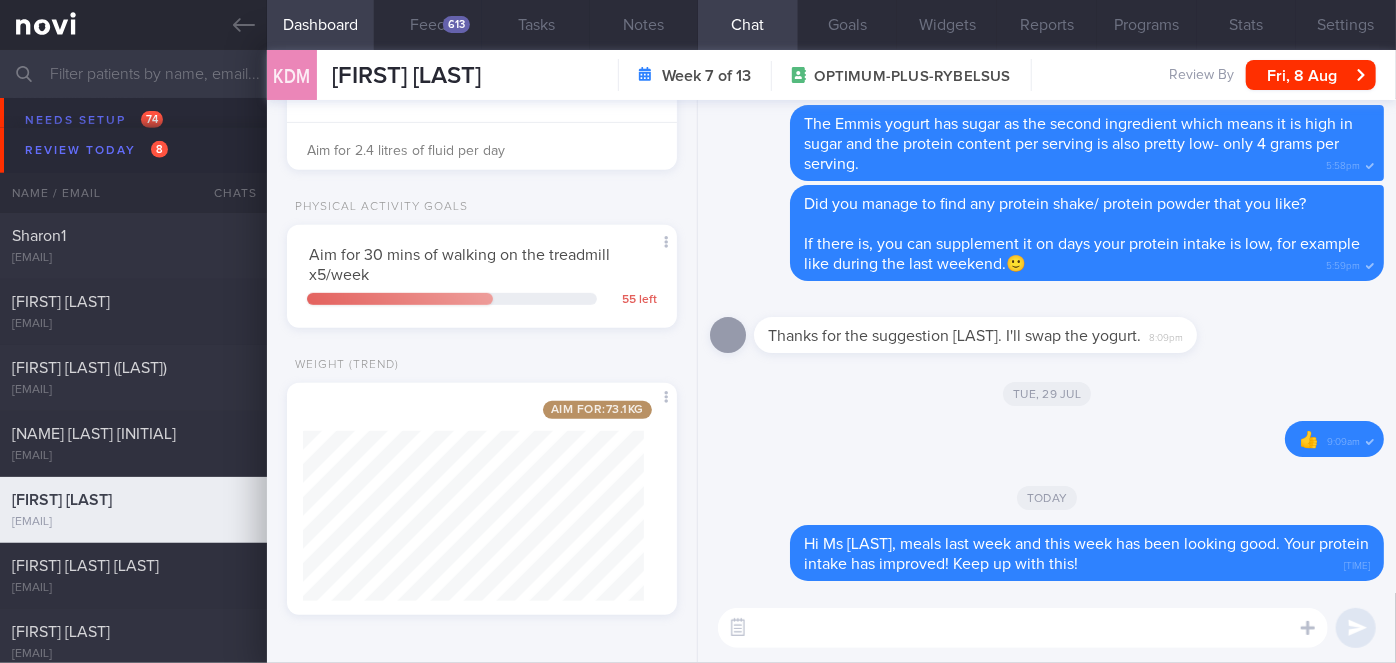 click at bounding box center (1023, 628) 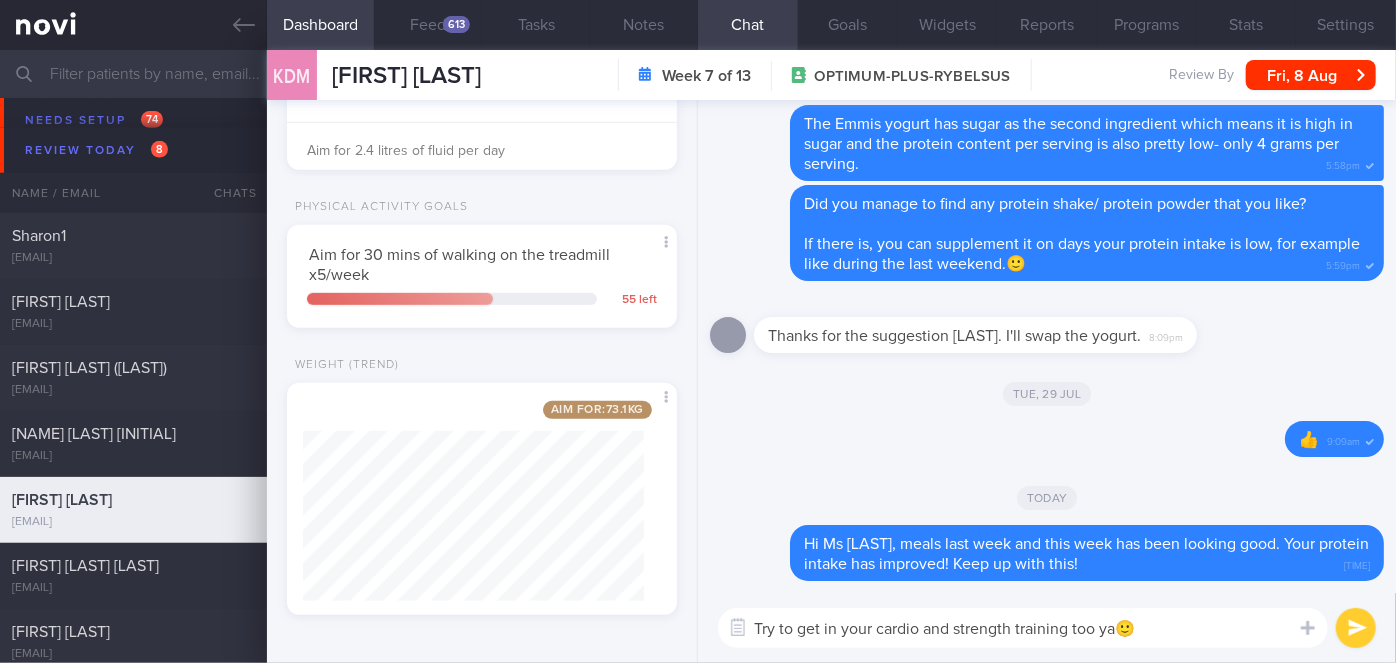 type on "Try to get in your cardio and strength training too ya🙂" 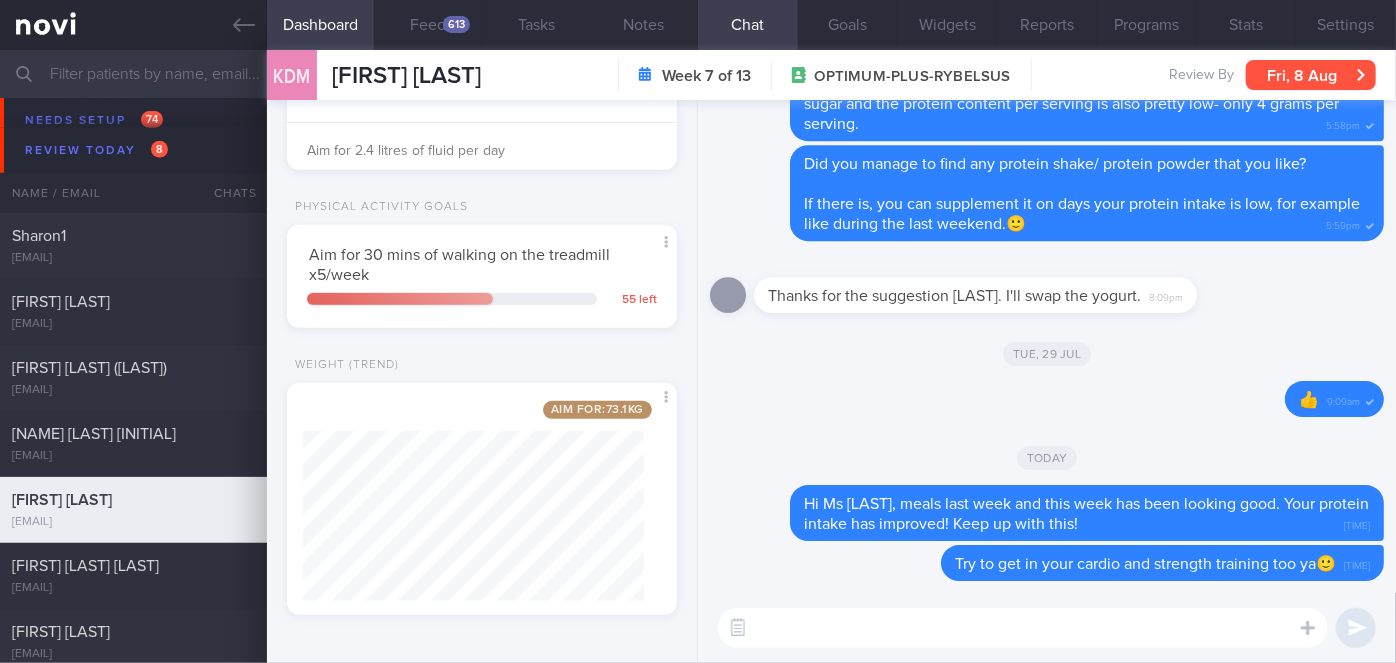 click on "Fri, 8 Aug" at bounding box center (1311, 75) 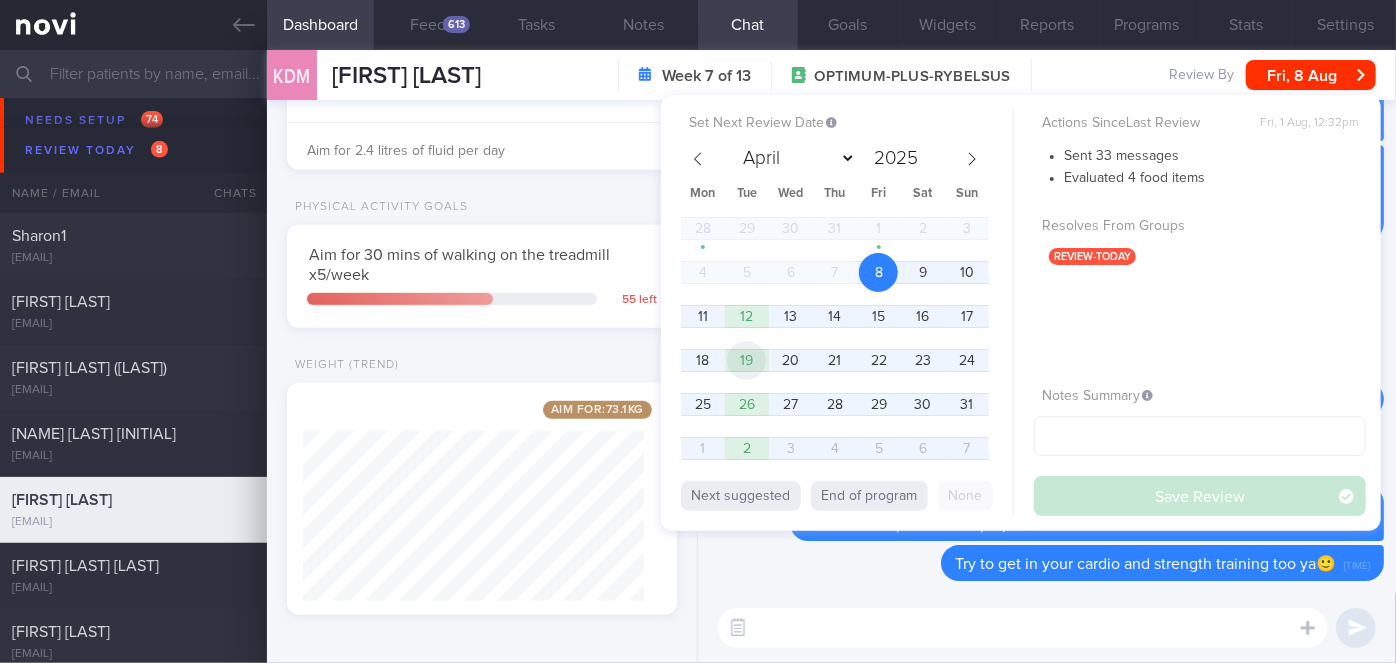click on "19" at bounding box center [746, 360] 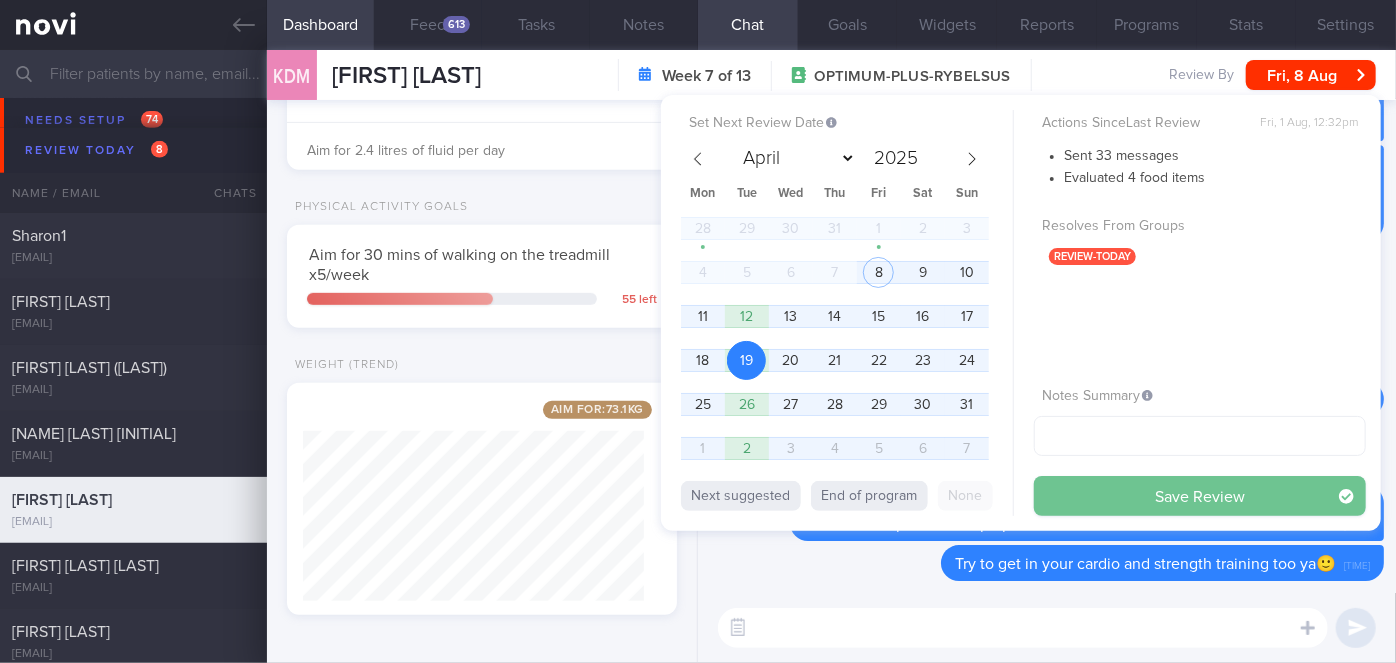 click on "Save Review" at bounding box center [1200, 496] 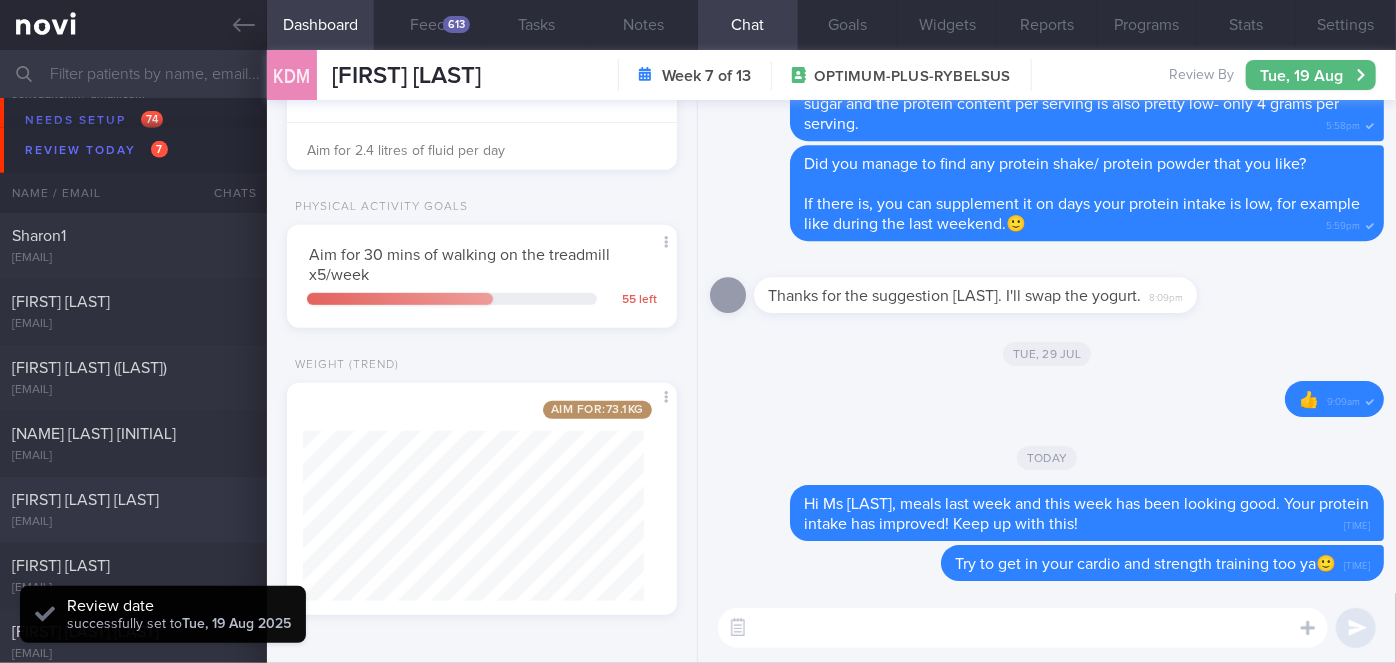 click on "[FIRST] [LAST] [LAST]" at bounding box center (131, 500) 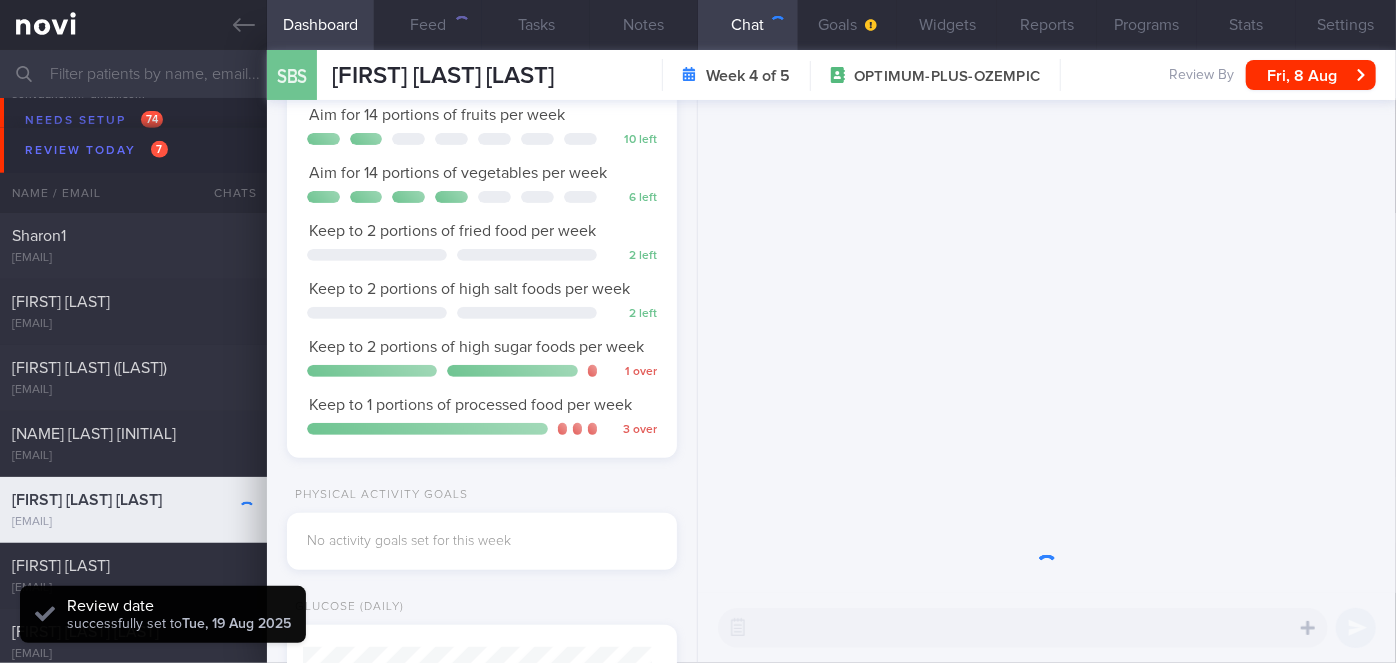 scroll, scrollTop: 824, scrollLeft: 0, axis: vertical 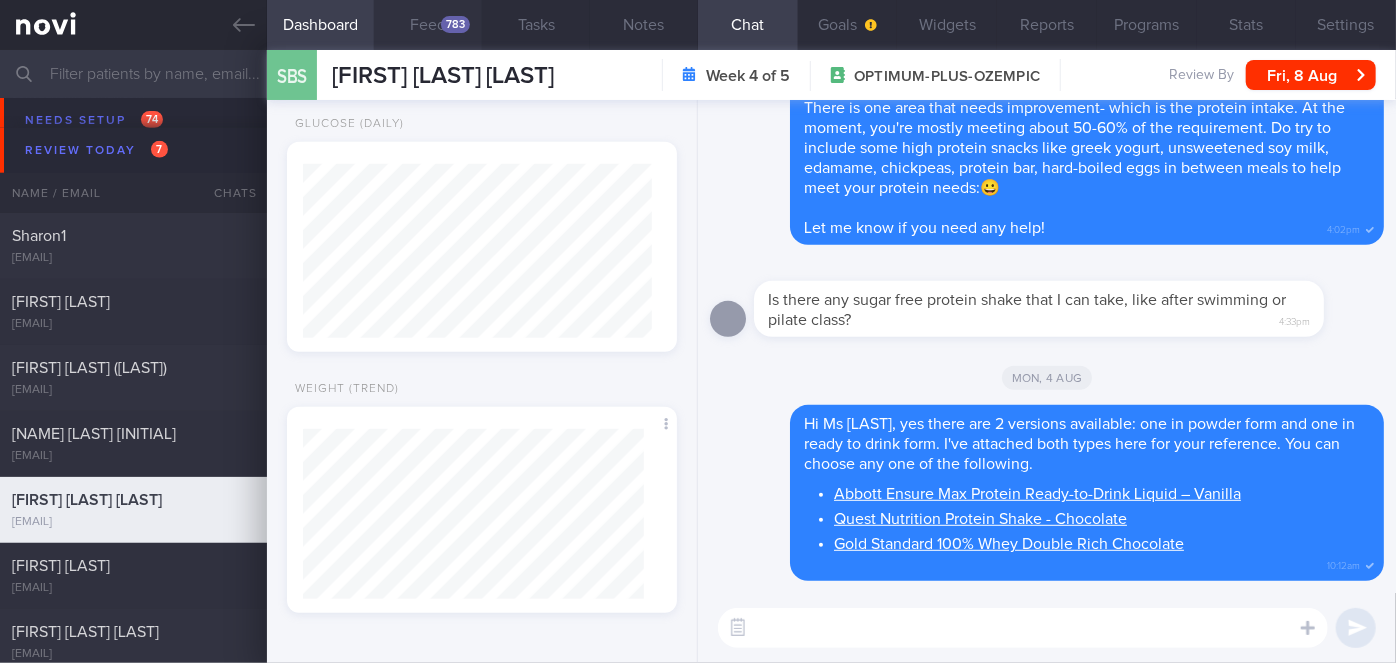 click on "Feed
783" at bounding box center (428, 25) 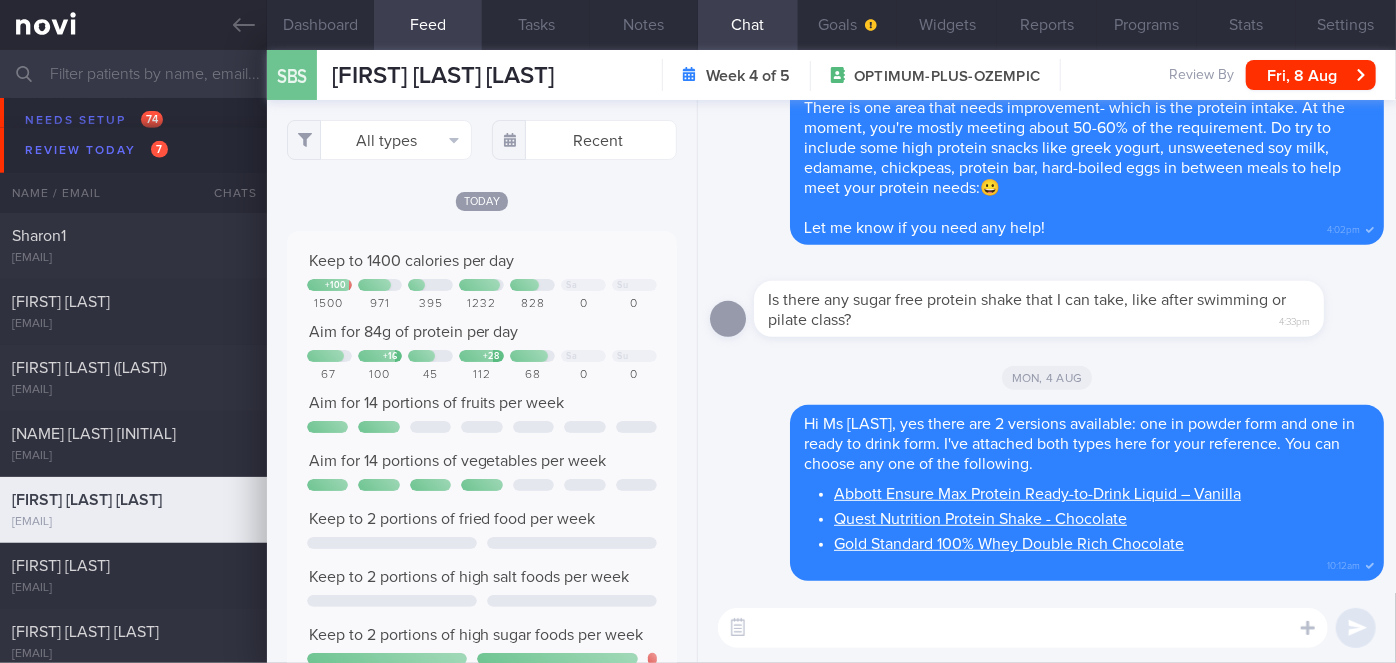 scroll, scrollTop: 999912, scrollLeft: 999648, axis: both 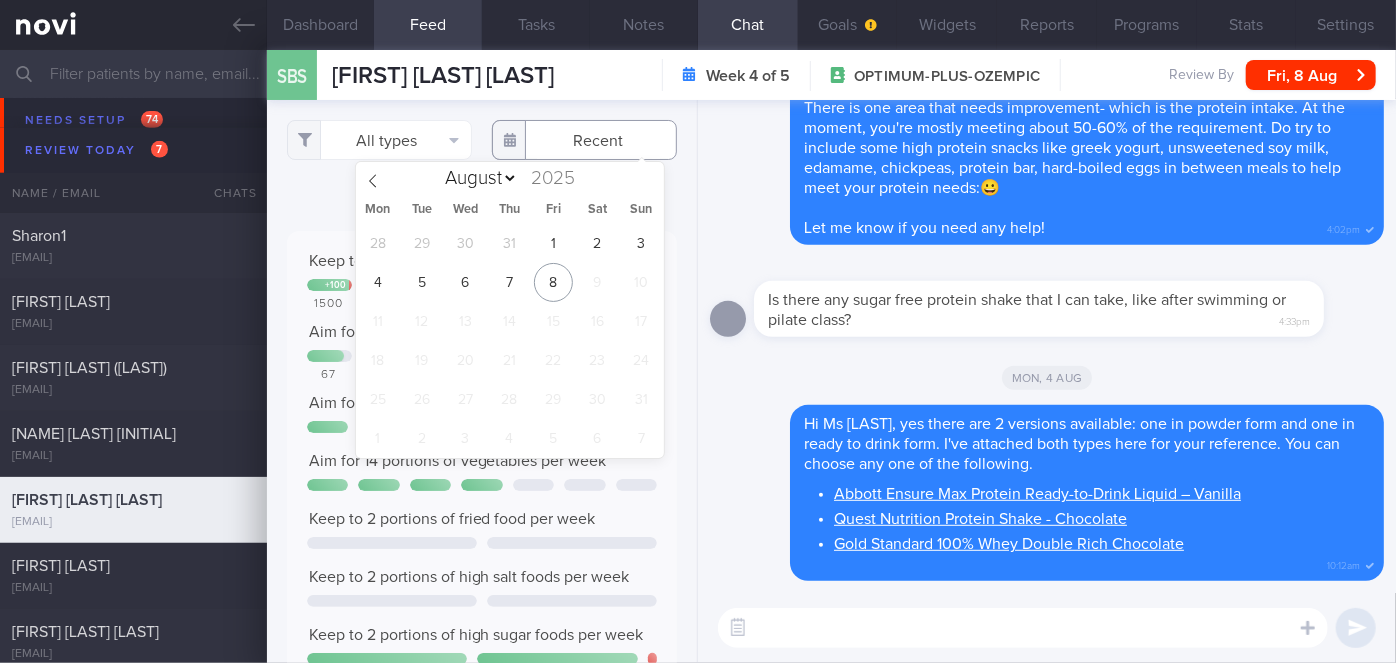 click at bounding box center (584, 140) 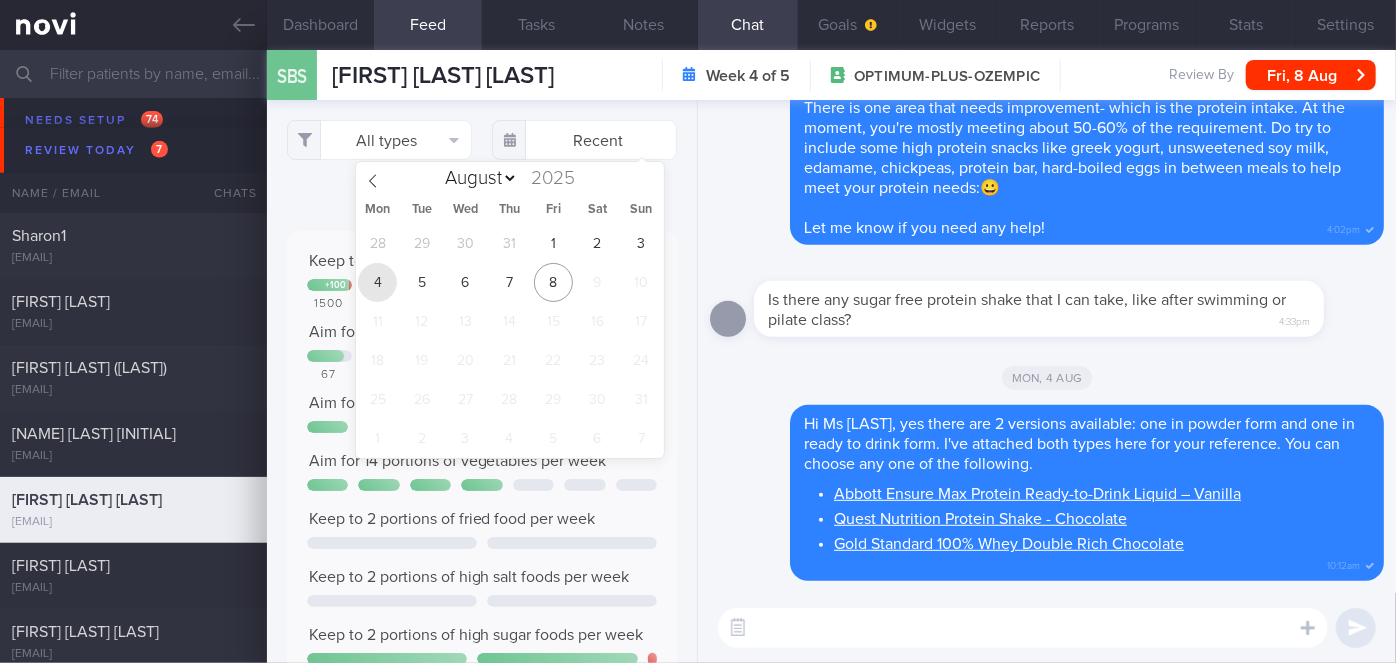 click on "4" at bounding box center [377, 282] 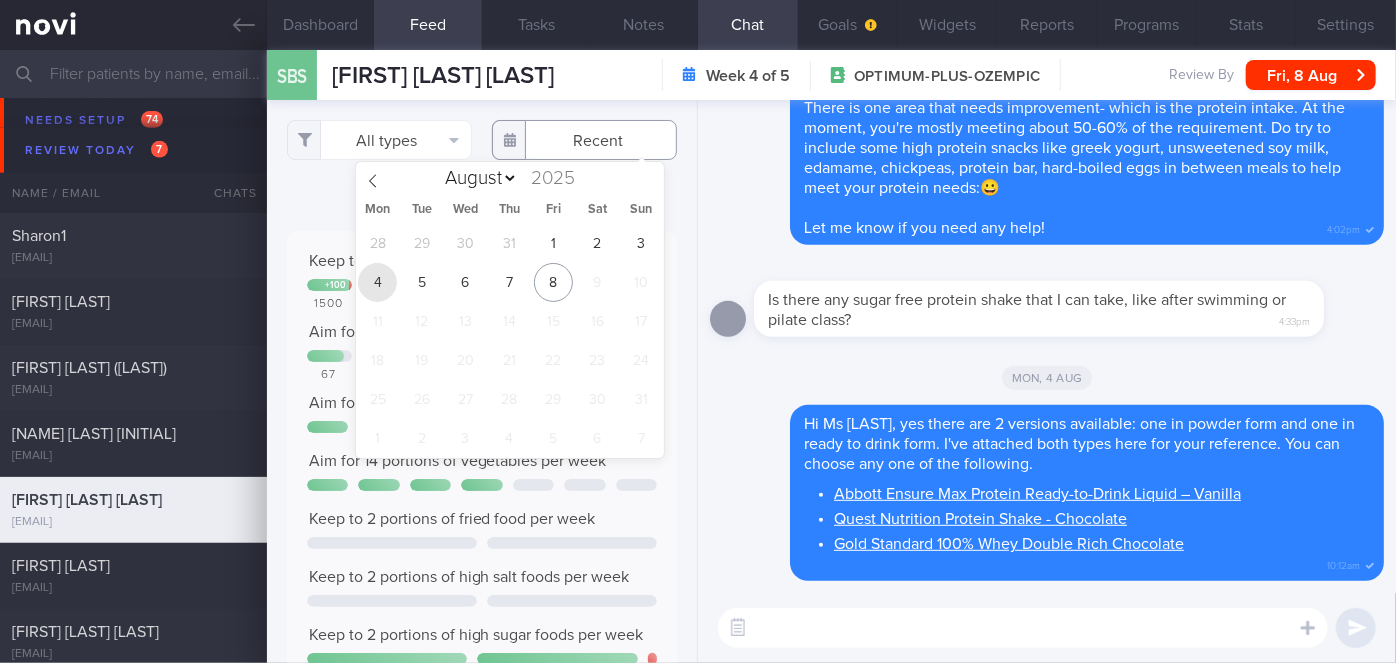 type on "2025-08-04" 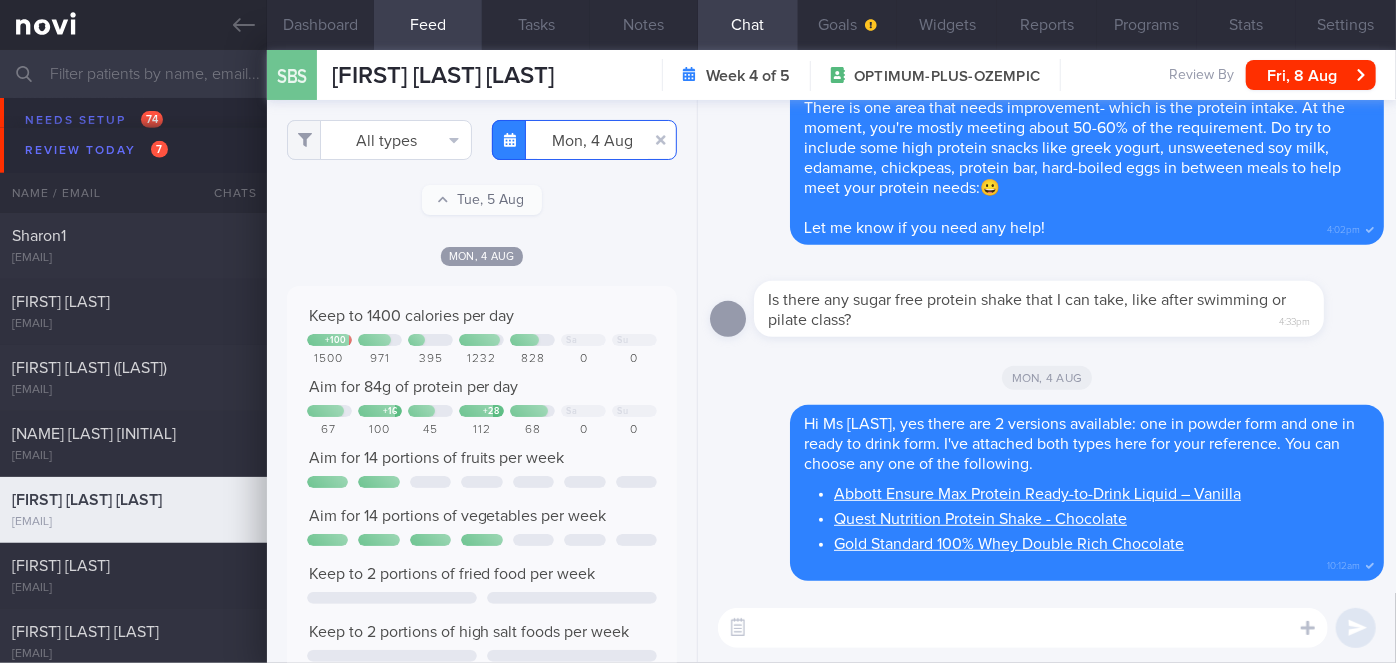scroll, scrollTop: 999912, scrollLeft: 999648, axis: both 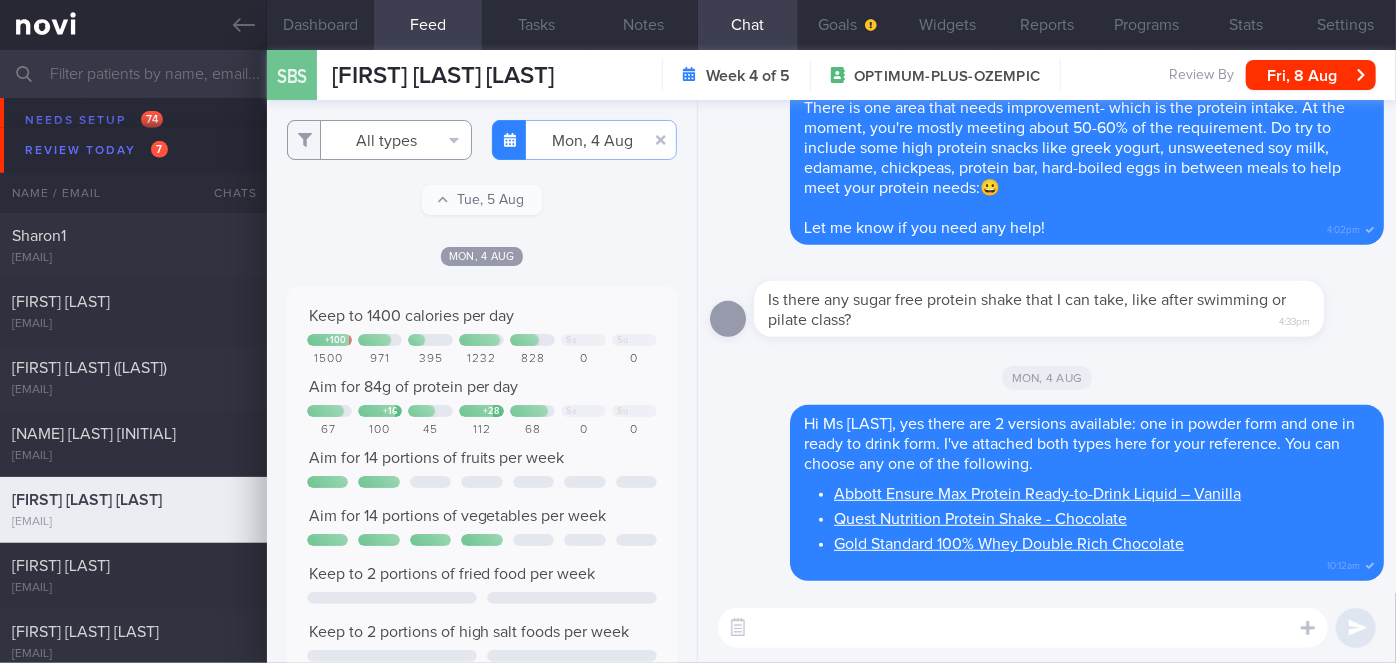 click on "All types" at bounding box center [379, 140] 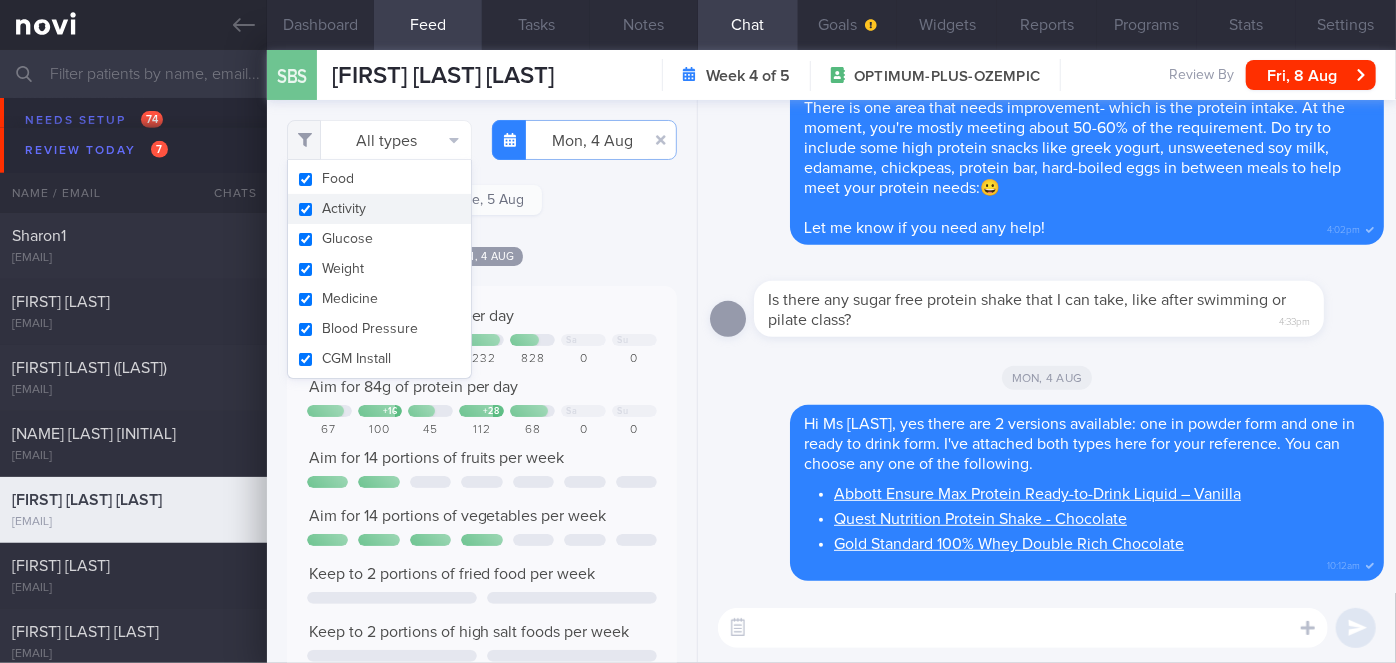 click on "Activity" at bounding box center [379, 209] 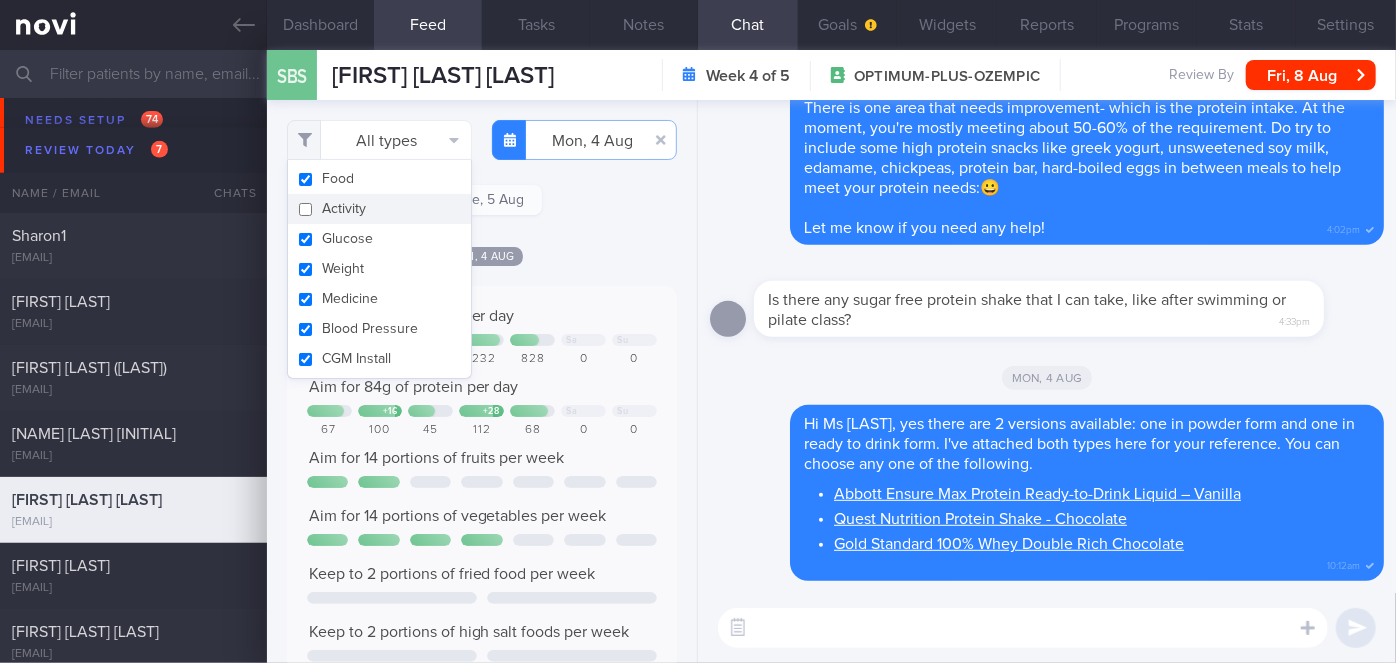 checkbox on "false" 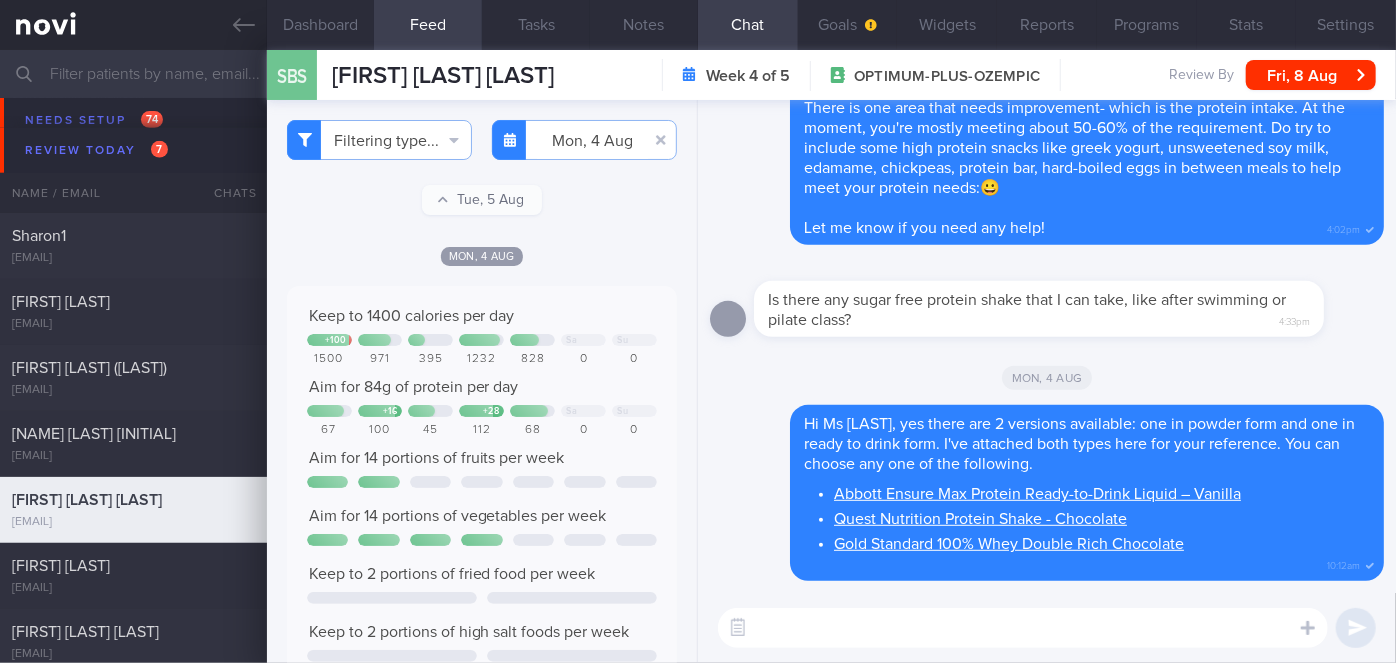 click on "Mon, 4 Aug" at bounding box center (482, 255) 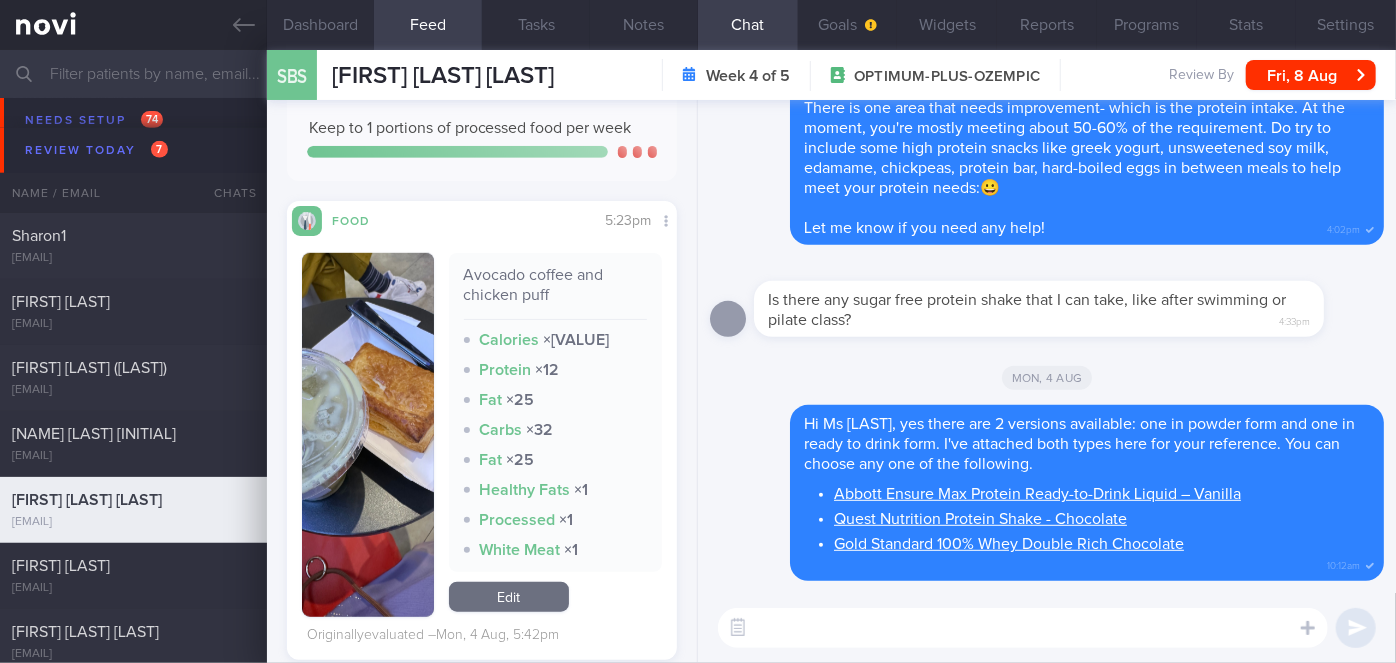 scroll, scrollTop: 640, scrollLeft: 0, axis: vertical 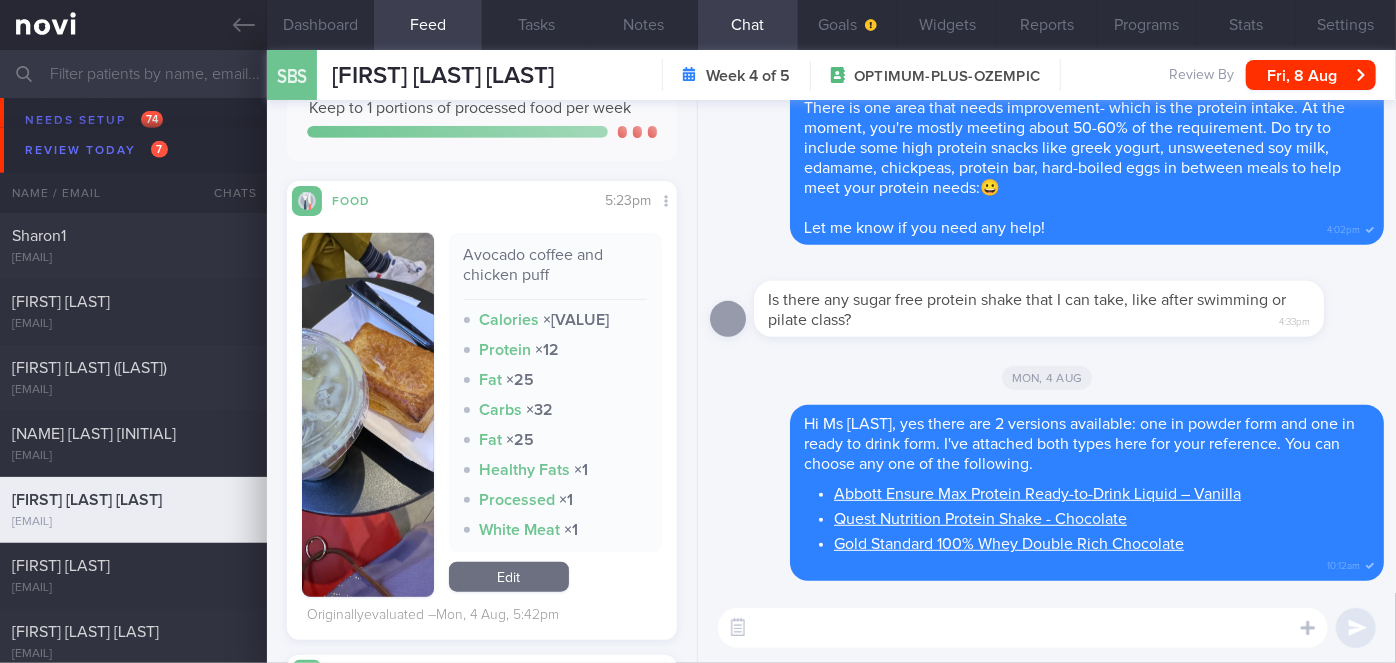 click at bounding box center (368, 415) 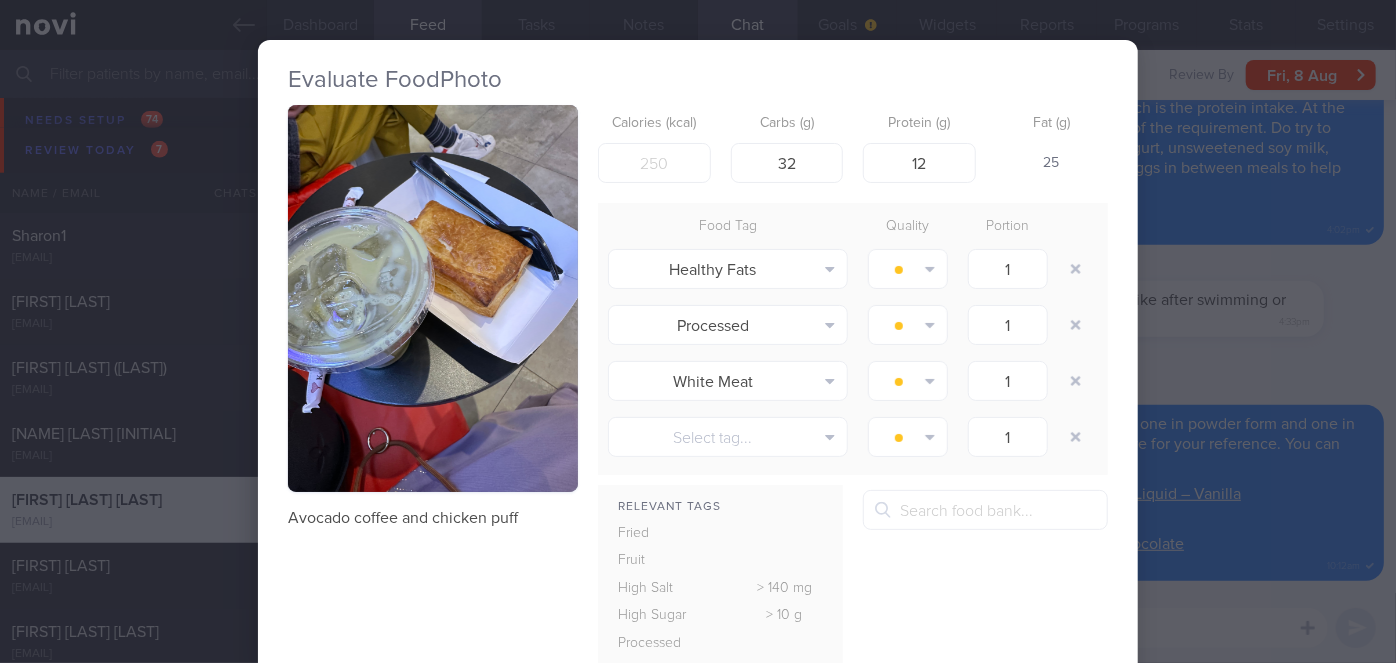 click on "Evaluate Food  Photo
Avocado coffee and chicken puff
Calories (kcal)
401
Carbs (g)
32
Protein (g)
12
Fat (g)
25
Food Tag
Quality
Portion
Healthy Fats
Alcohol
Fried
Fruit
Healthy Fats
High Calcium
High Cholesterol
High Fat" at bounding box center [698, 331] 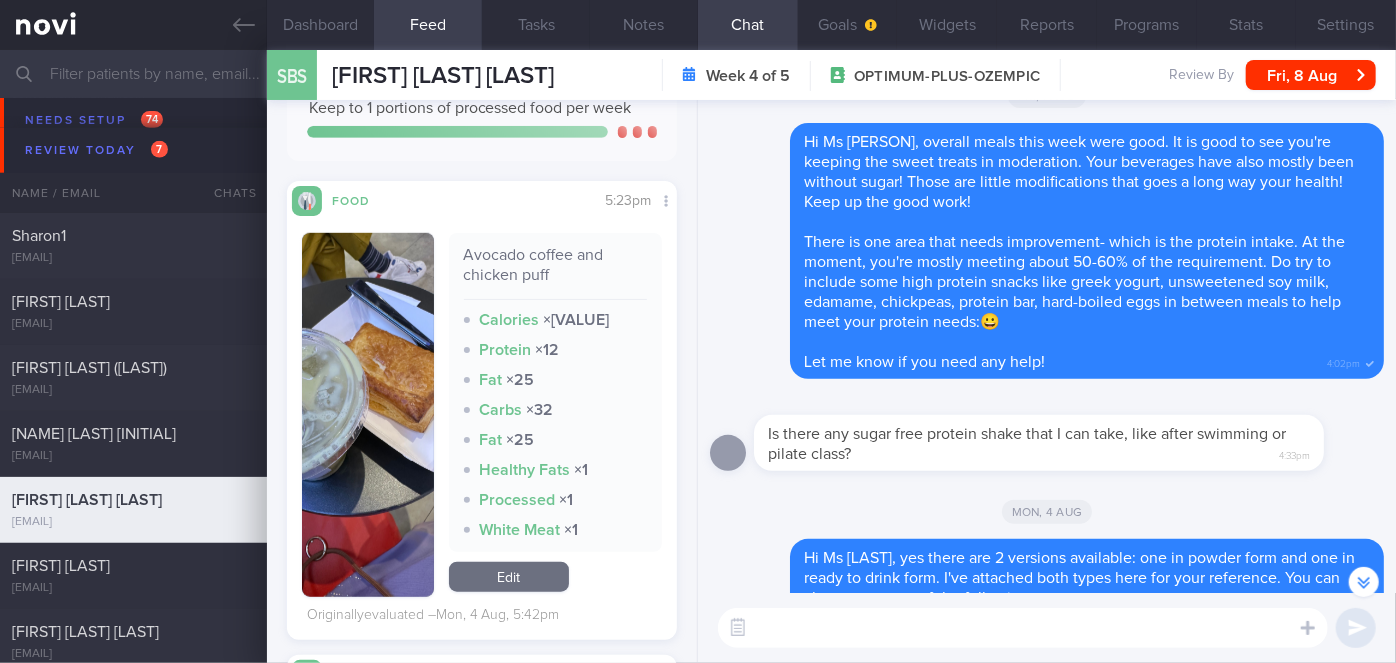 scroll, scrollTop: 0, scrollLeft: 0, axis: both 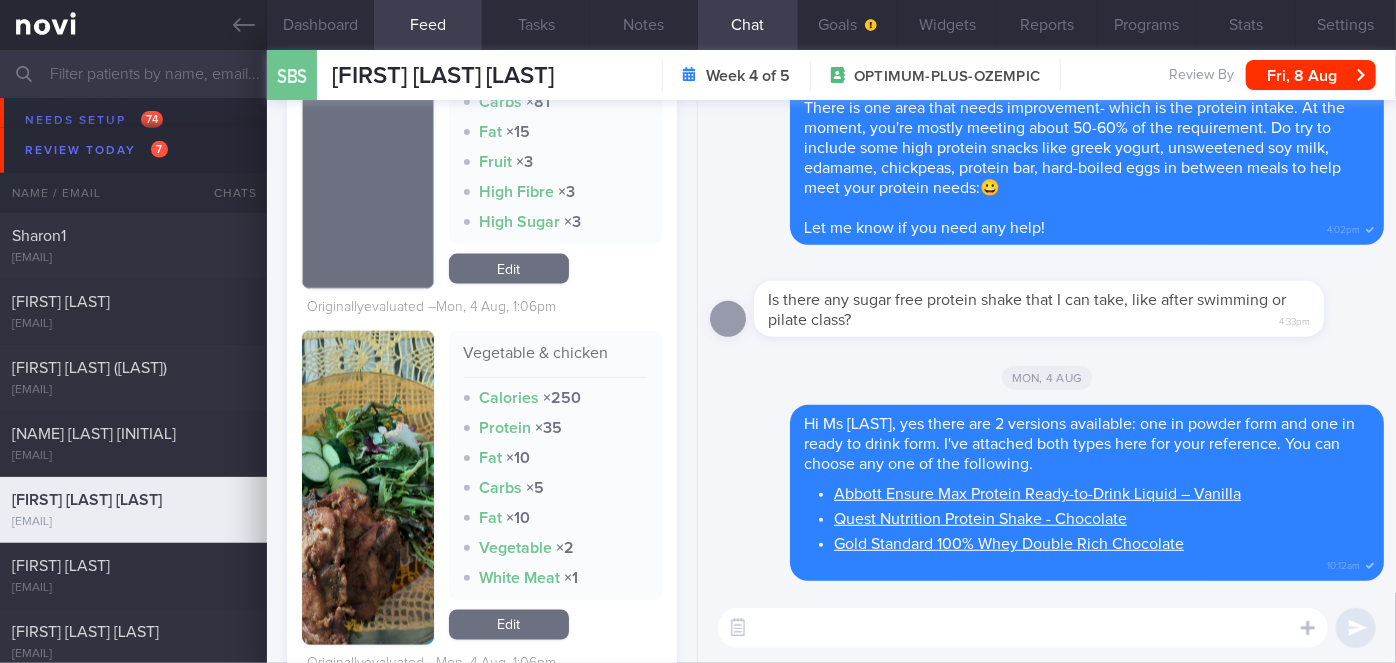 click at bounding box center [368, 488] 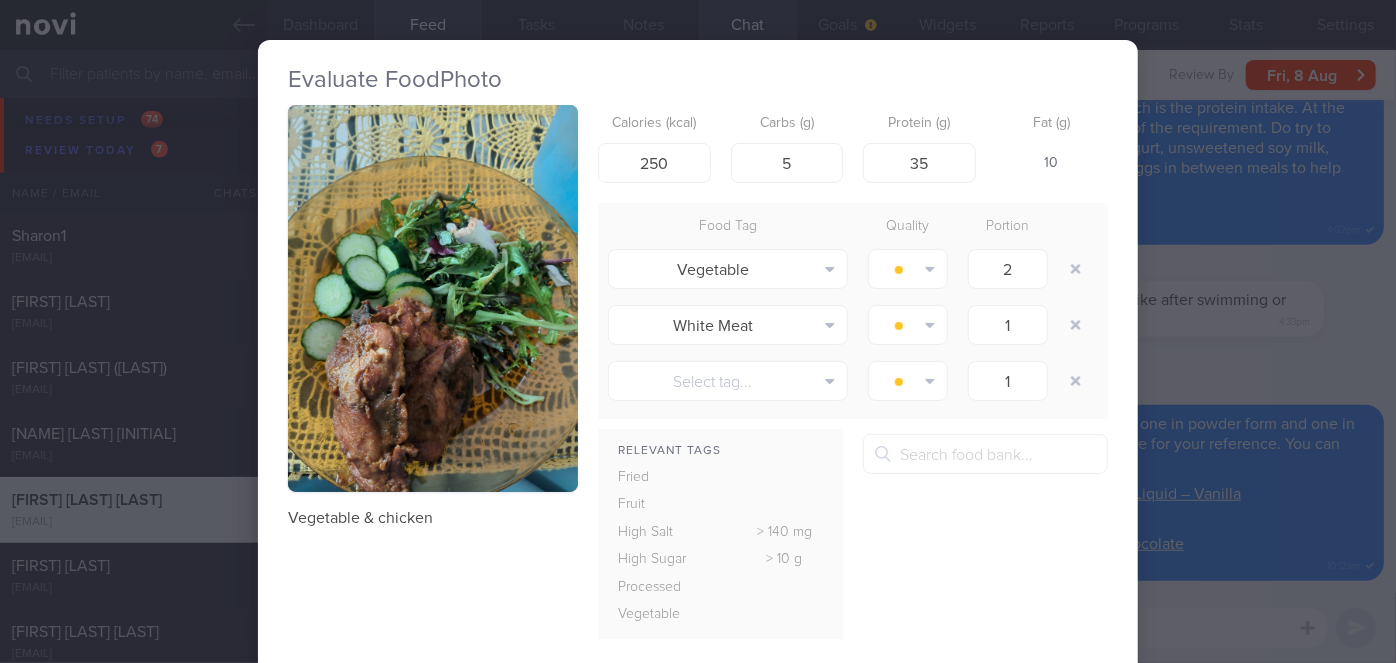 click on "Evaluate Food  Photo
Vegetable & chicken
Calories (kcal)
250
Carbs (g)
5
Protein (g)
35
Fat (g)
10
Food Tag
Quality
Portion
Vegetable
Alcohol
Fried
Fruit
Healthy Fats
High Calcium
High Cholesterol
High Fat" at bounding box center (698, 331) 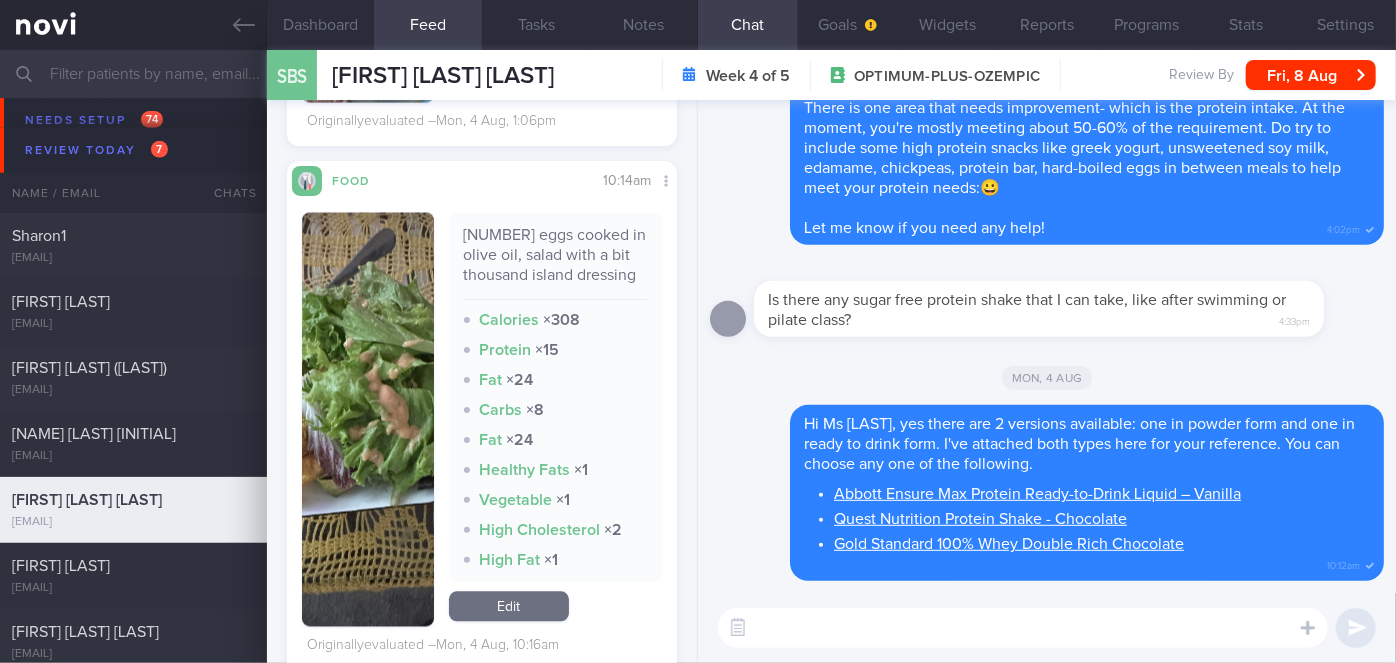 click at bounding box center (368, 420) 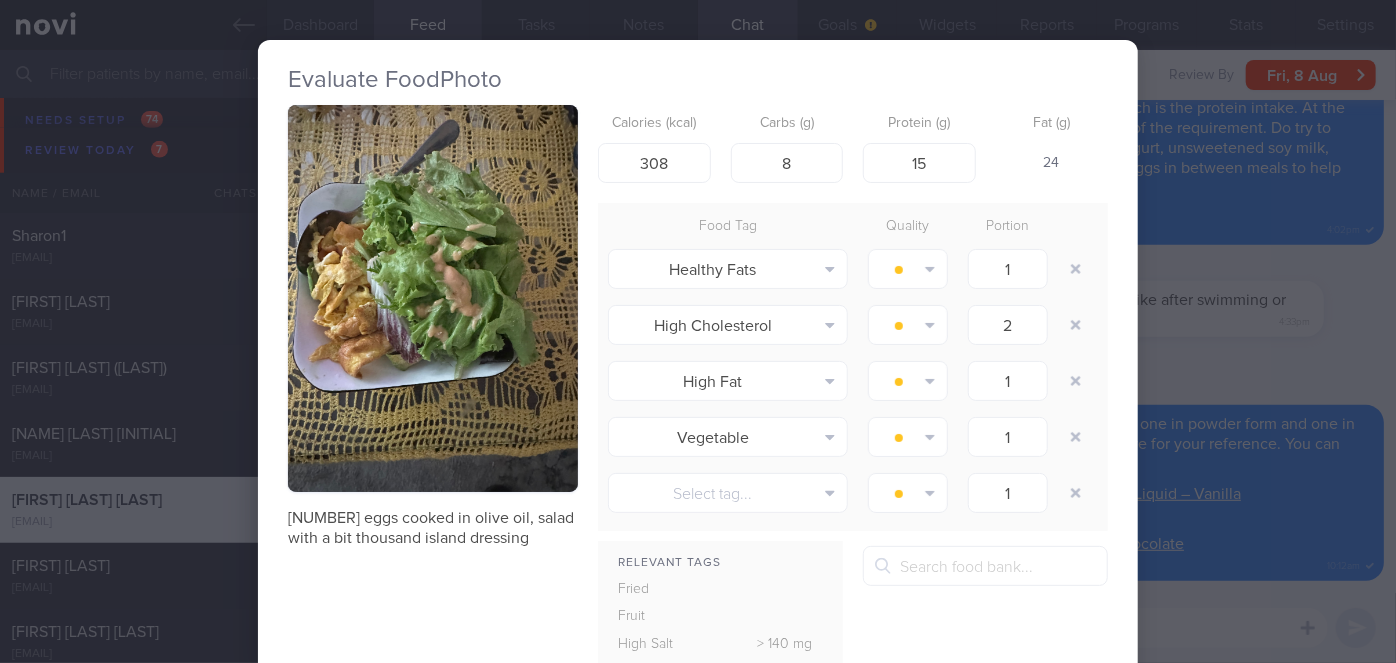 click on "Evaluate Food  Photo
2 eggs cooked in olive oil, salad with a bit  thousand island dressing
Calories (kcal)
308
Carbs (g)
8
Protein (g)
15
Fat (g)
24
Food Tag
Quality
Portion
Healthy Fats
Alcohol
Fried
Fruit
Healthy Fats
High Calcium
High Cholesterol" at bounding box center [698, 331] 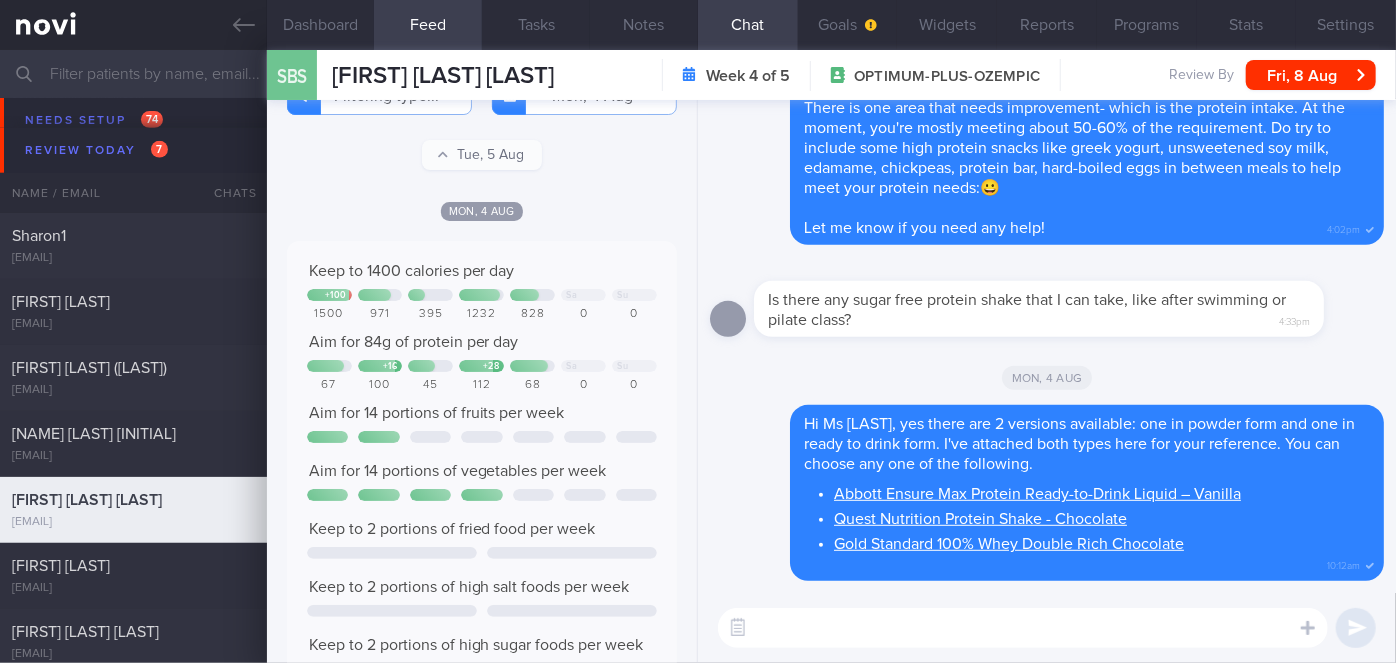 scroll, scrollTop: 0, scrollLeft: 0, axis: both 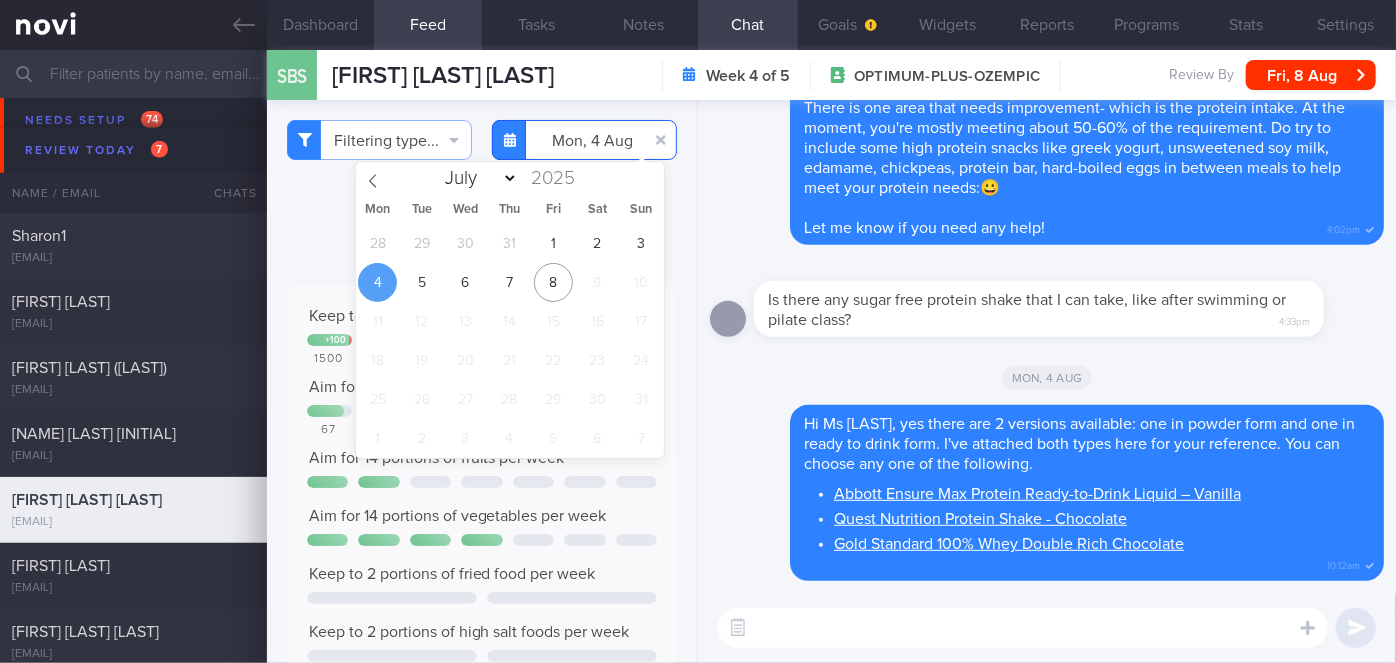 click on "2025-08-04" at bounding box center [584, 140] 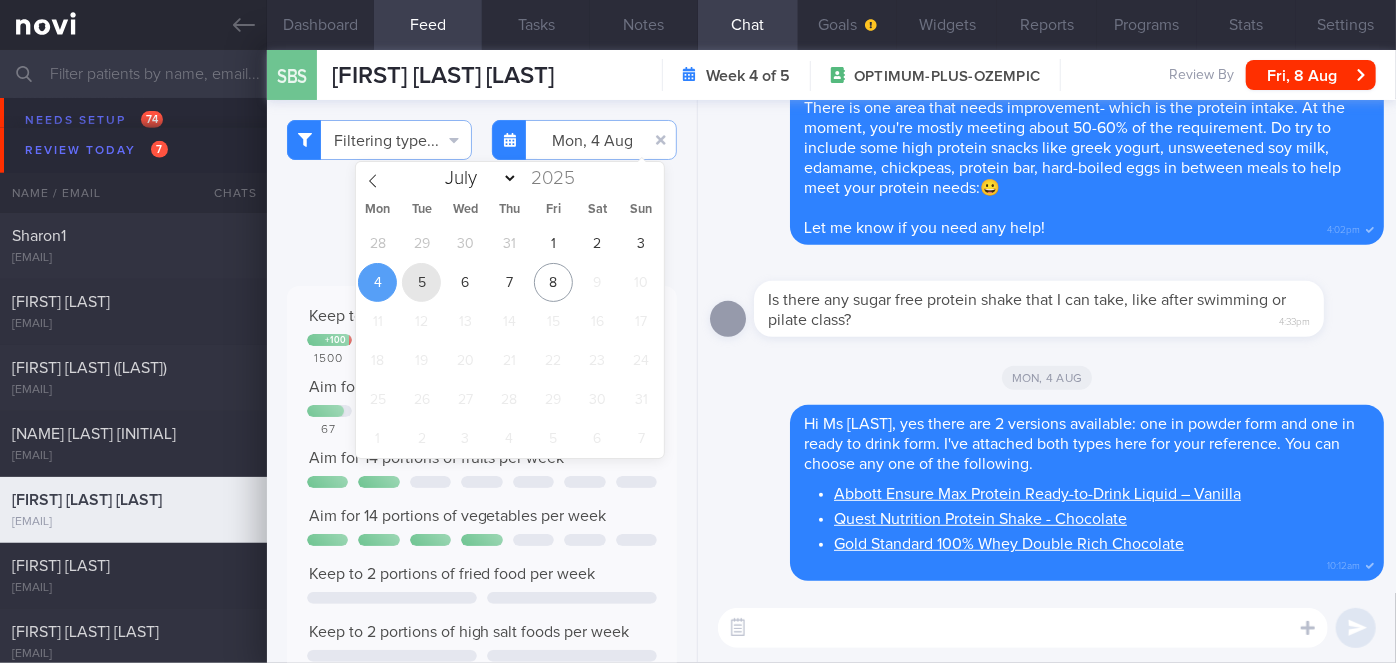 click on "5" at bounding box center [421, 282] 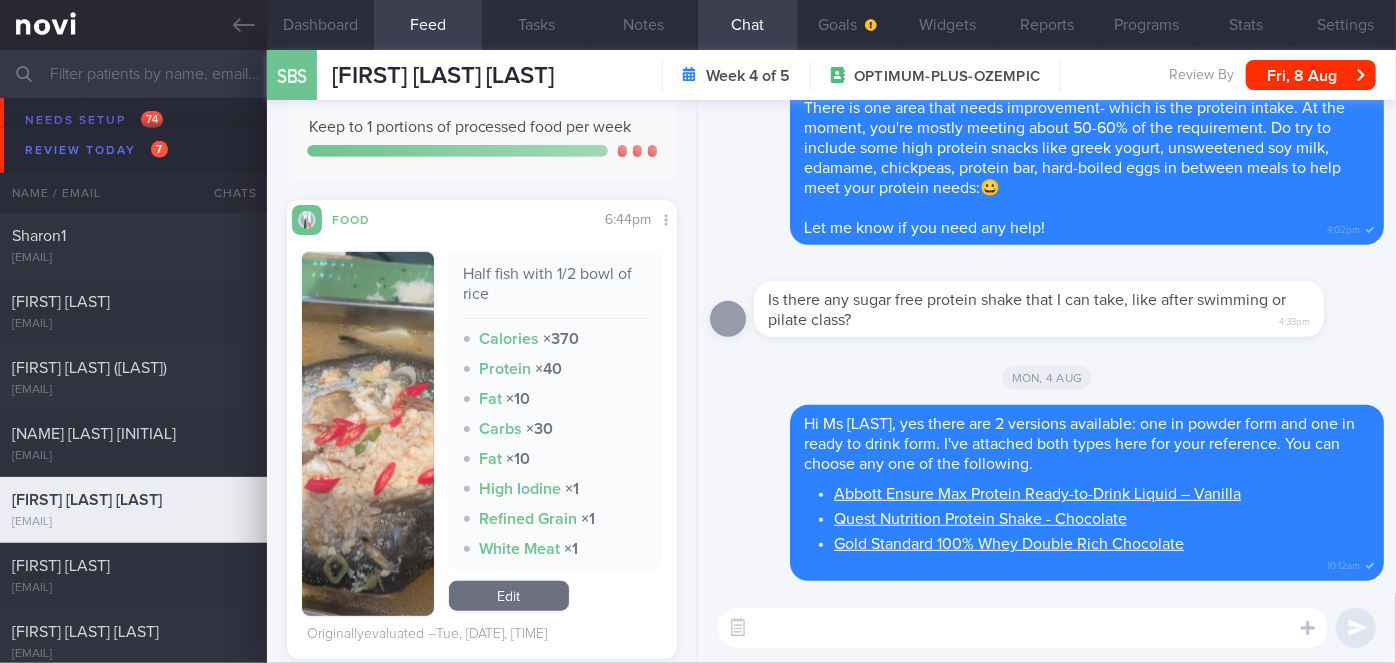 scroll, scrollTop: 621, scrollLeft: 0, axis: vertical 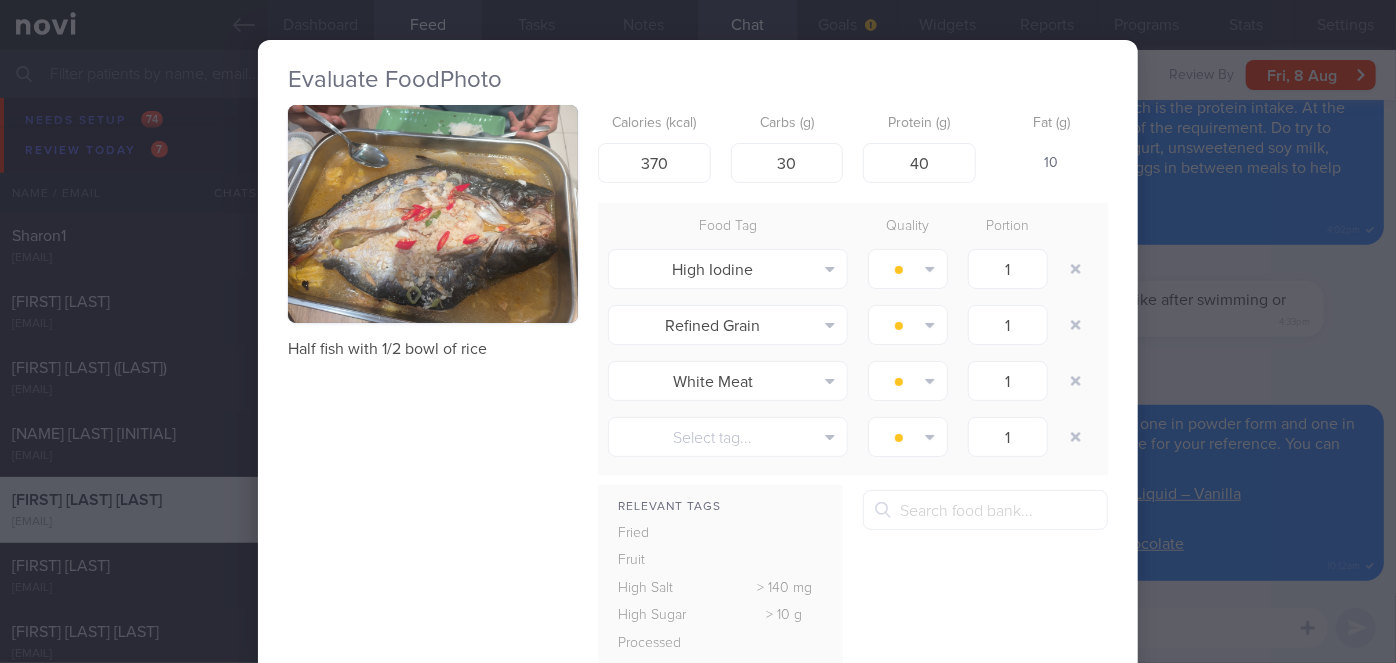 click on "Evaluate Food  Photo
Half fish with 1/2 bowl of rice
Calories (kcal)
370
Carbs (g)
30
Protein (g)
40
Fat (g)
10
Food Tag
Quality
Portion
High Iodine
Alcohol
Fried
Fruit
Healthy Fats
High Calcium
High Cholesterol
High Fat" at bounding box center [698, 331] 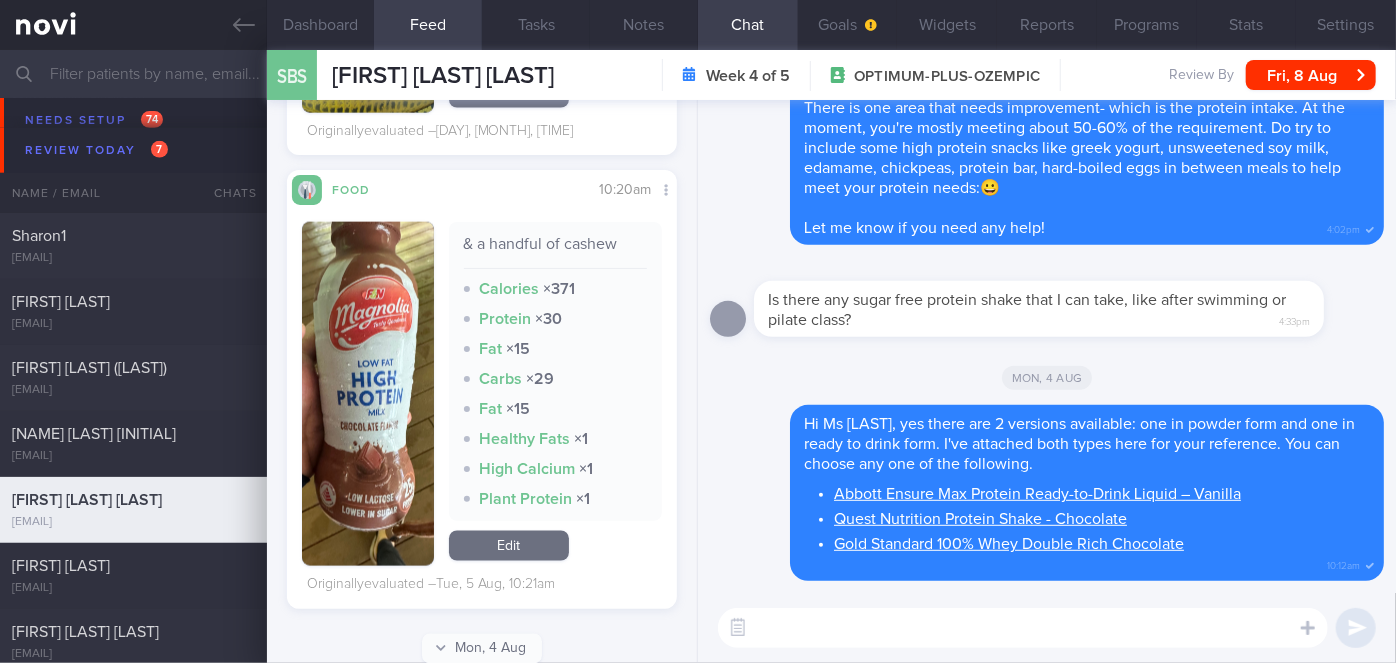 click at bounding box center (368, 394) 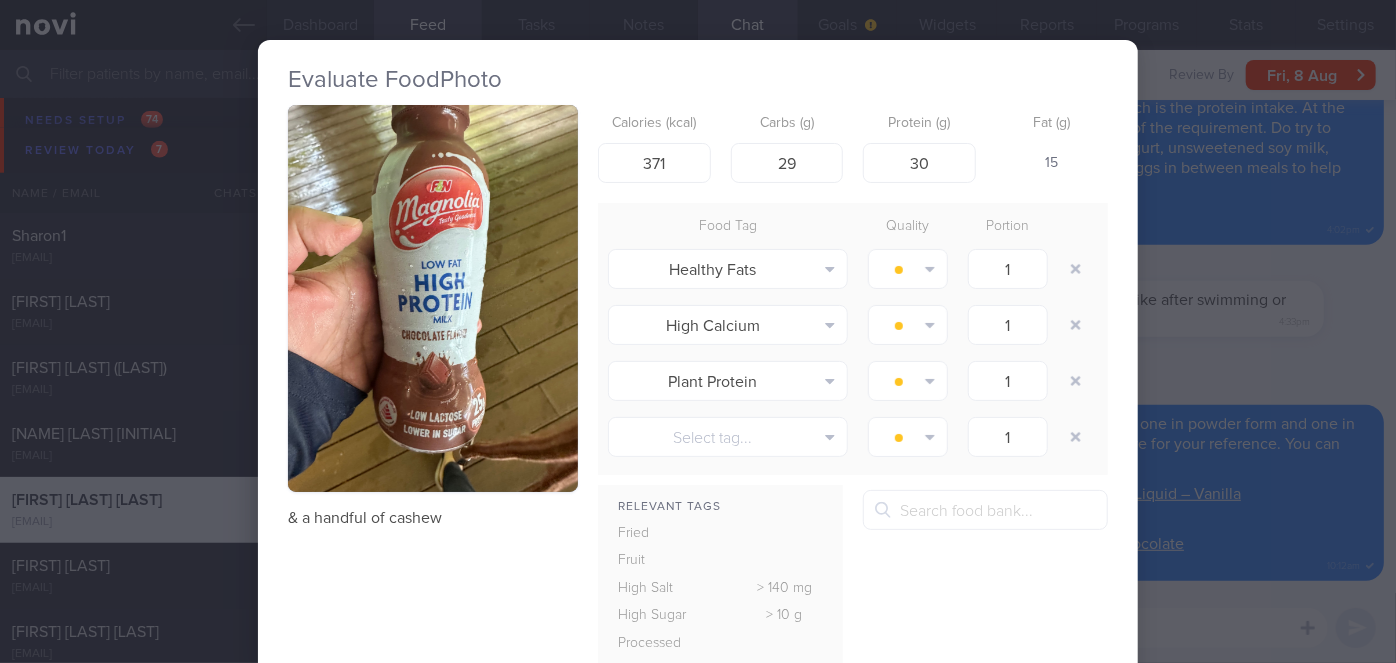 click at bounding box center (433, 298) 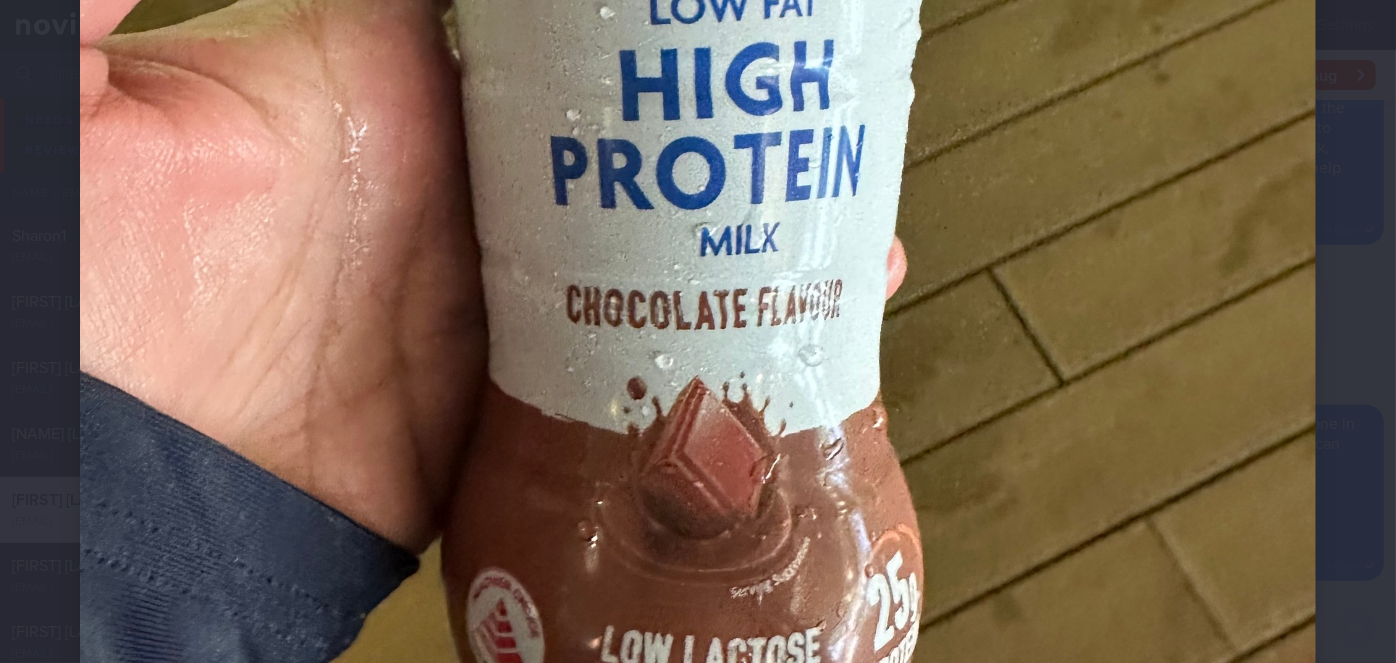scroll, scrollTop: 754, scrollLeft: 0, axis: vertical 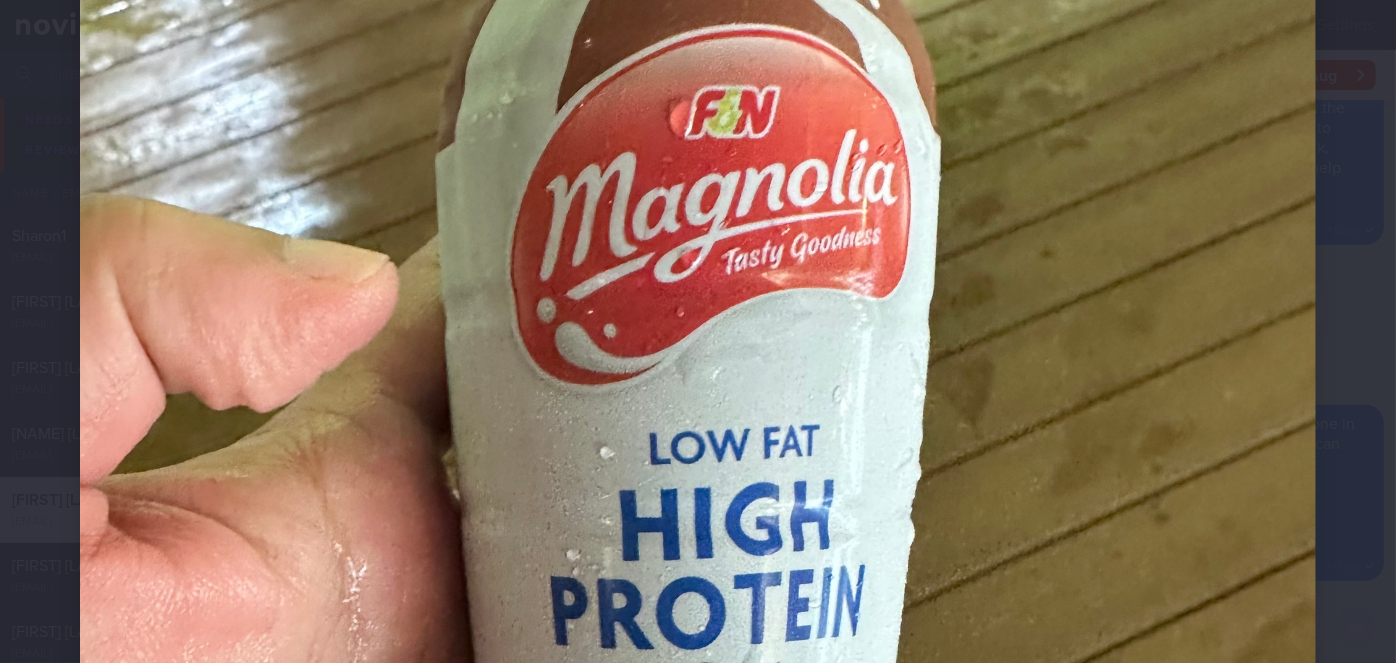 click at bounding box center (698, 591) 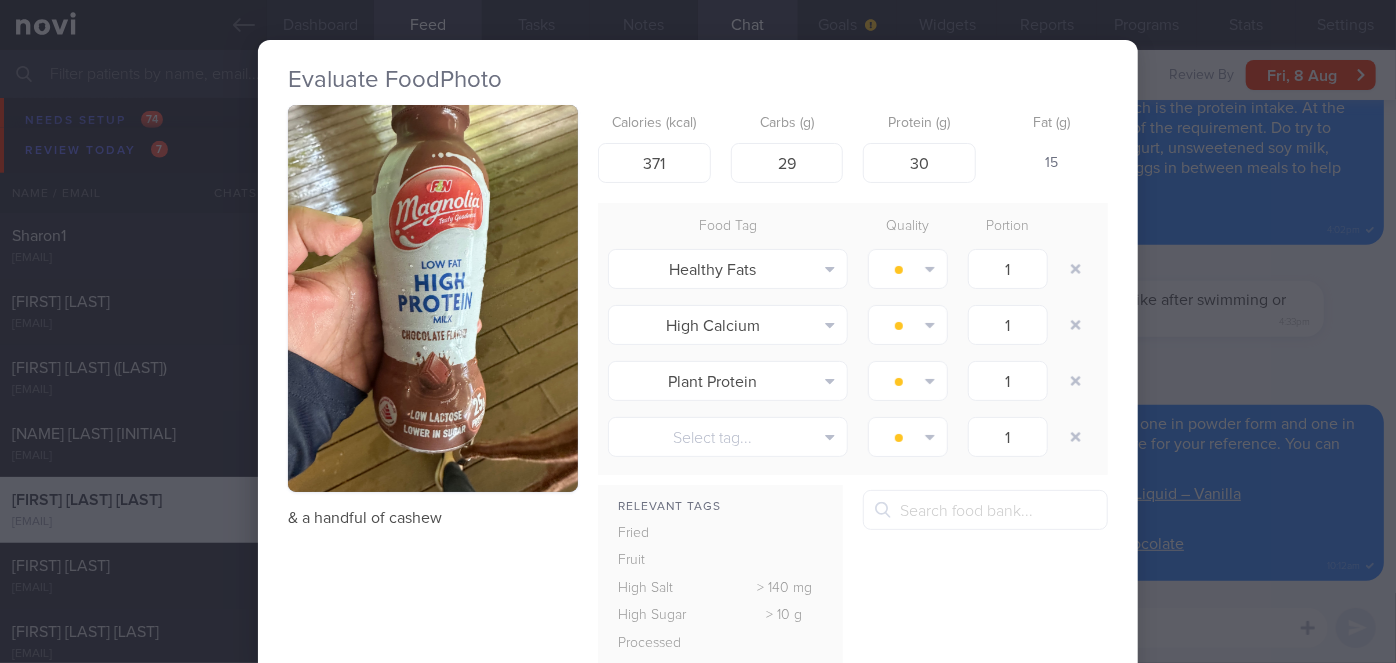 click on "Evaluate Food  Photo
& a handful of cashew
Calories (kcal)
[VALUE]
Carbs (g)
[VALUE]
Protein (g)
[VALUE]
Fat (g)
[VALUE]
Food Tag
Quality
Portion
Healthy Fats
Alcohol
Fried
Fruit
Healthy Fats
High Calcium
High Cholesterol
High Fat" at bounding box center (698, 331) 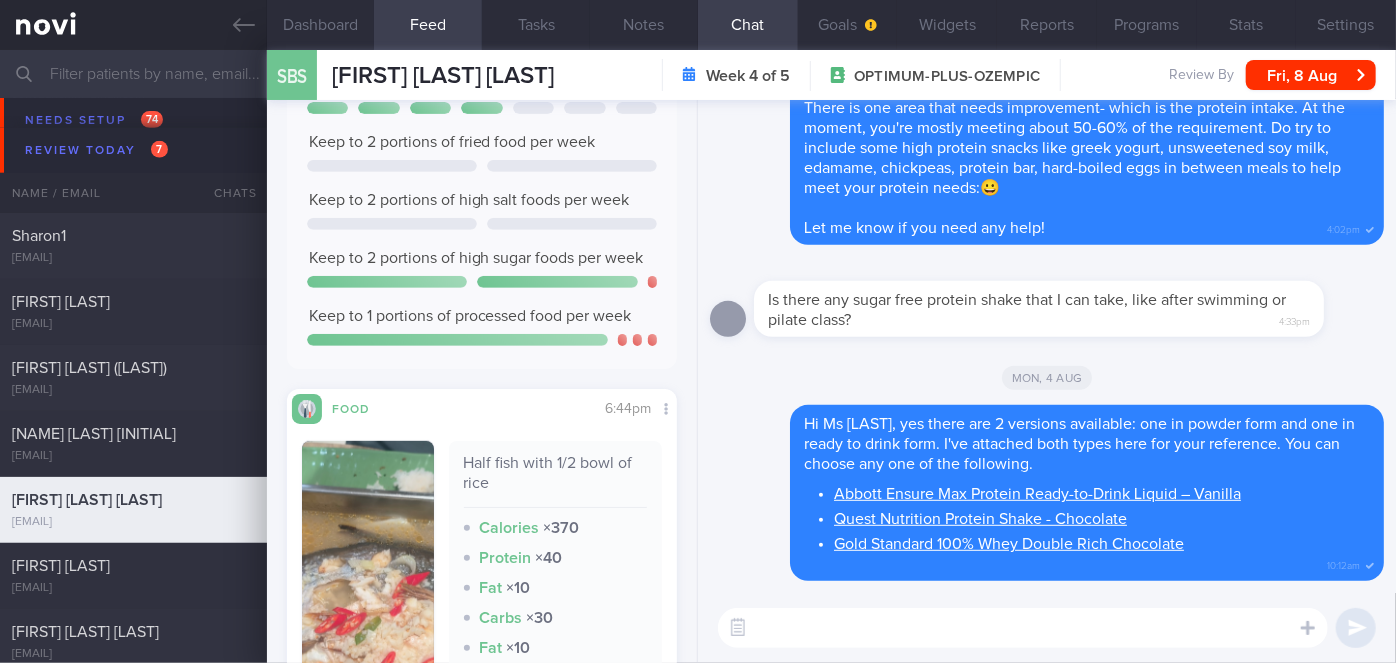 scroll, scrollTop: 0, scrollLeft: 0, axis: both 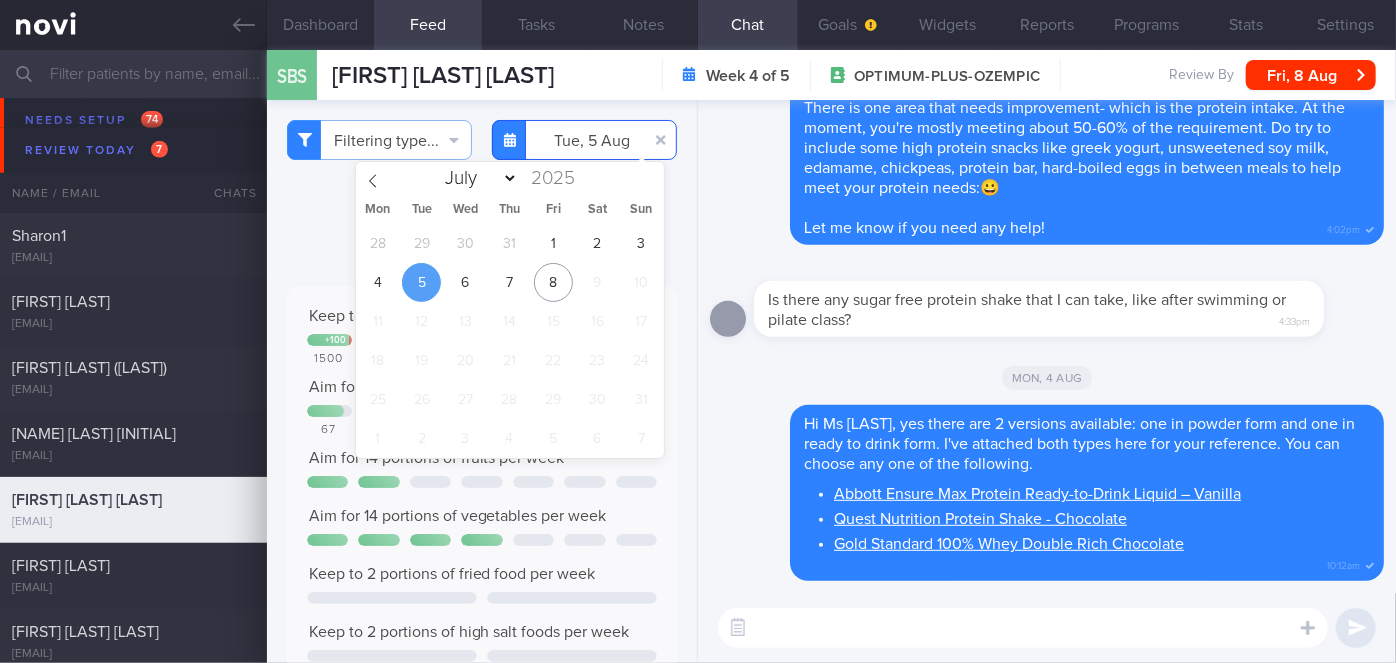 click on "2025-08-05" at bounding box center (584, 140) 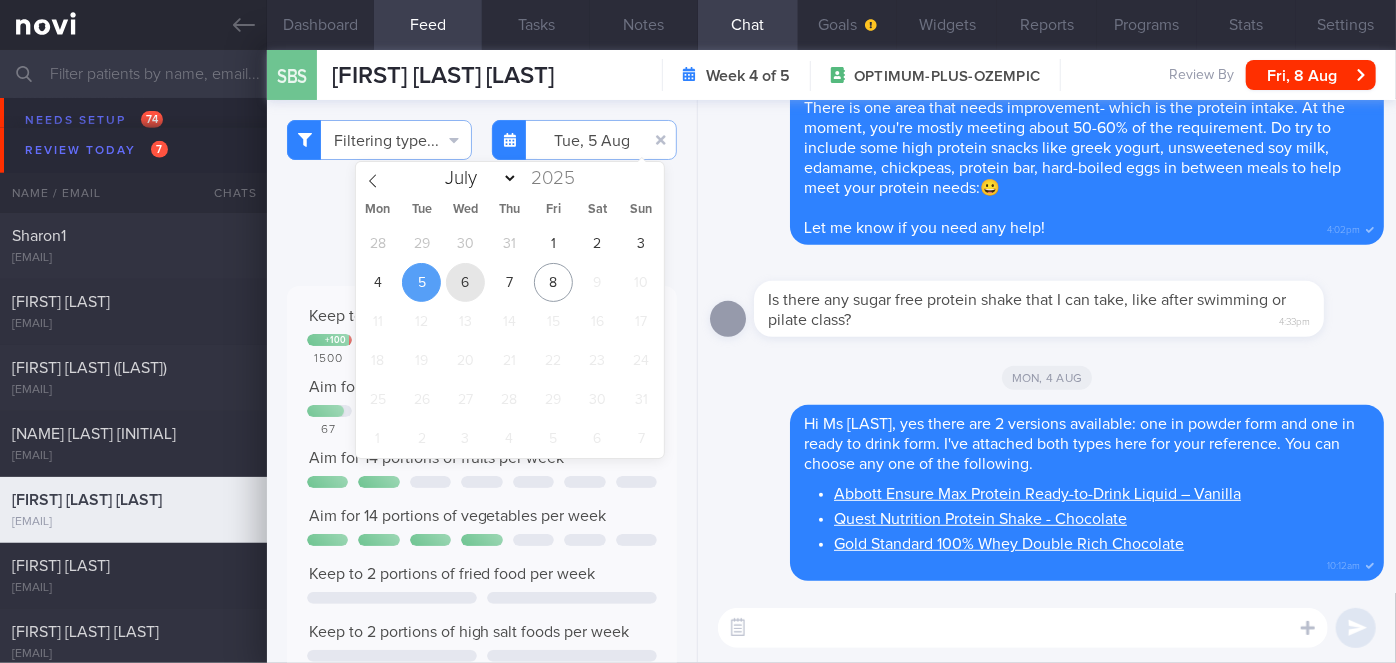 click on "6" at bounding box center [465, 282] 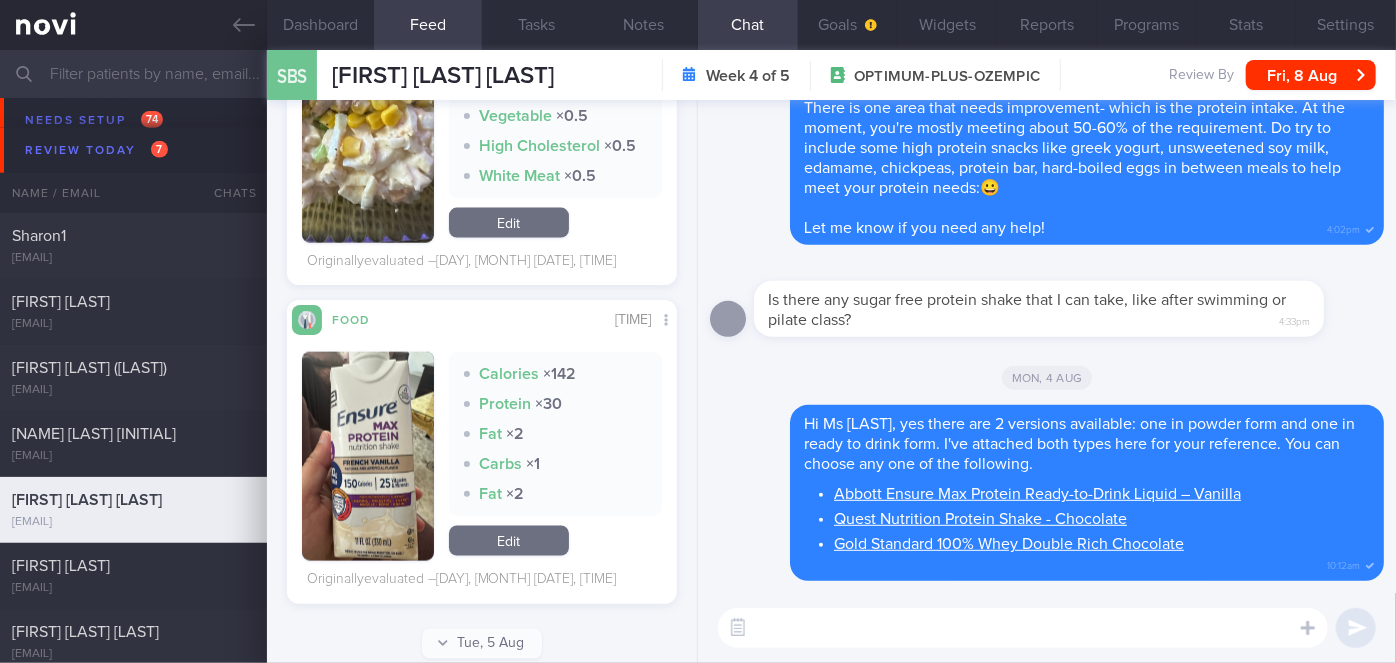scroll, scrollTop: 1429, scrollLeft: 0, axis: vertical 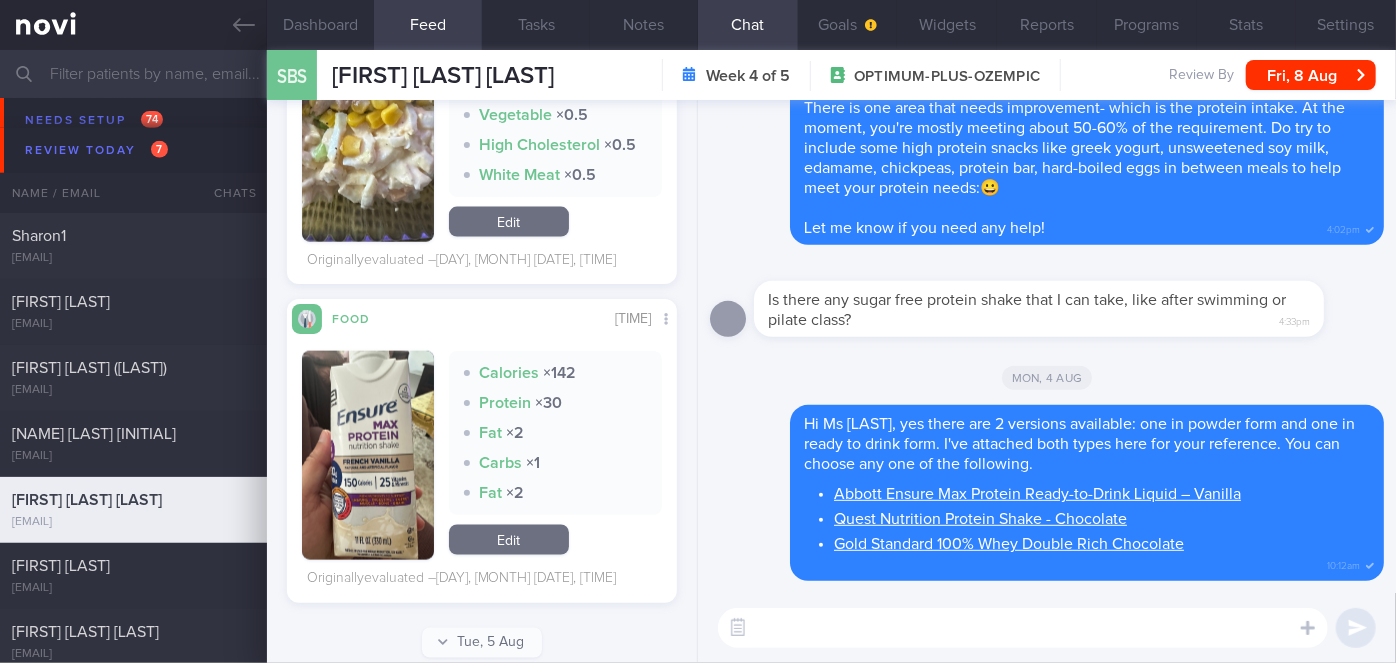 click at bounding box center (368, 455) 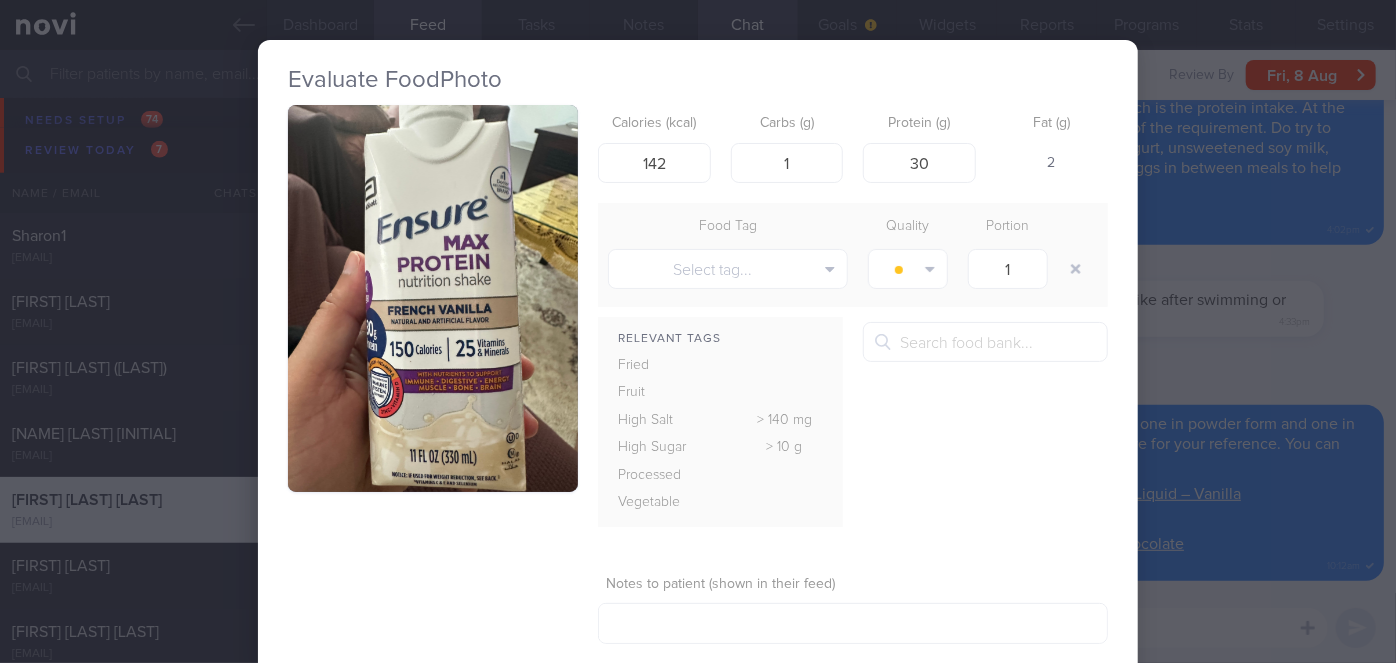click on "Evaluate Food  Photo
Calories (kcal)
142
Carbs (g)
1
Protein (g)
30
Fat (g)
2
Food Tag
Quality
Portion
Select tag...
Alcohol
Fried
Fruit
Healthy Fats
High Calcium
High Cholesterol
High Fat" at bounding box center [698, 331] 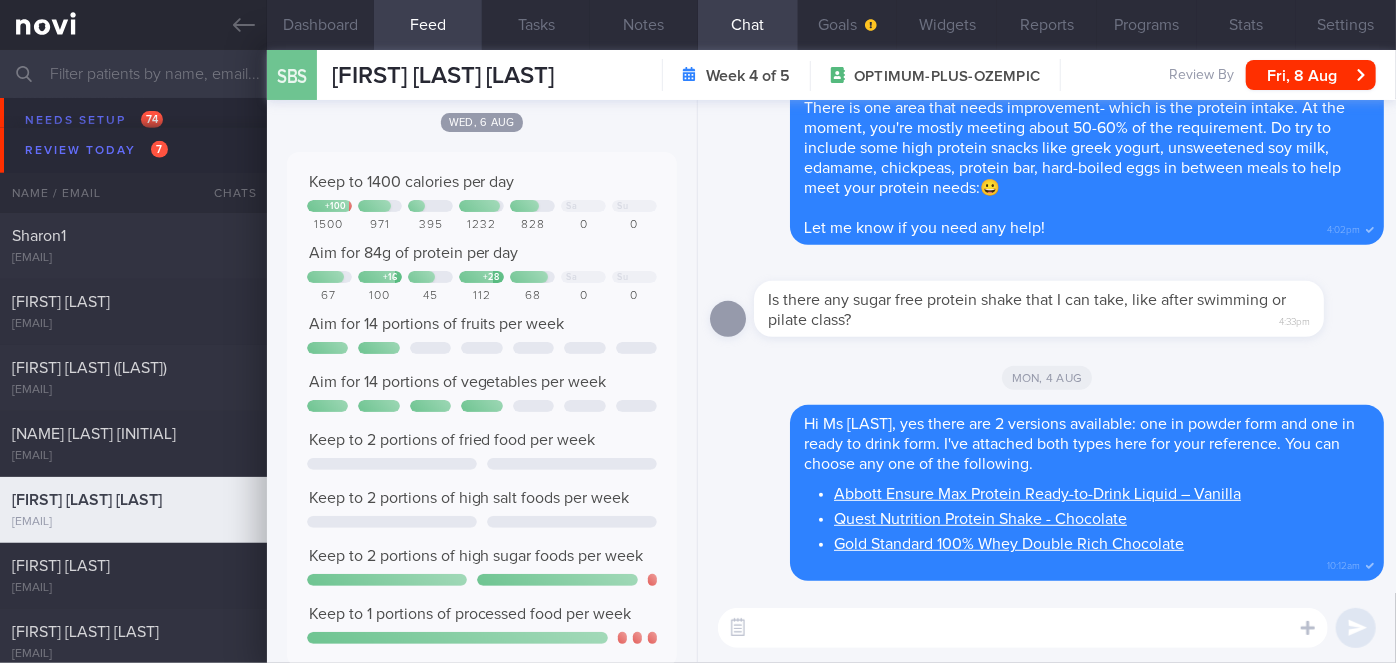 scroll, scrollTop: 0, scrollLeft: 0, axis: both 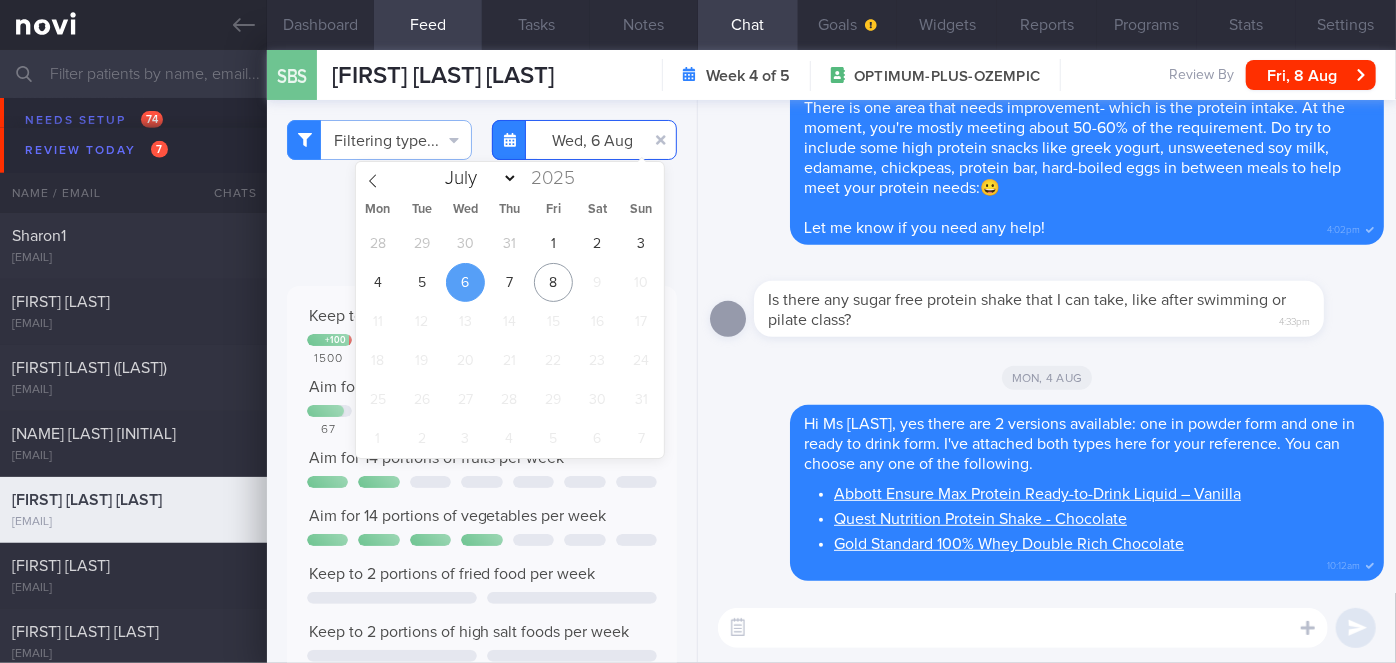click on "2025-08-06" at bounding box center (584, 140) 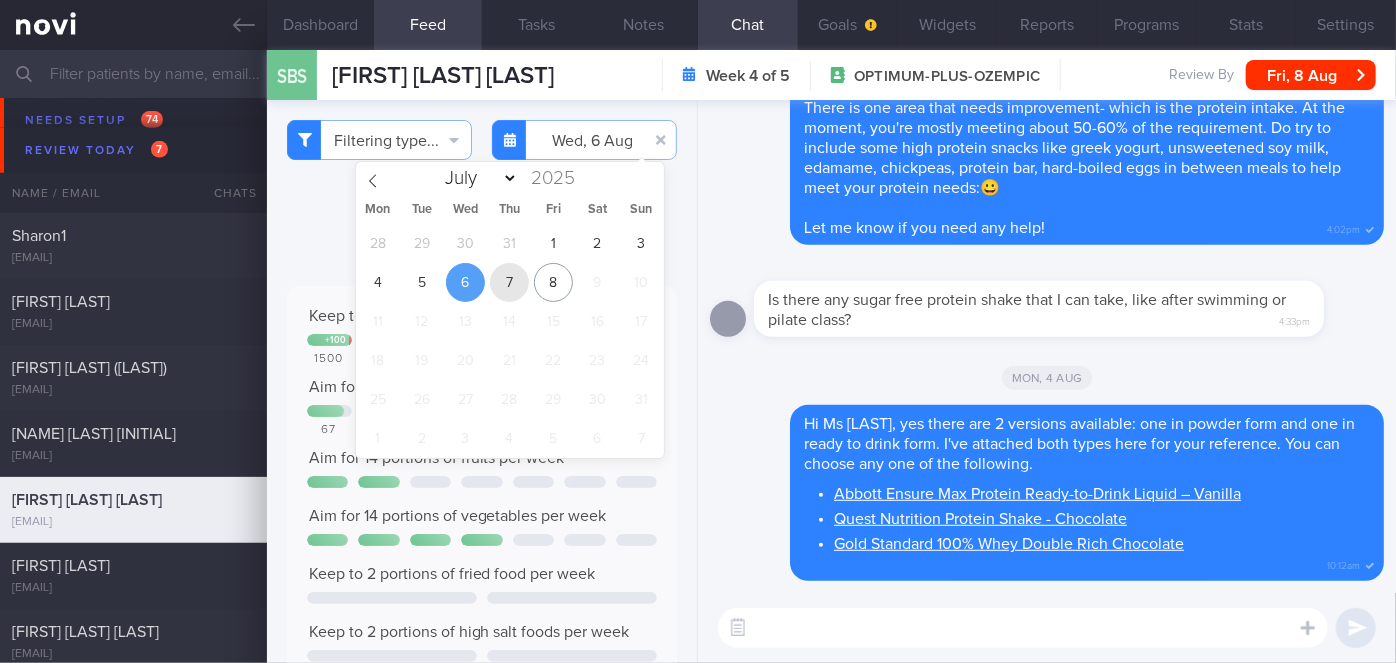 click on "7" at bounding box center (509, 282) 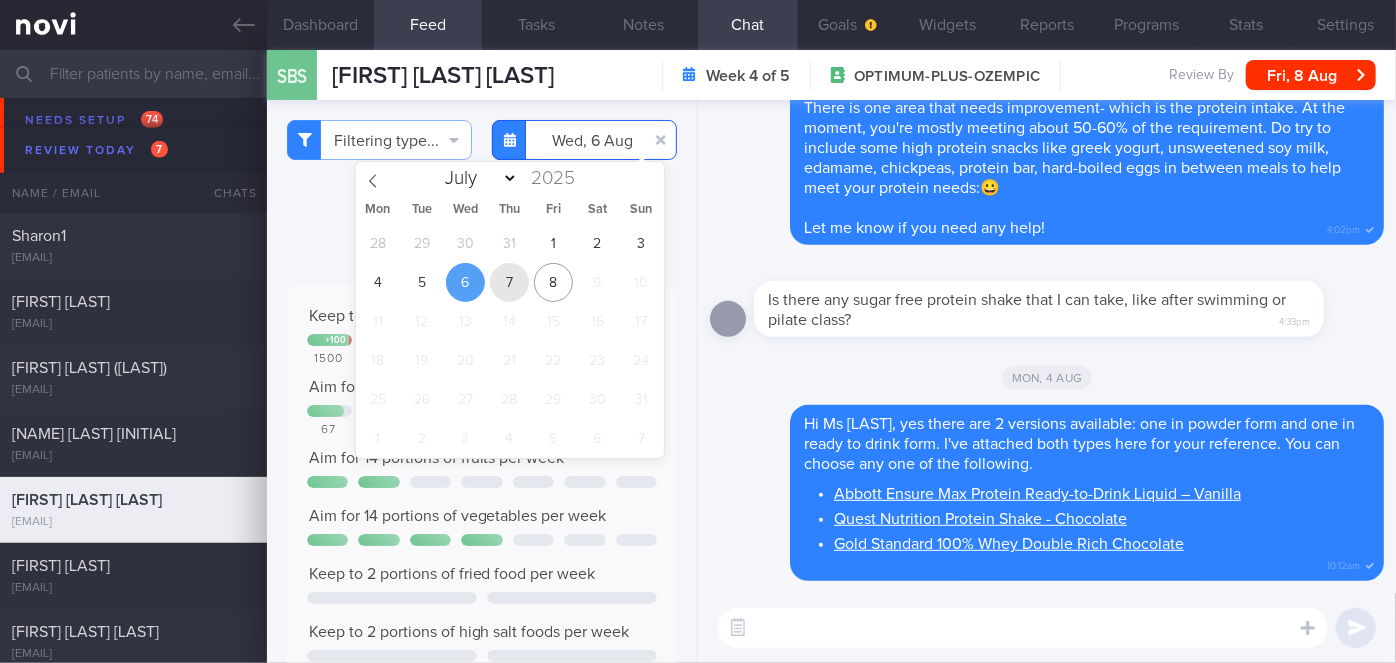 type on "[DATE]" 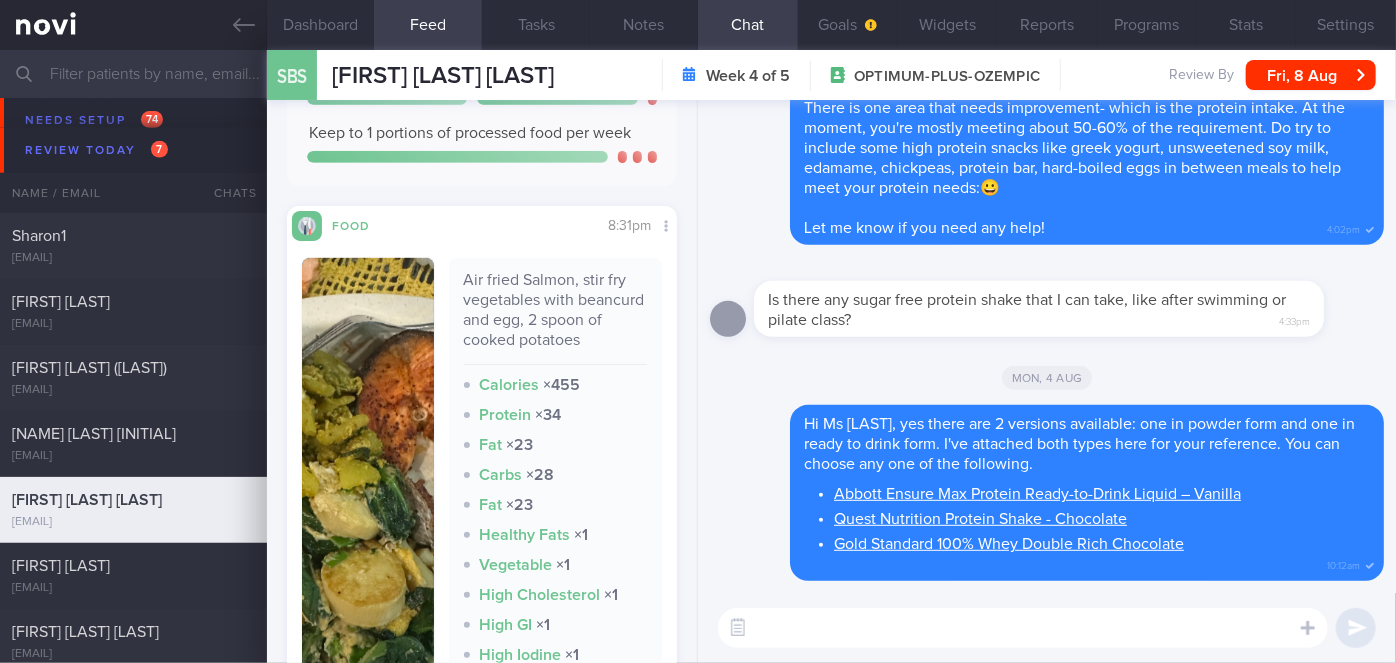 scroll, scrollTop: 616, scrollLeft: 0, axis: vertical 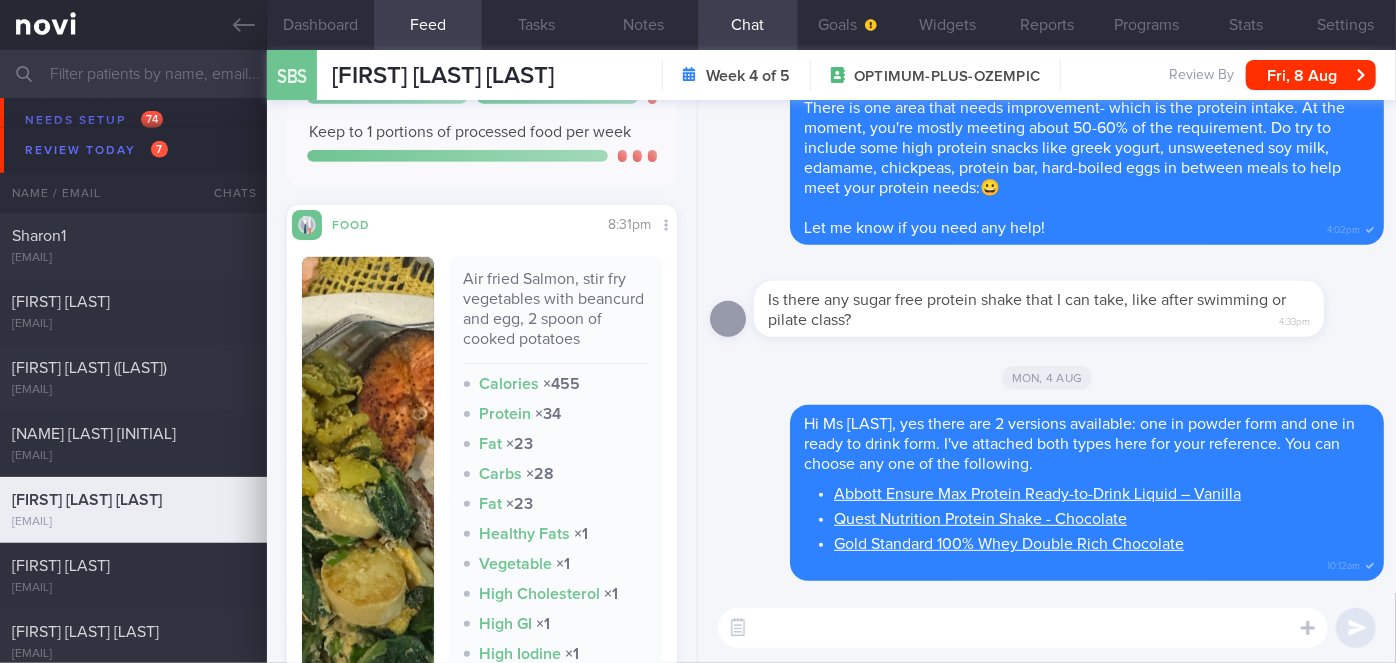 click at bounding box center [368, 504] 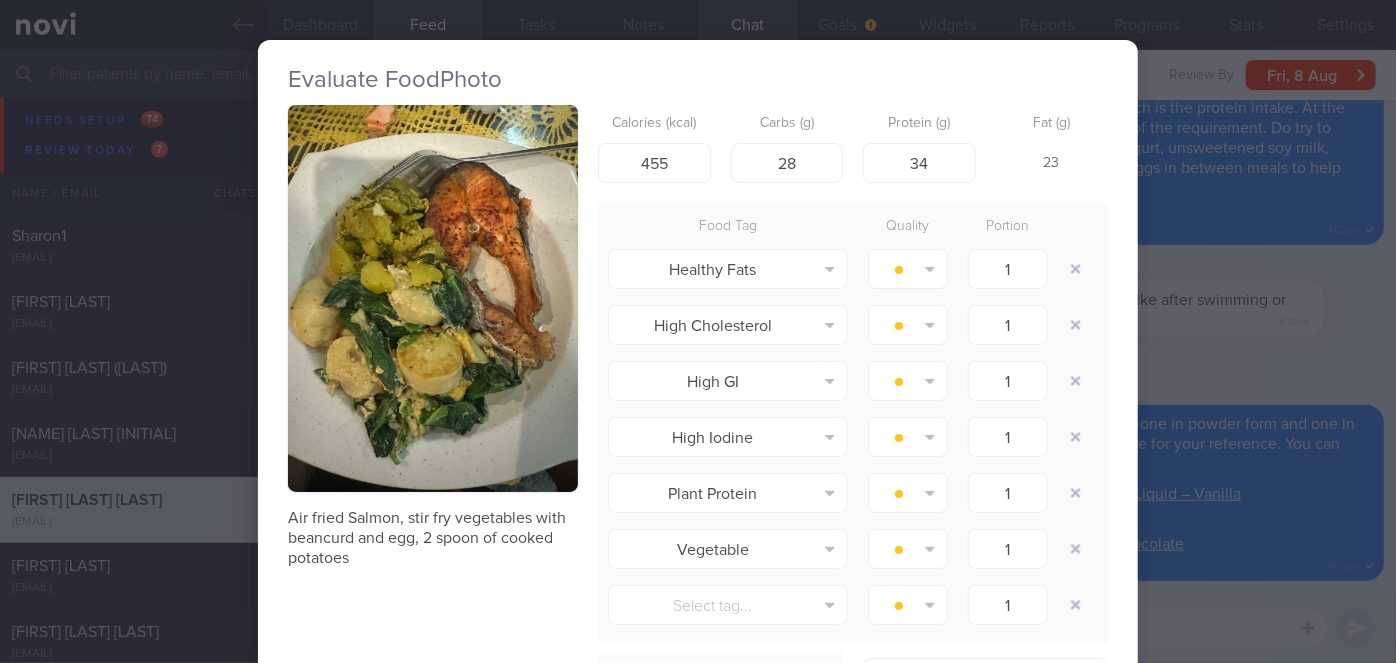 click on "Evaluate Food  Photo
Air fried Salmon, stir fry vegetables with beancurd and egg, 2 spoon of cooked potatoes
Calories (kcal)
455
Carbs (g)
28
Protein (g)
34
Fat (g)
23
Food Tag
Quality
Portion
Healthy Fats
Alcohol
Fried
Fruit
Healthy Fats
High Calcium" at bounding box center [698, 331] 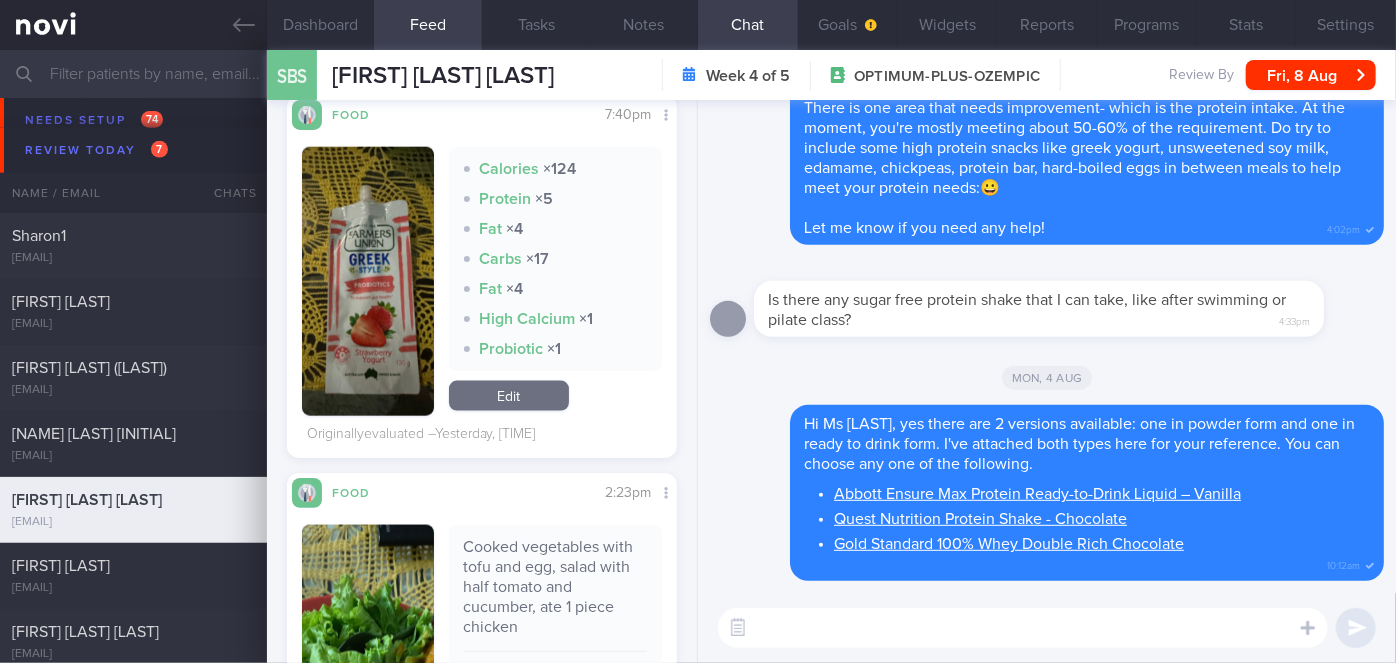scroll, scrollTop: 1331, scrollLeft: 0, axis: vertical 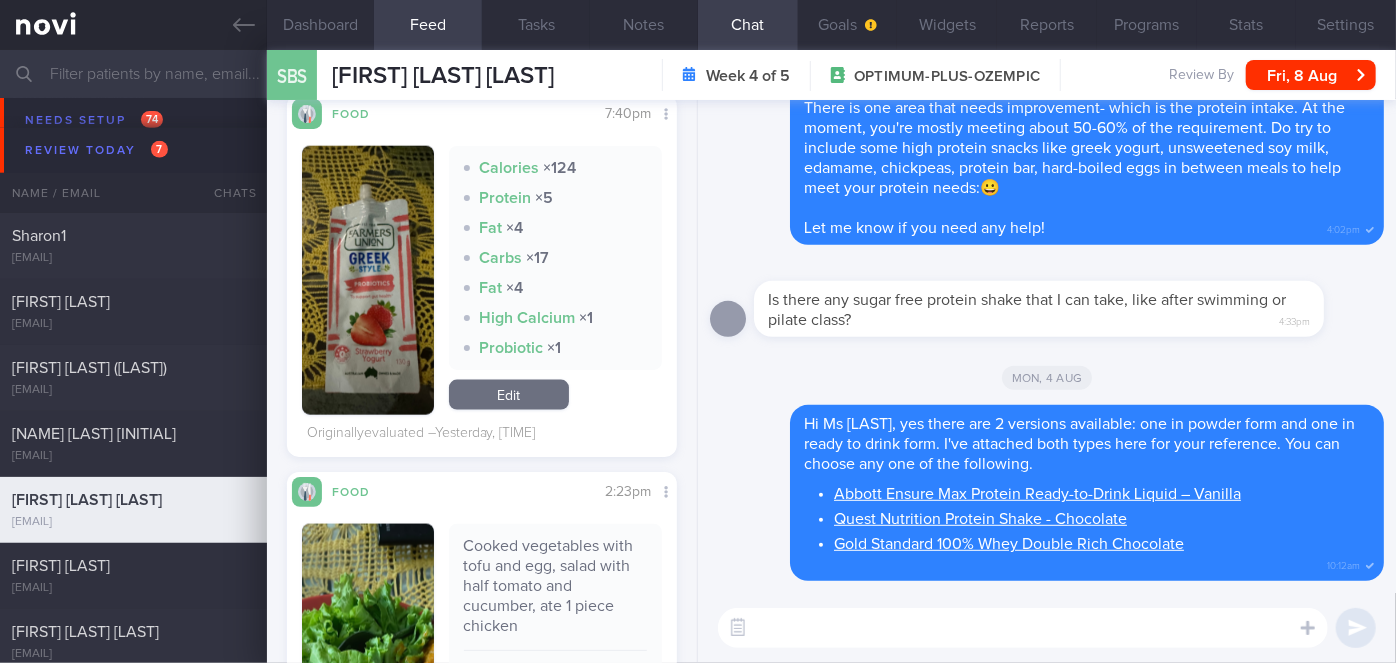 click at bounding box center [368, 280] 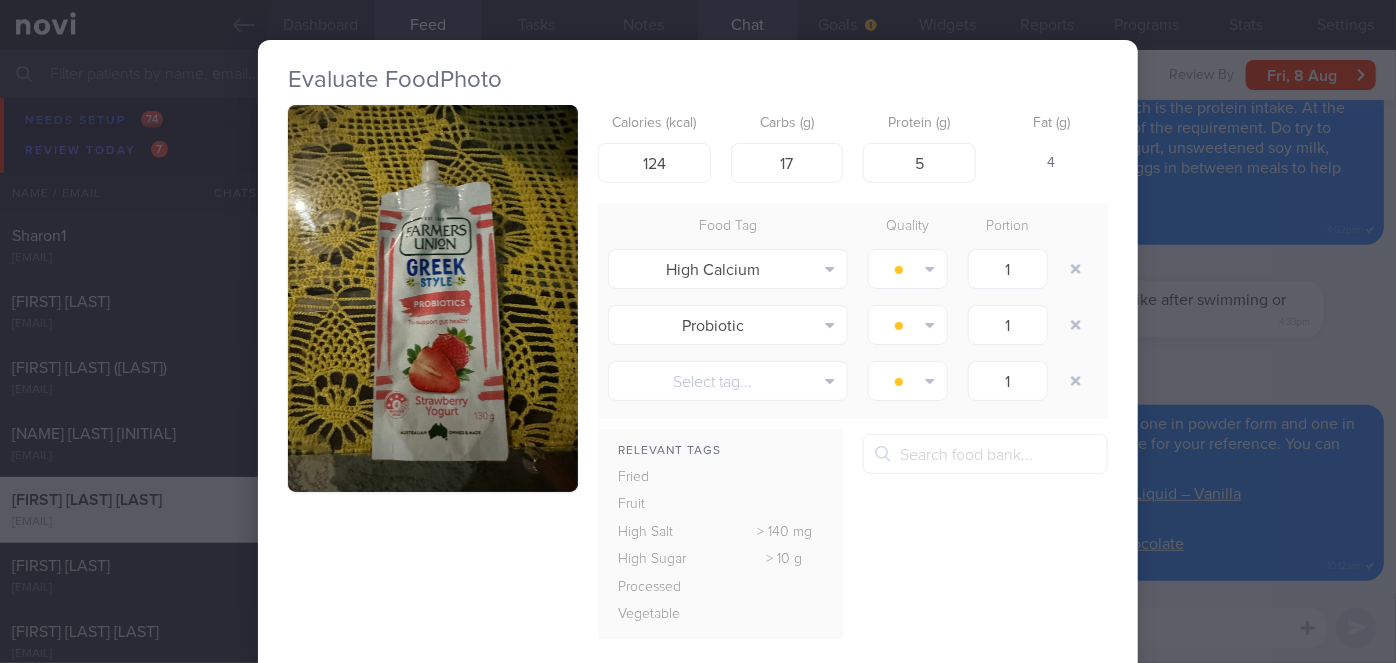 click on "Evaluate Food  Photo
Calories (kcal)
[NUMBER]
Carbs (g)
[NUMBER]
Protein (g)
[NUMBER]
Fat (g)
[NUMBER]
Food Tag
Quality
Portion
High Calcium
Alcohol
Fried
Fruit
Healthy Fats
High Calcium
High Cholesterol
High Fat" at bounding box center [698, 331] 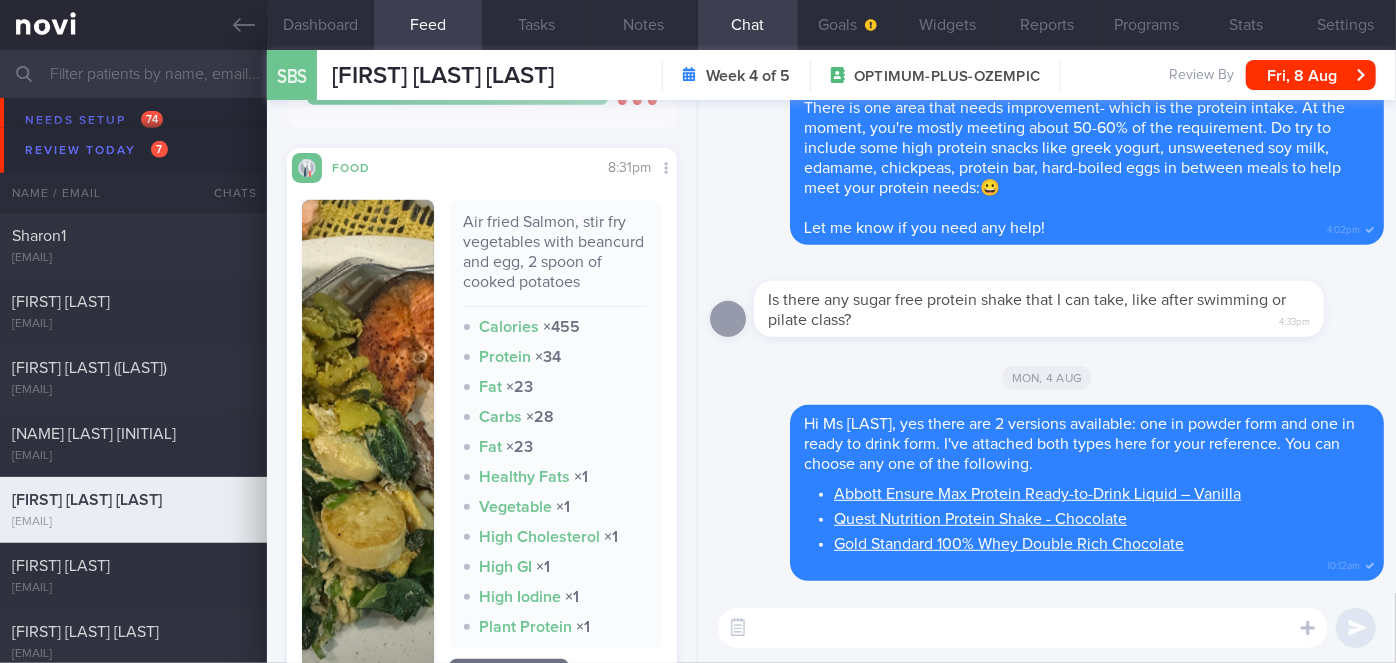scroll, scrollTop: 0, scrollLeft: 0, axis: both 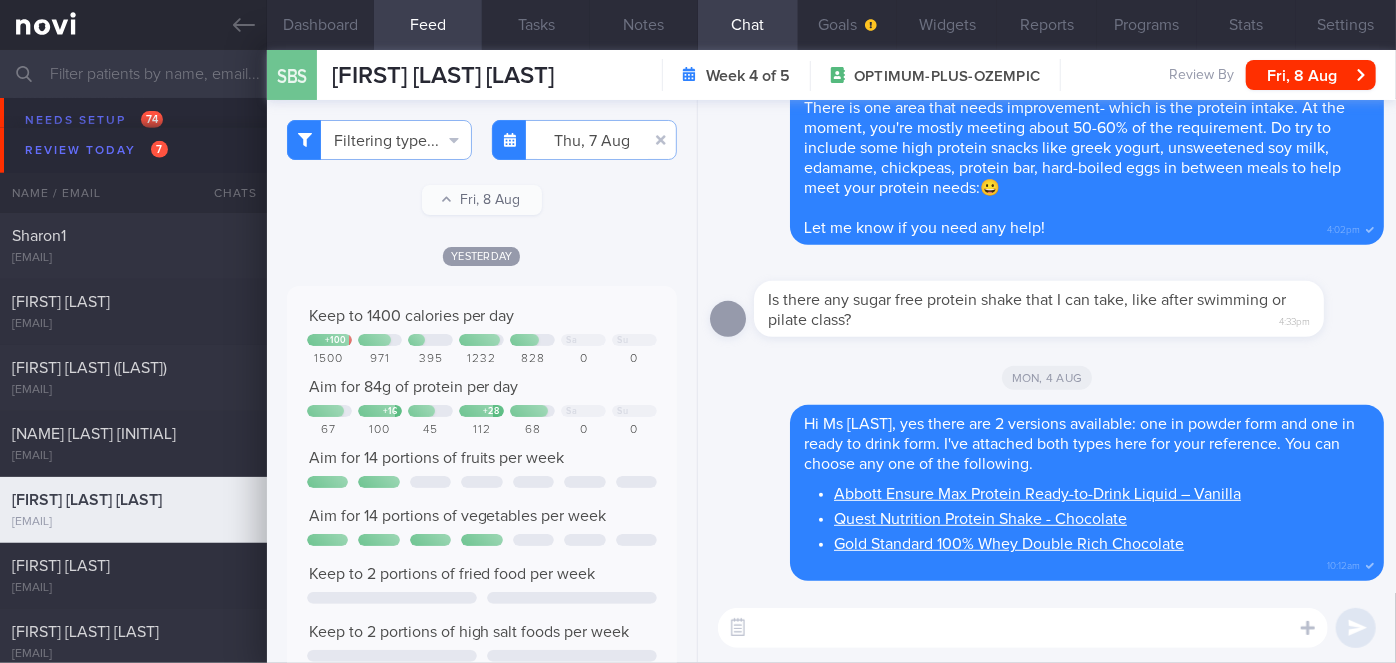 click at bounding box center [1023, 628] 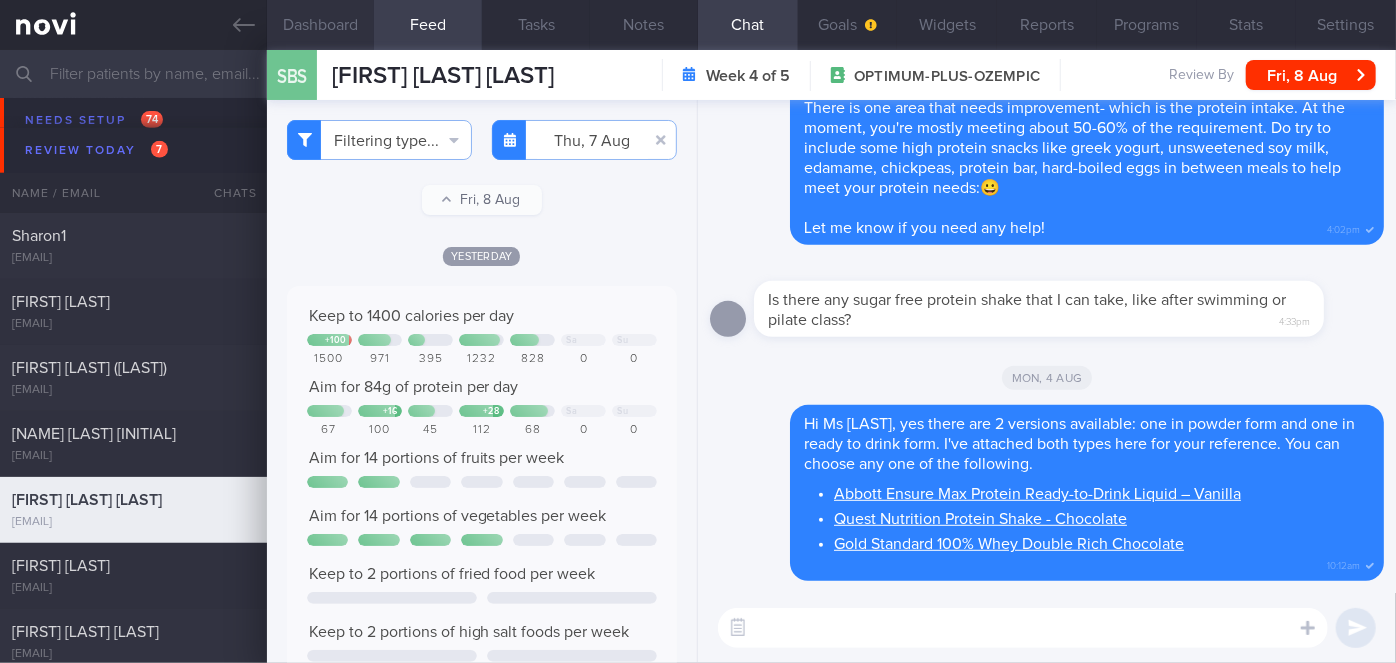 click on "Dashboard" at bounding box center [321, 25] 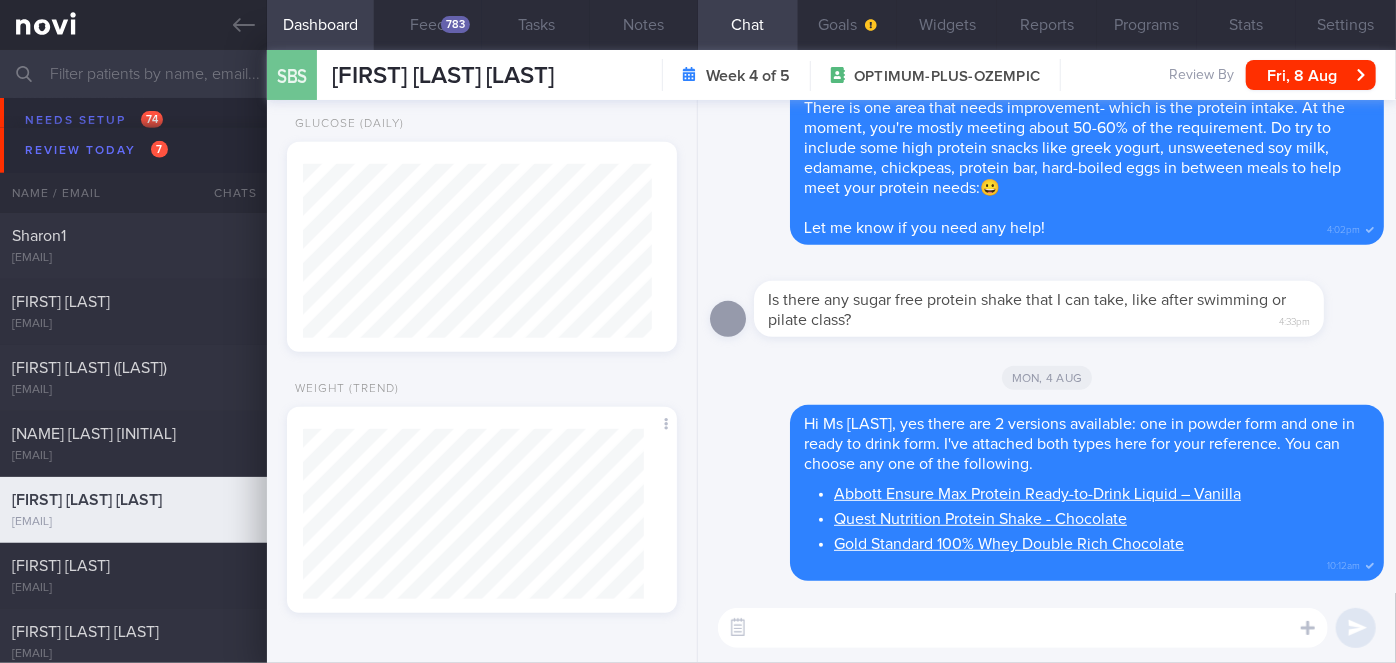 click at bounding box center (1023, 628) 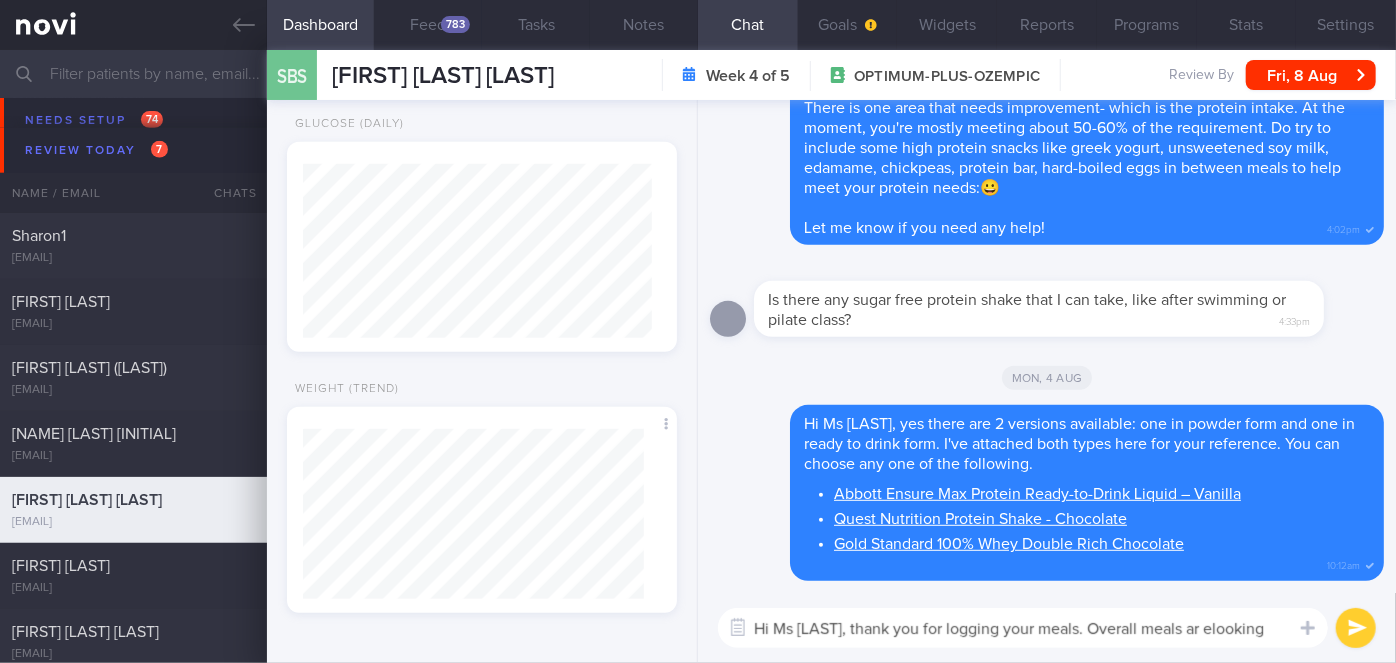 scroll, scrollTop: 0, scrollLeft: 0, axis: both 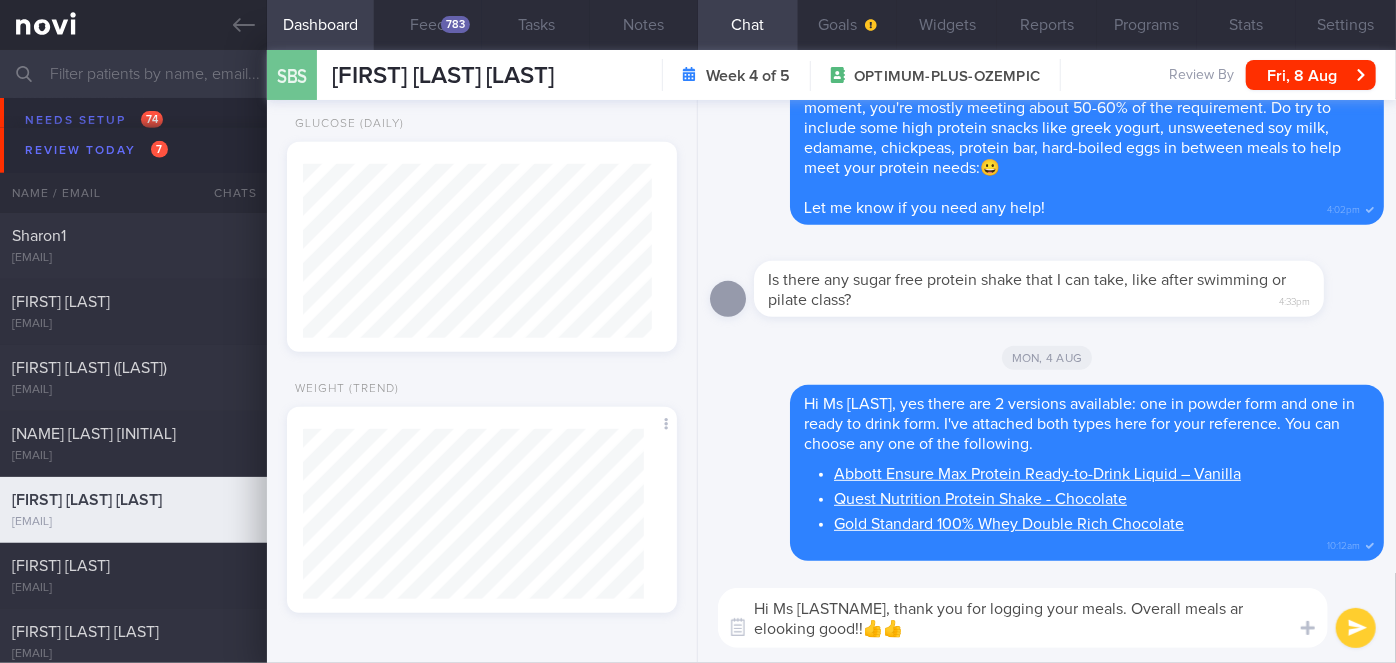 click on "Hi Ms [LASTNAME], thank you for logging your meals. Overall meals ar elooking good!!👍👍" at bounding box center [1023, 618] 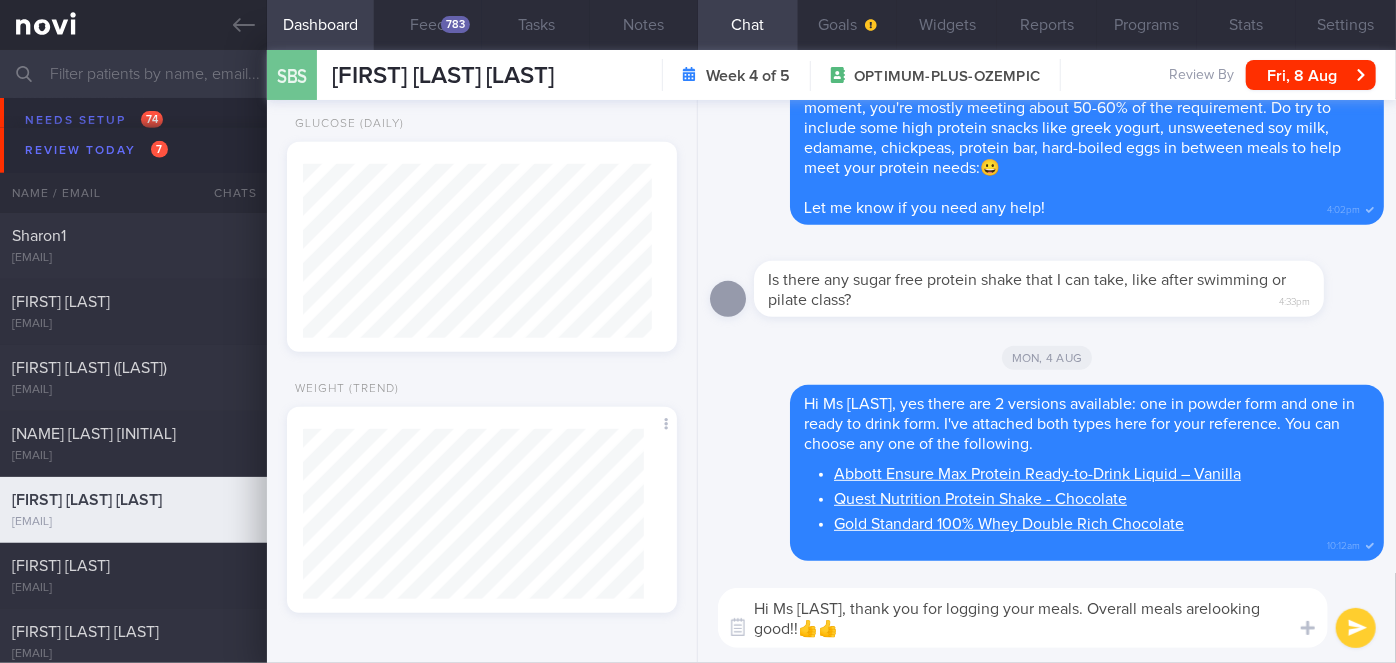 click on "Hi Ms [LAST], thank you for logging your meals. Overall meals arelooking good!!👍👍" at bounding box center [1023, 618] 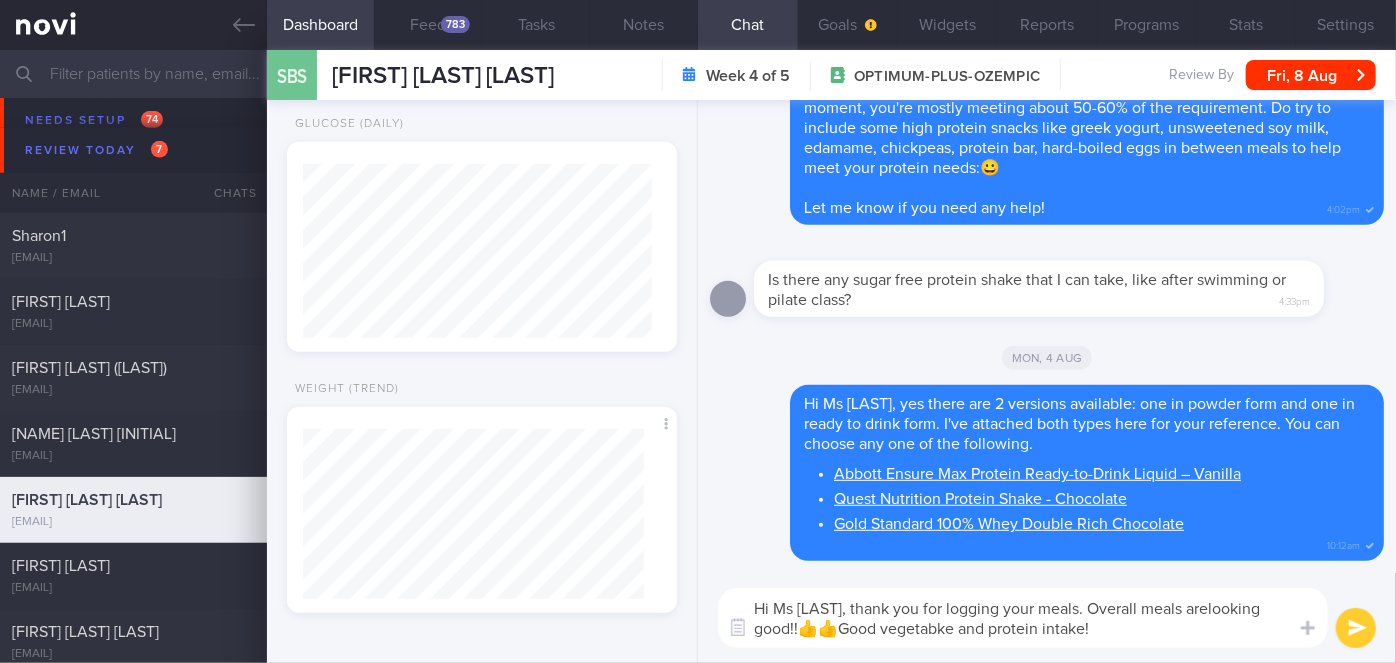 click on "Hi Ms [LAST], thank you for logging your meals. Overall meals arelooking good!!👍👍Good vegetabke and protein intake!" at bounding box center [1023, 618] 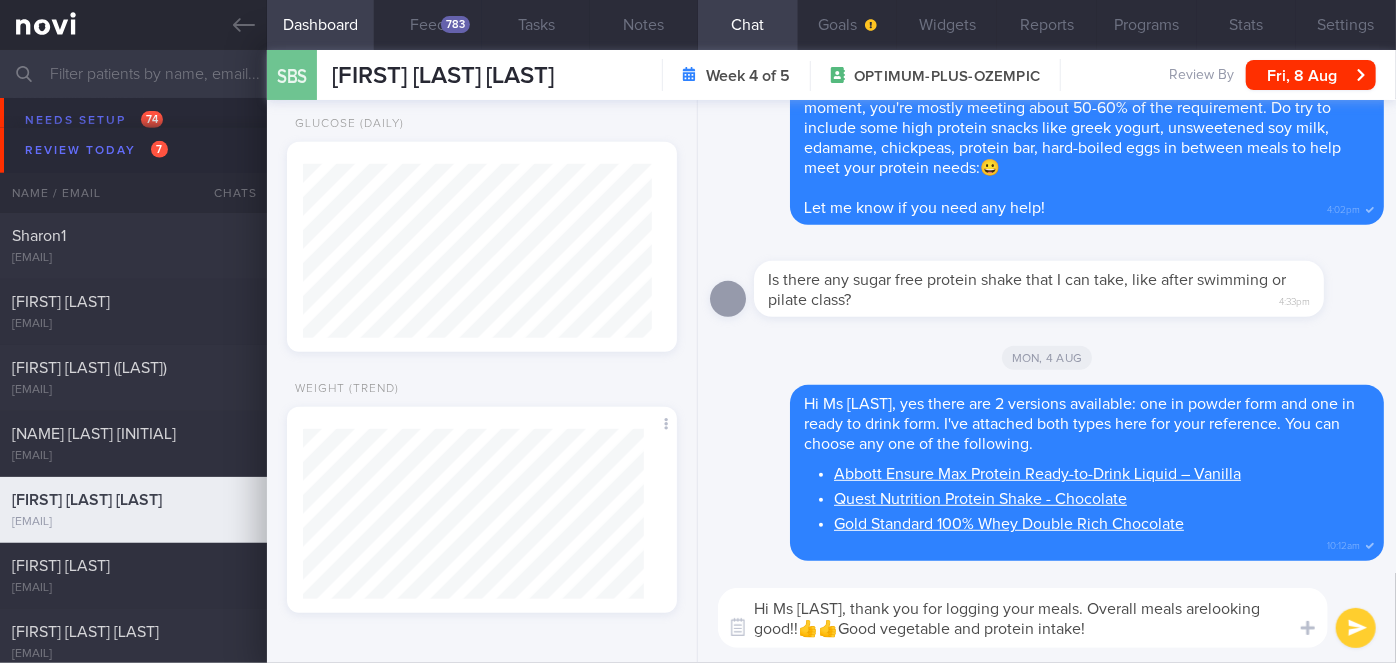 click on "Hi Ms [LAST], thank you for logging your meals. Overall meals arelooking good!!👍👍Good vegetable and protein intake!" at bounding box center [1023, 618] 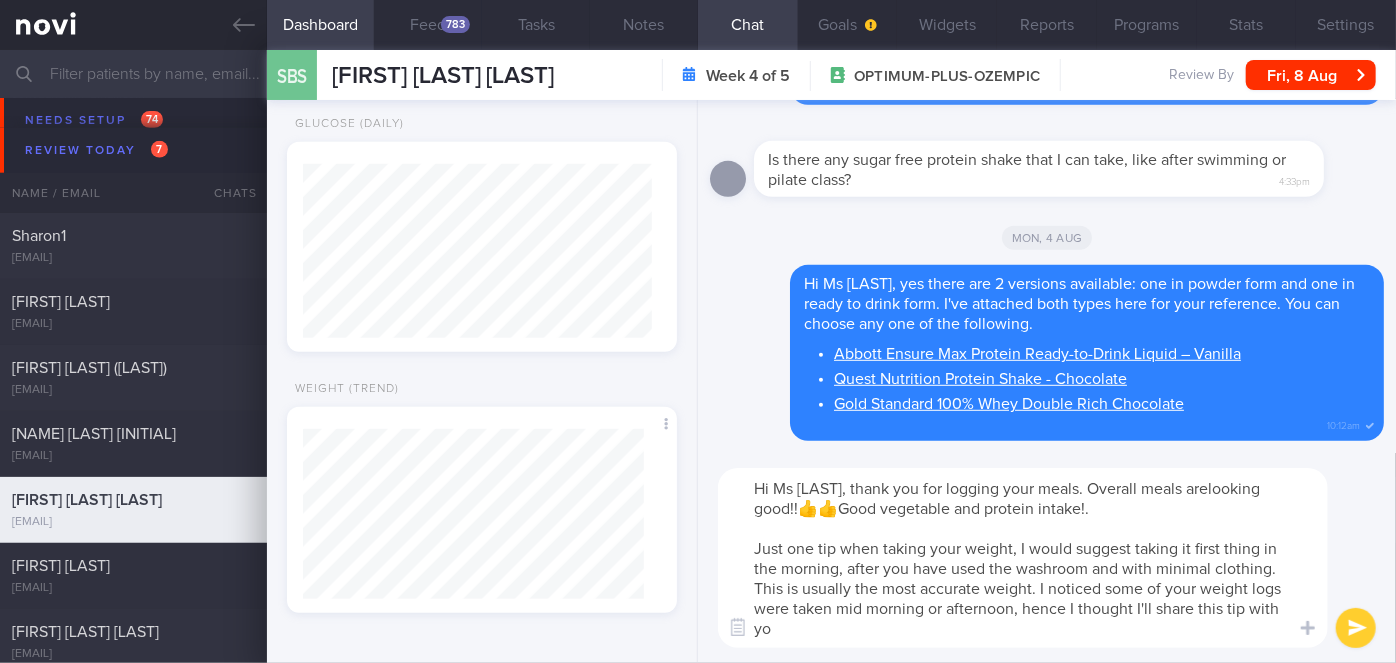 scroll, scrollTop: 0, scrollLeft: 0, axis: both 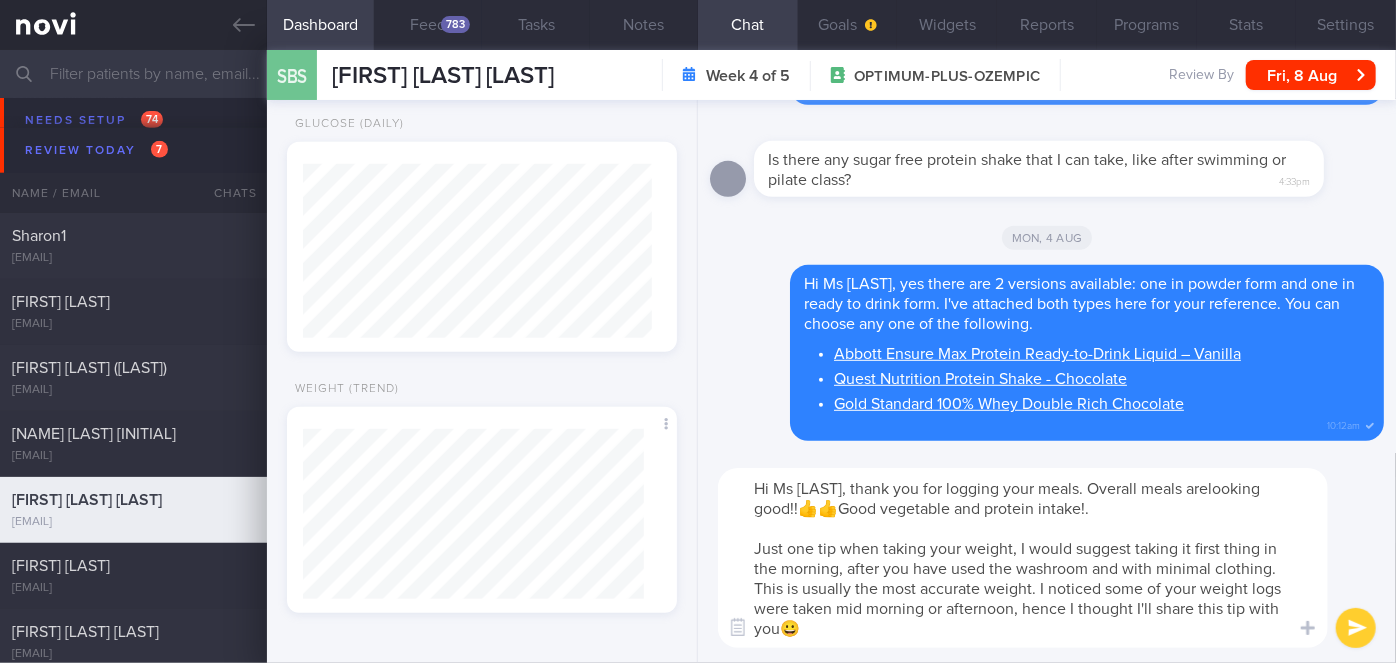 click on "Hi Ms [LAST], thank you for logging your meals. Overall meals arelooking good!!👍👍Good vegetable and protein intake!.
Just one tip when taking your weight, I would suggest taking it first thing in the morning, after you have used the washroom and with minimal clothing. This is usually the most accurate weight. I noticed some of your weight logs were taken mid morning or afternoon, hence I thought I'll share this tip with you😀" at bounding box center [1023, 558] 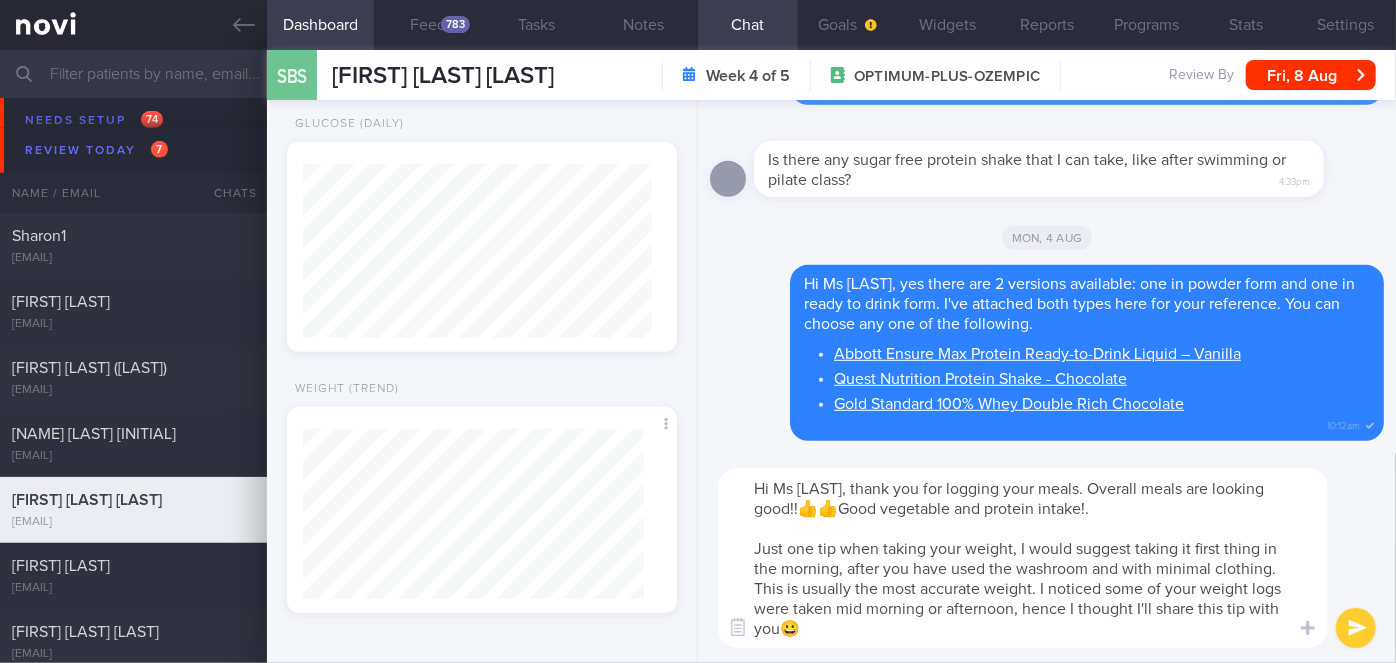 type on "Hi Ms [LAST], thank you for logging your meals. Overall meals are looking good!!👍👍Good vegetable and protein intake!.
Just one tip when taking your weight, I would suggest taking it first thing in the morning, after you have used the washroom and with minimal clothing. This is usually the most accurate weight. I noticed some of your weight logs were taken mid morning or afternoon, hence I thought I'll share this tip with you😀" 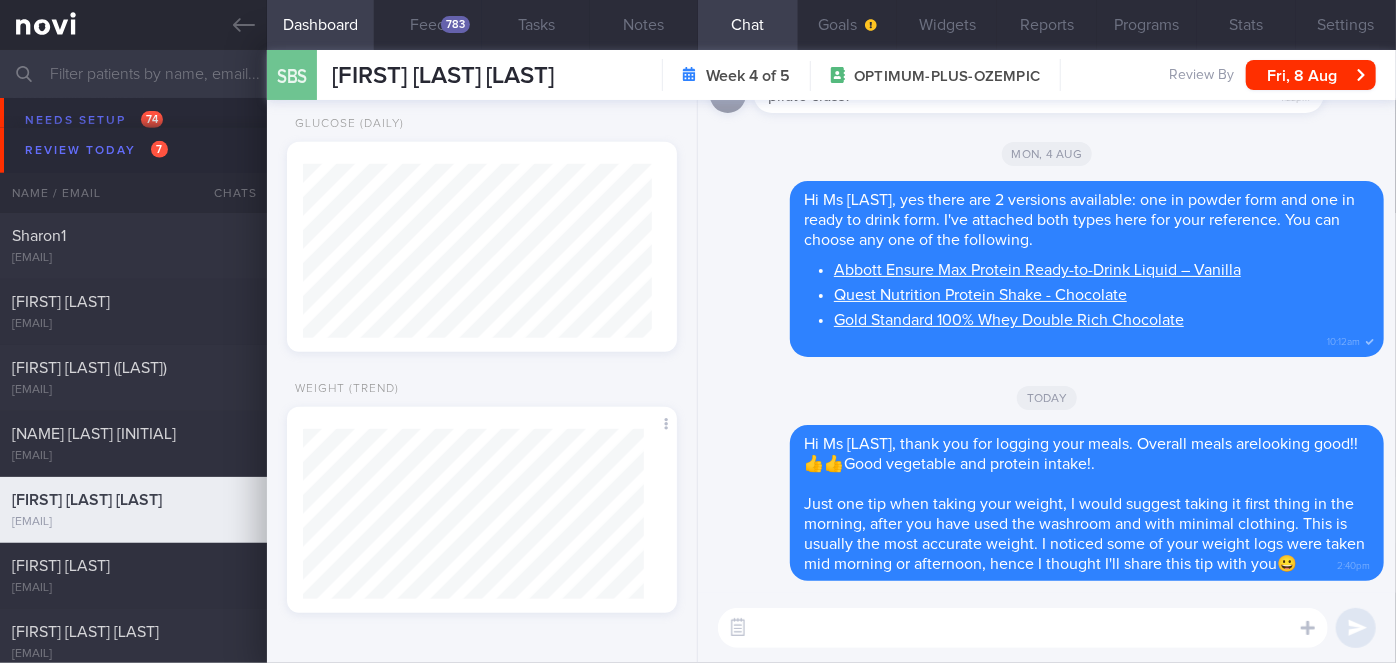 click on "​
​" at bounding box center (1047, 628) 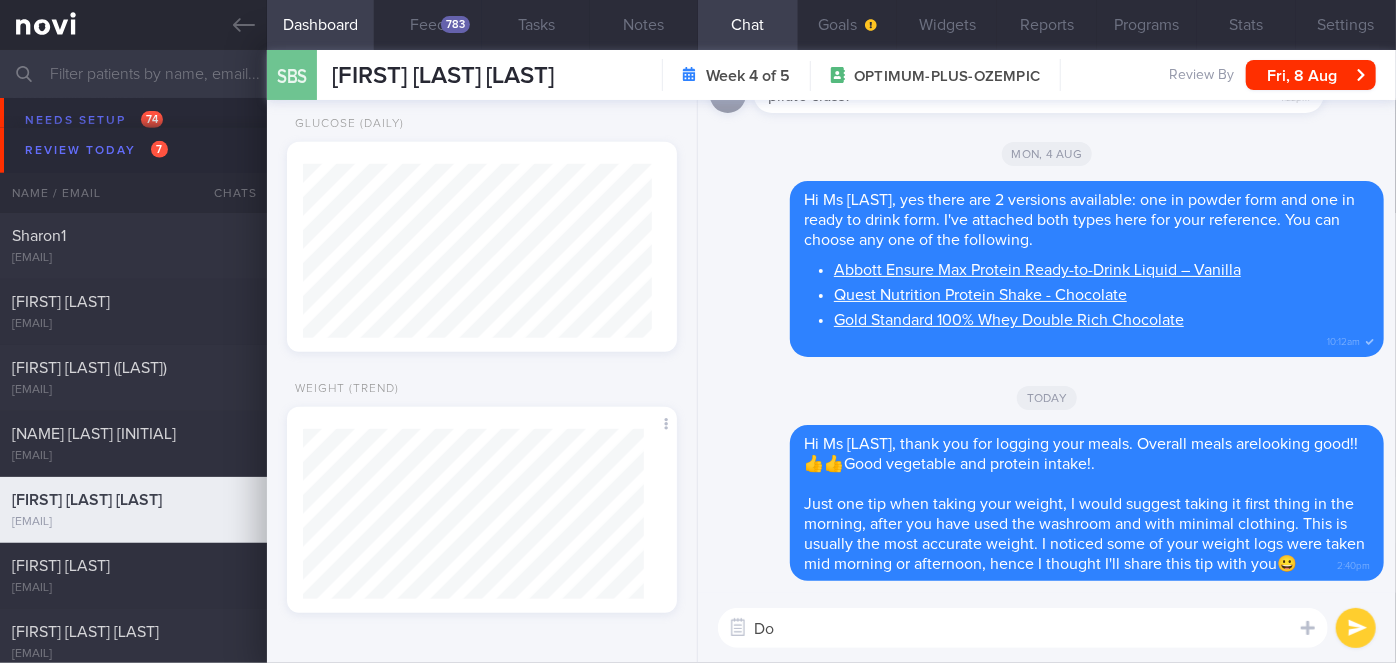 type on "D" 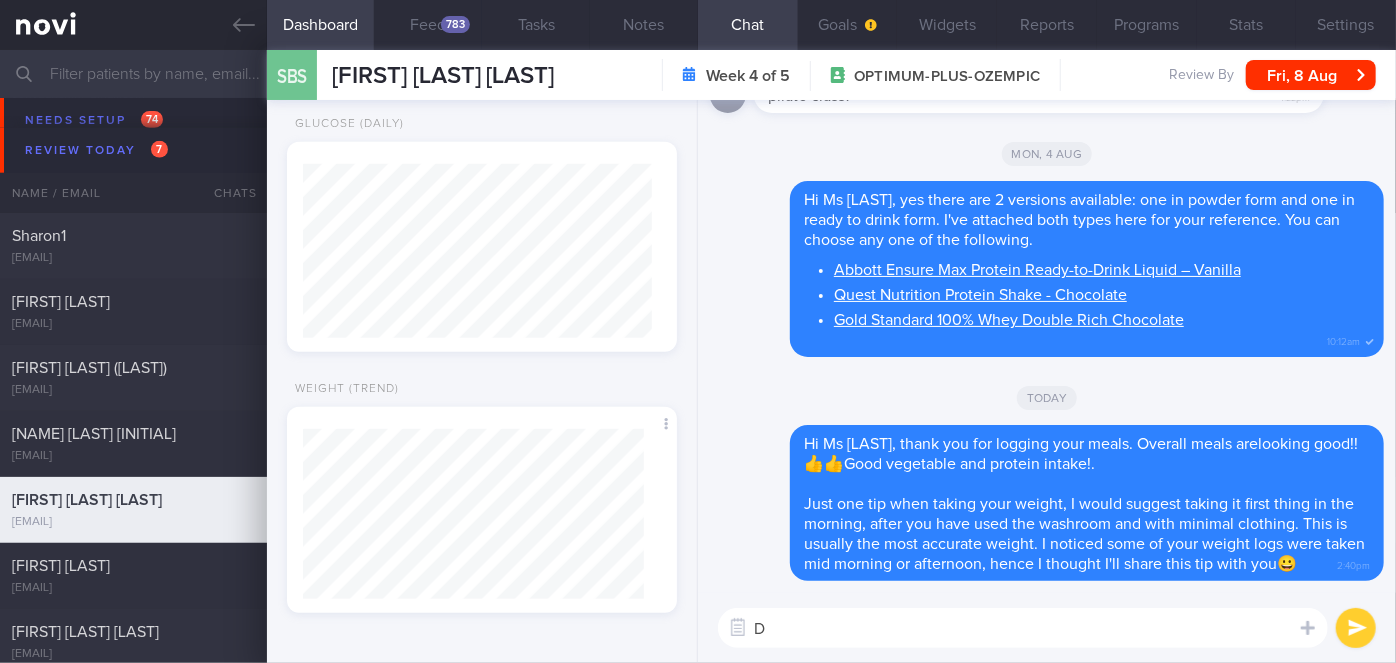 type 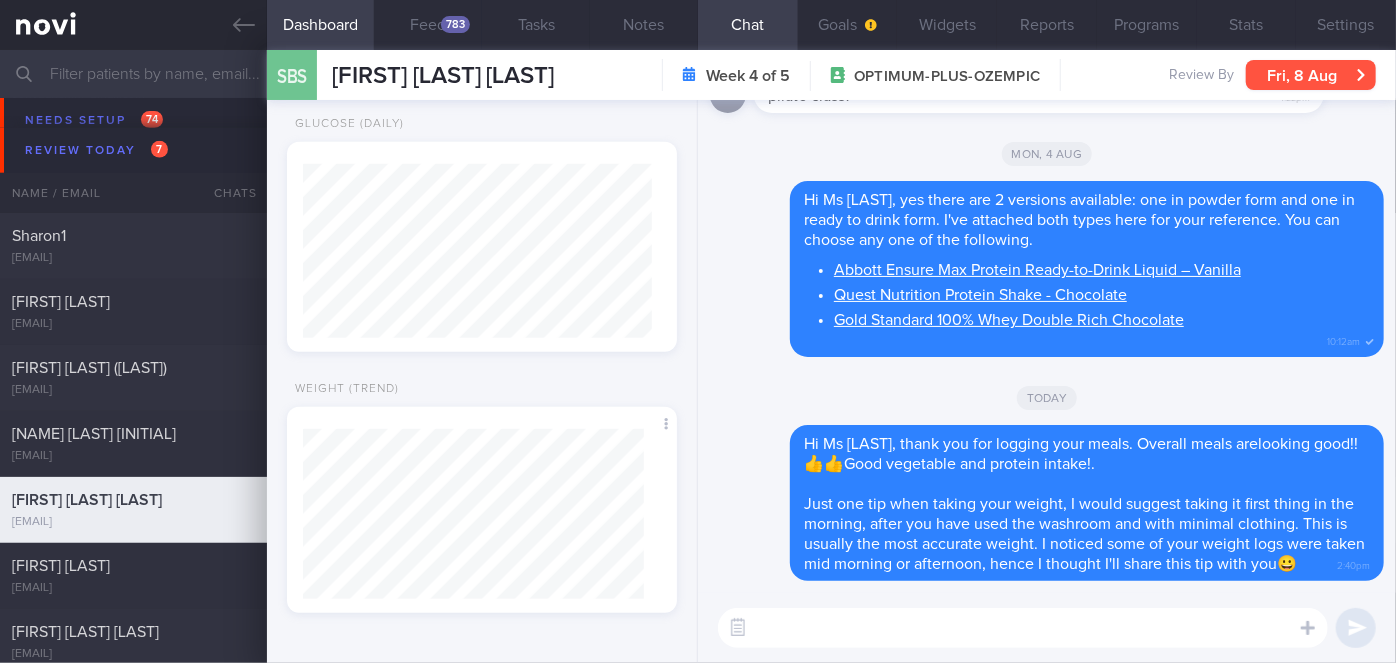 click on "Fri, 8 Aug" at bounding box center (1311, 75) 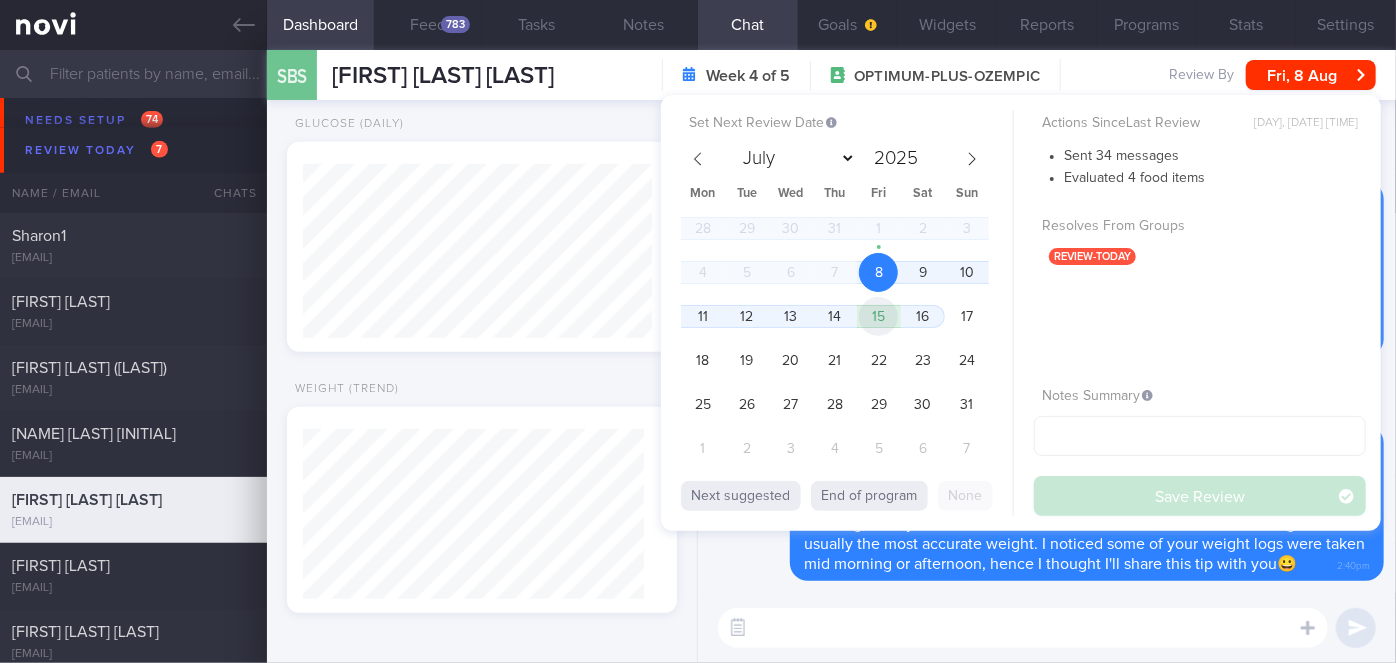 click on "15" at bounding box center (878, 316) 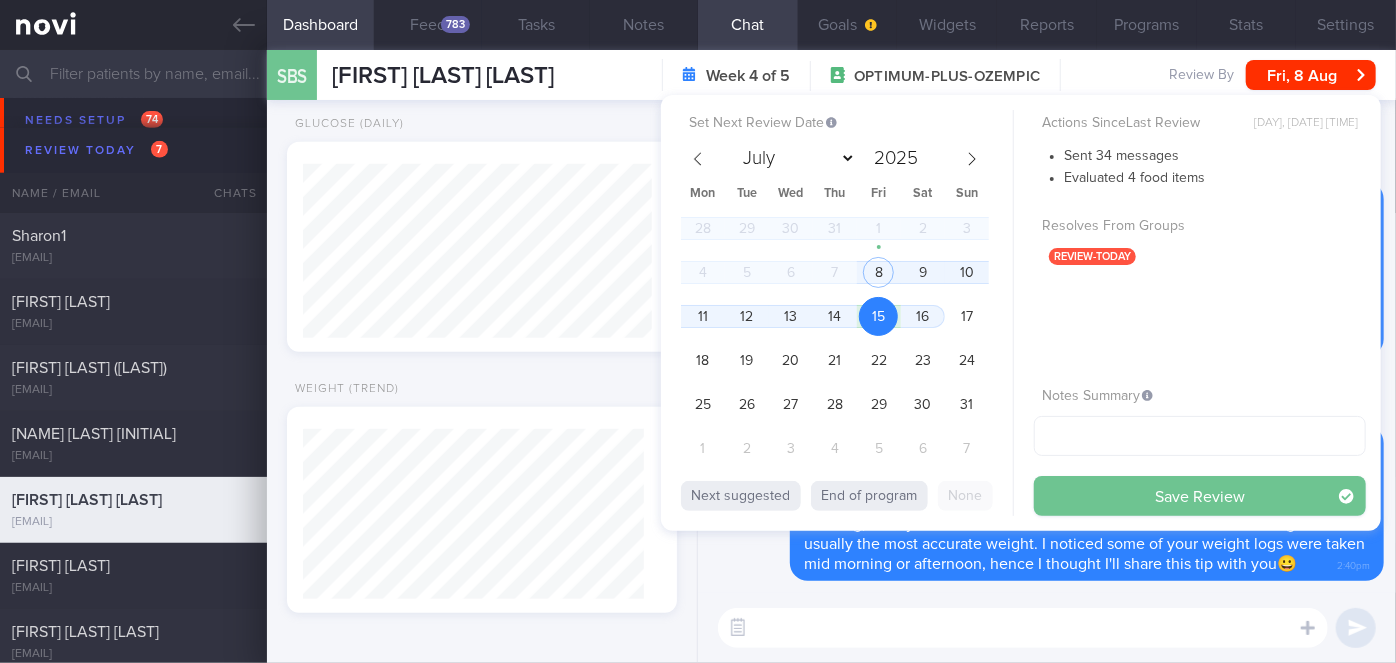 click on "Save Review" at bounding box center [1200, 496] 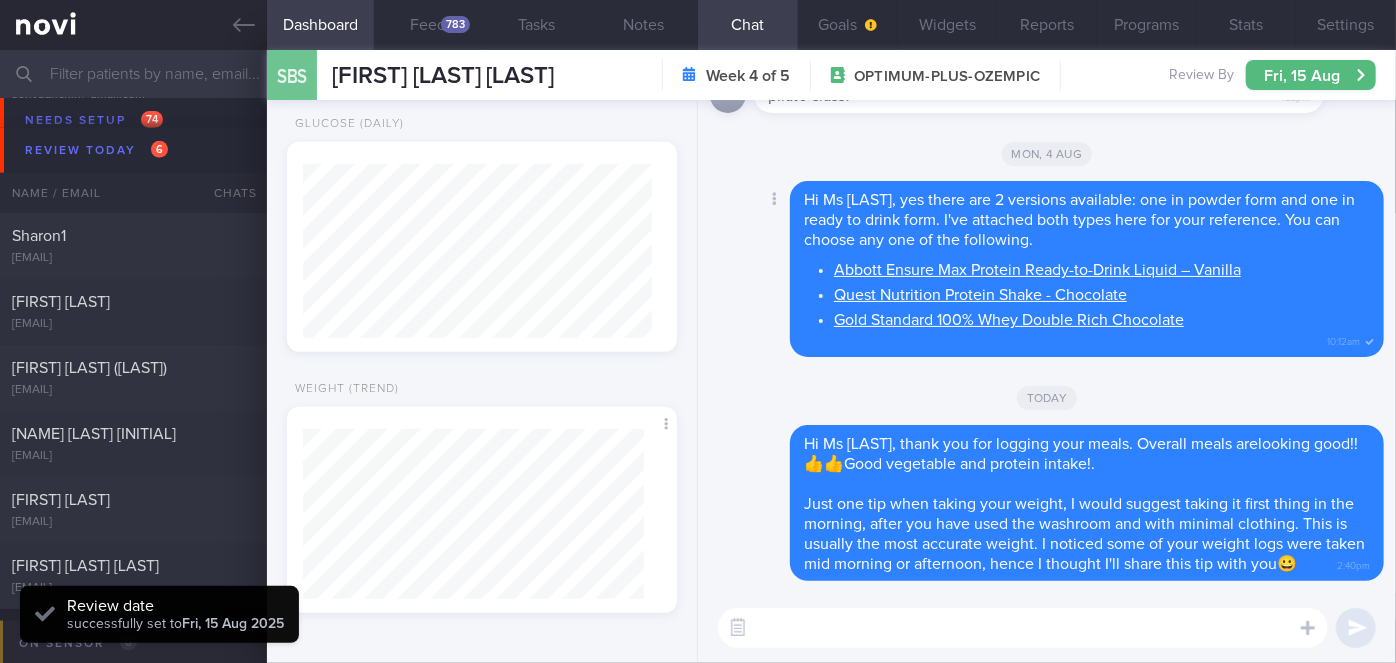scroll, scrollTop: 999826, scrollLeft: 999650, axis: both 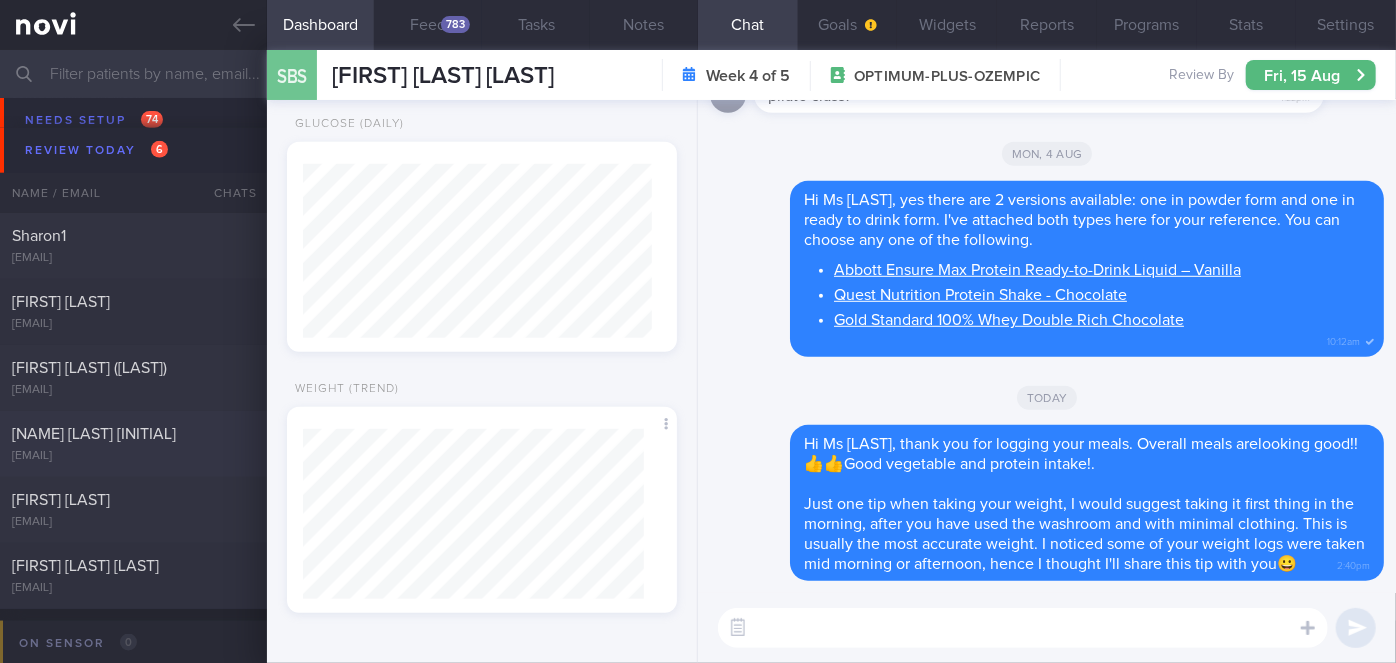 click on "[NAME] [LAST] [INITIAL]" at bounding box center (131, 434) 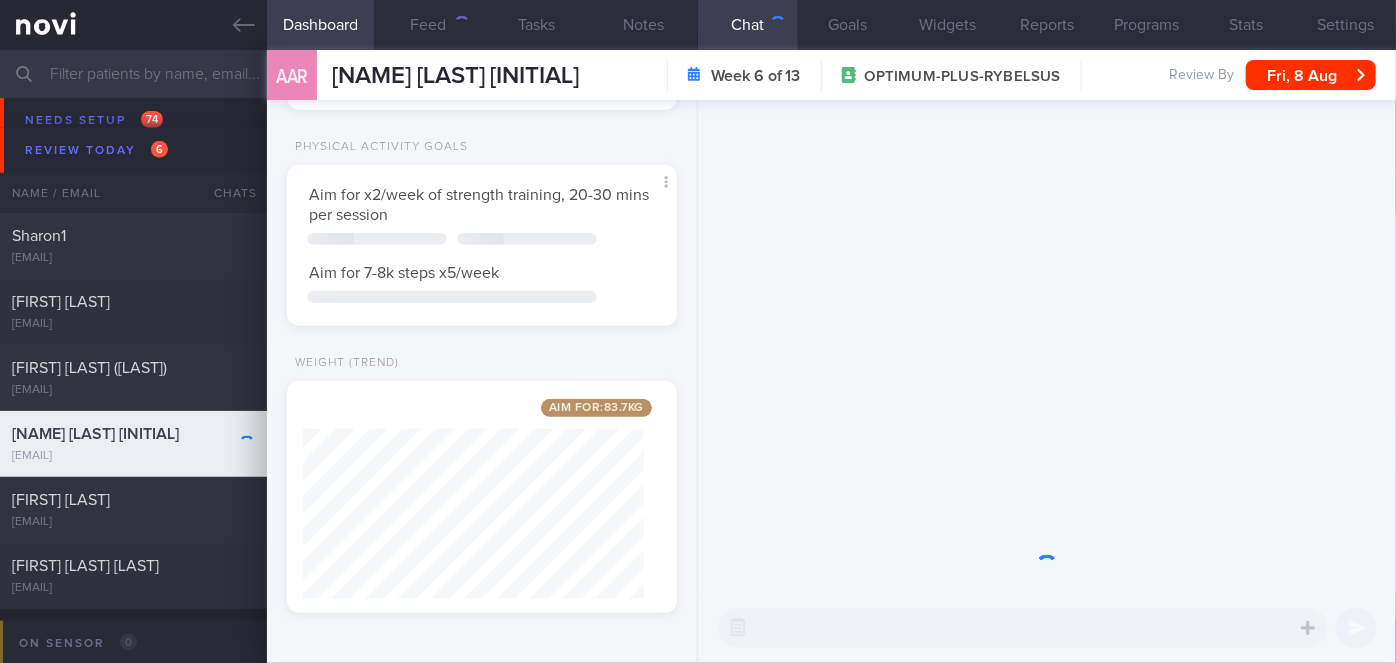 scroll, scrollTop: 56, scrollLeft: 0, axis: vertical 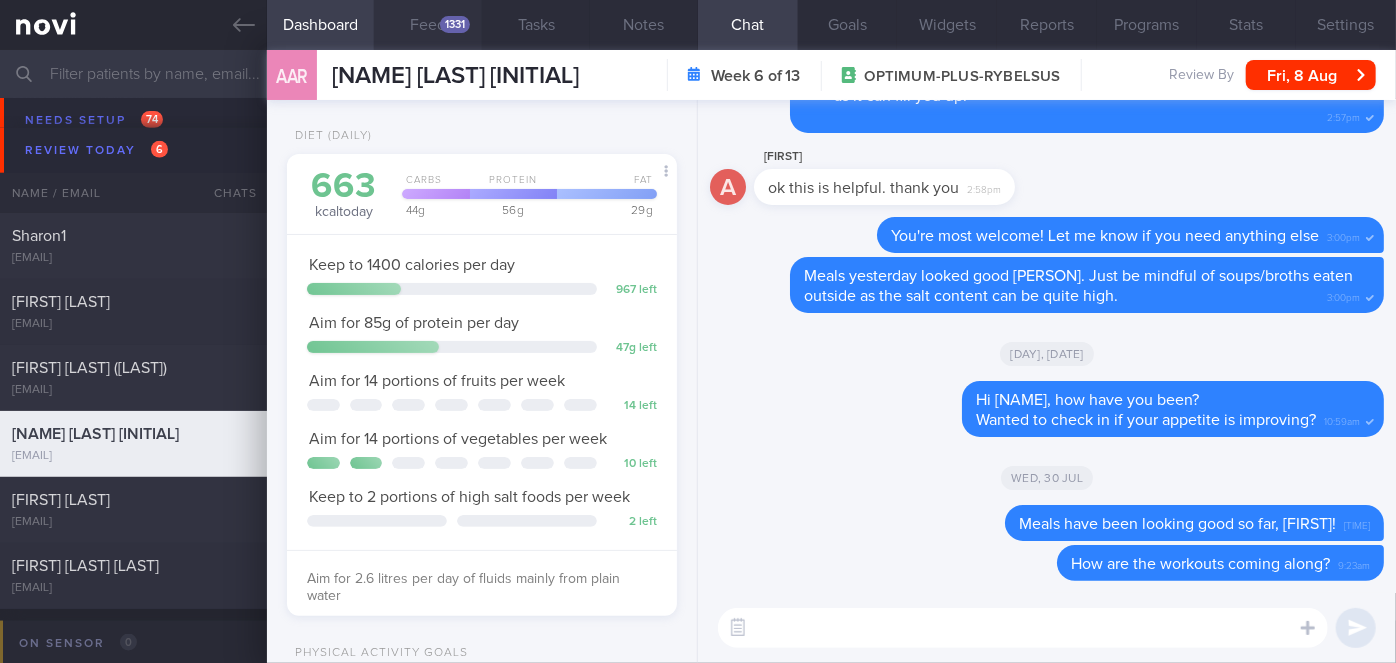click on "Feed
[NUMBER]" at bounding box center (428, 25) 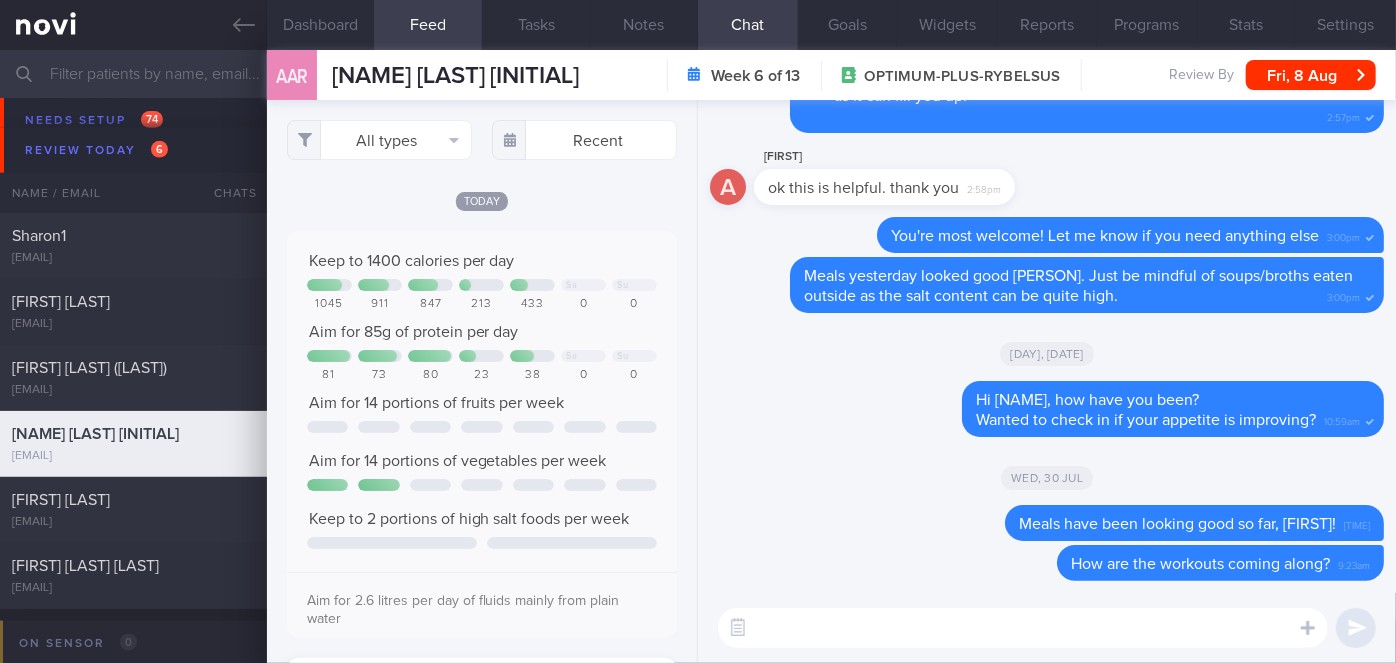 scroll, scrollTop: 999912, scrollLeft: 999648, axis: both 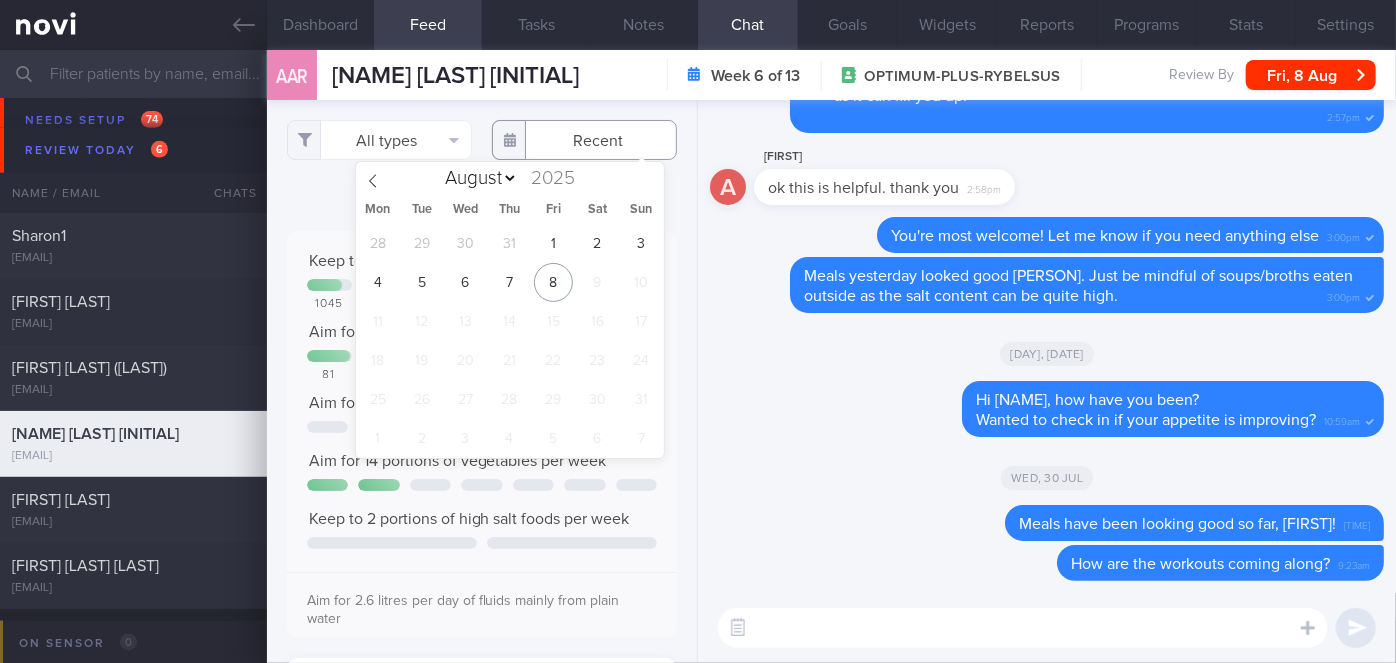 click at bounding box center (584, 140) 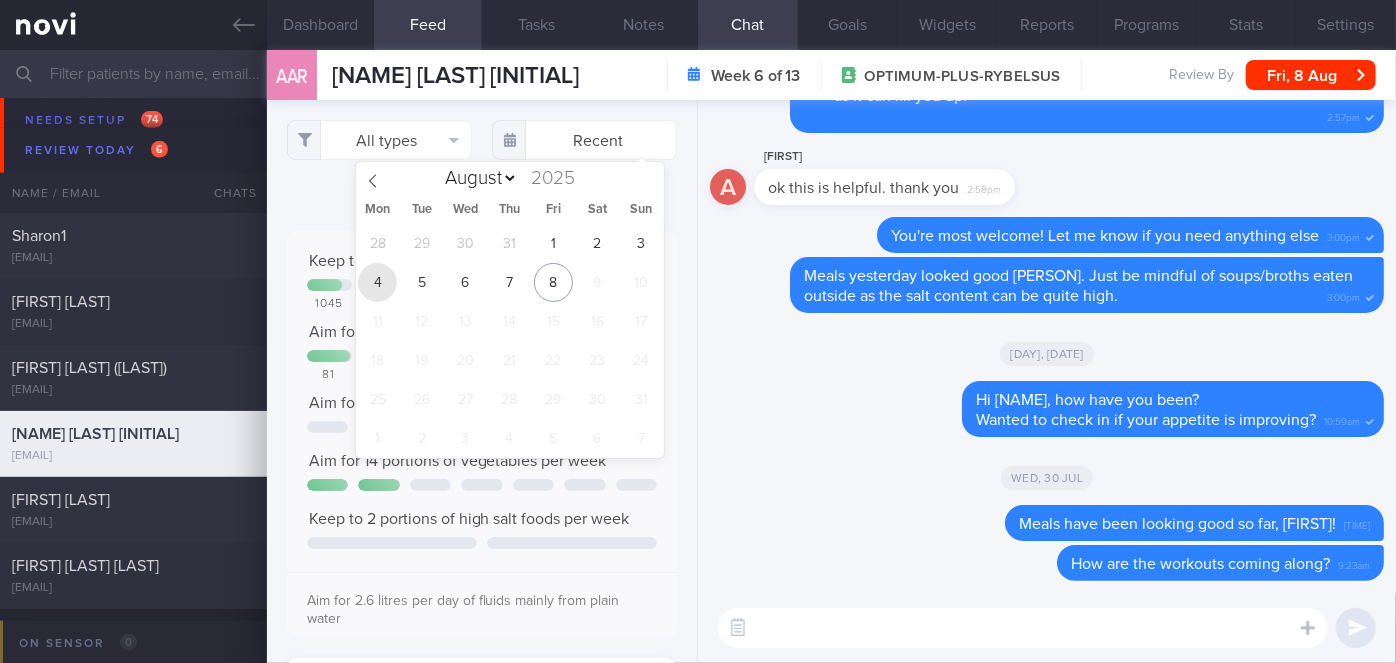 click on "4" at bounding box center [377, 282] 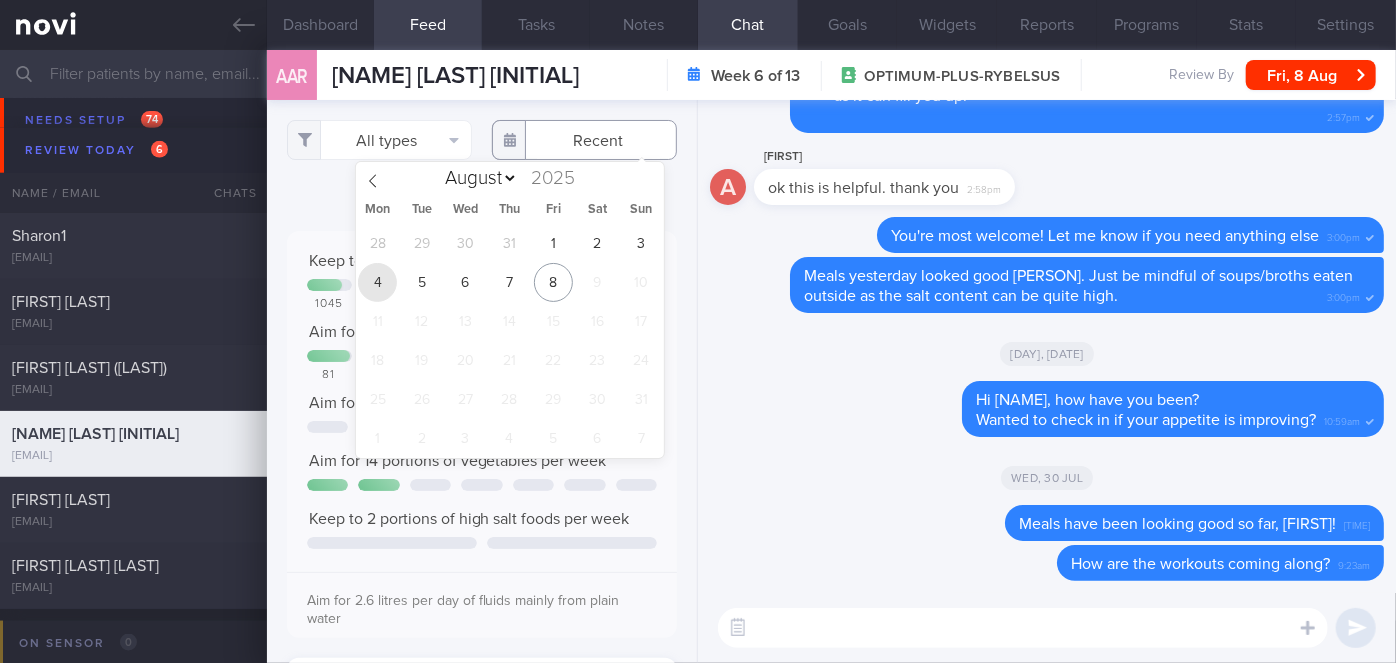 type on "2025-08-04" 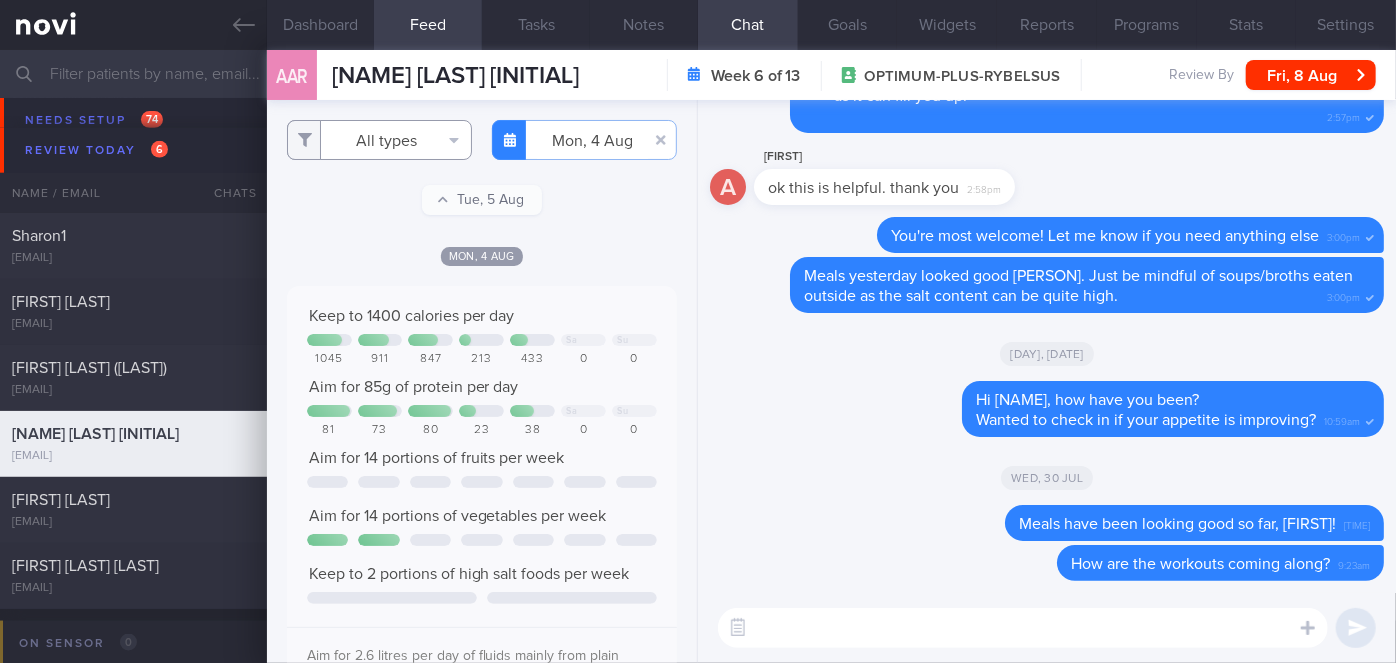 click on "All types" at bounding box center [379, 140] 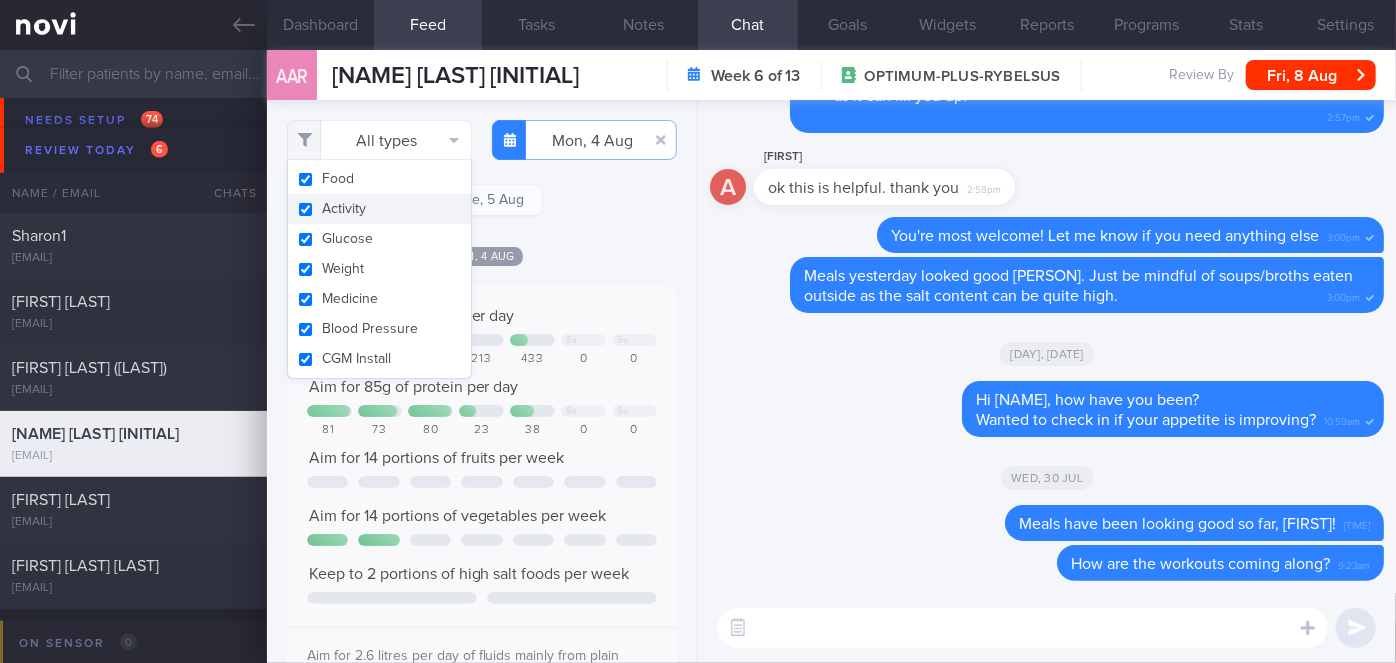 click on "Activity" at bounding box center (379, 209) 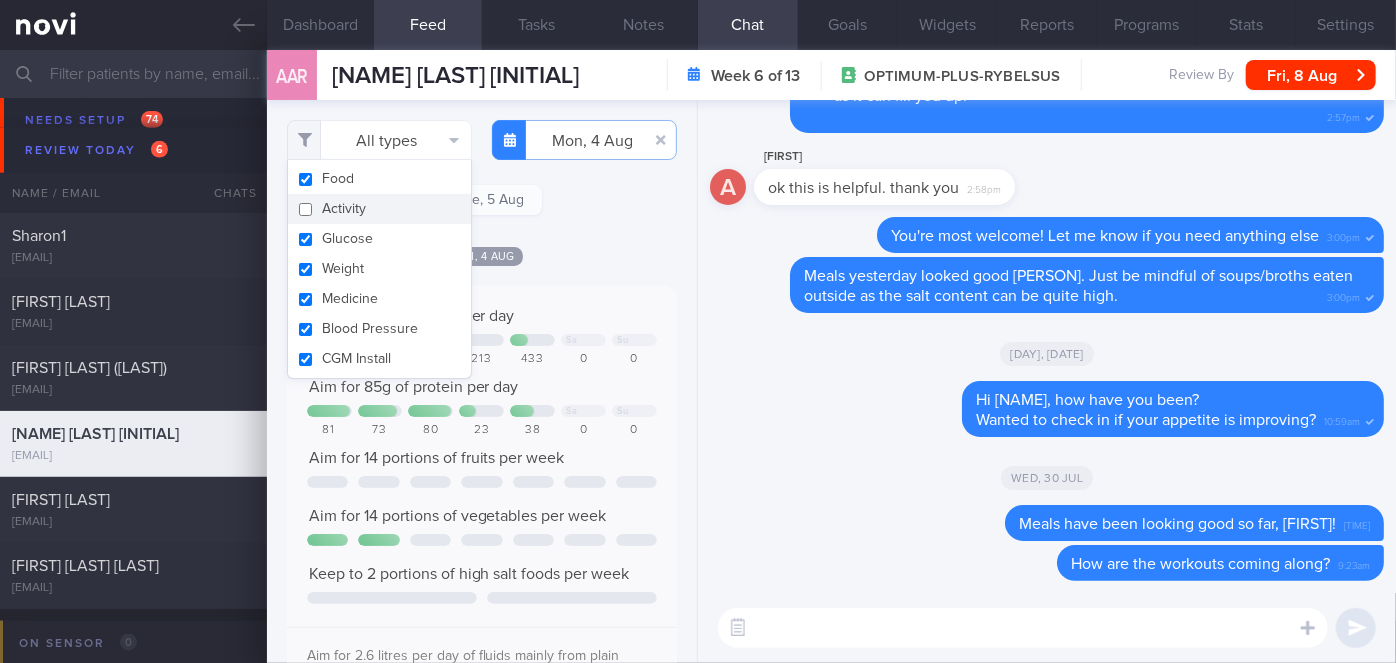 checkbox on "false" 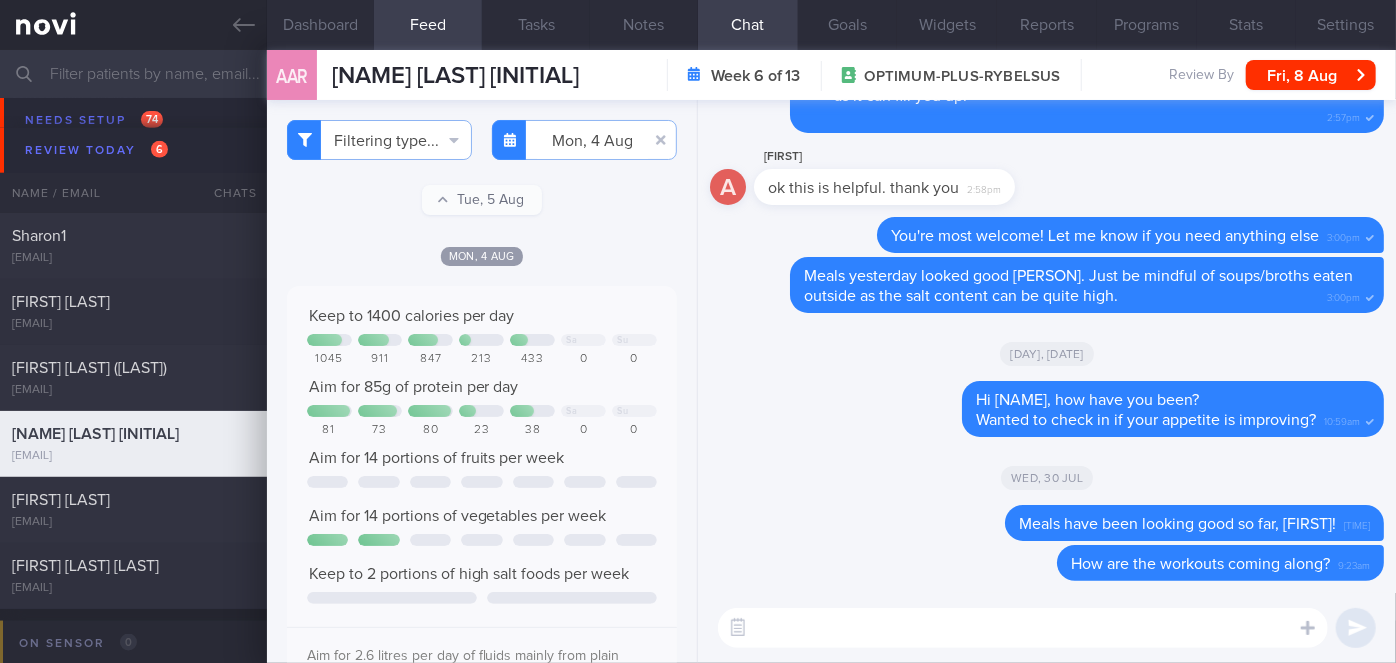 click on "Filtering type...
Food
Activity
Glucose
Weight
Medicine
Blood Pressure
CGM Install
Mon, [DATE]
[DATE]
Tue, [DATE]
Mon, [DATE]" at bounding box center (482, 381) 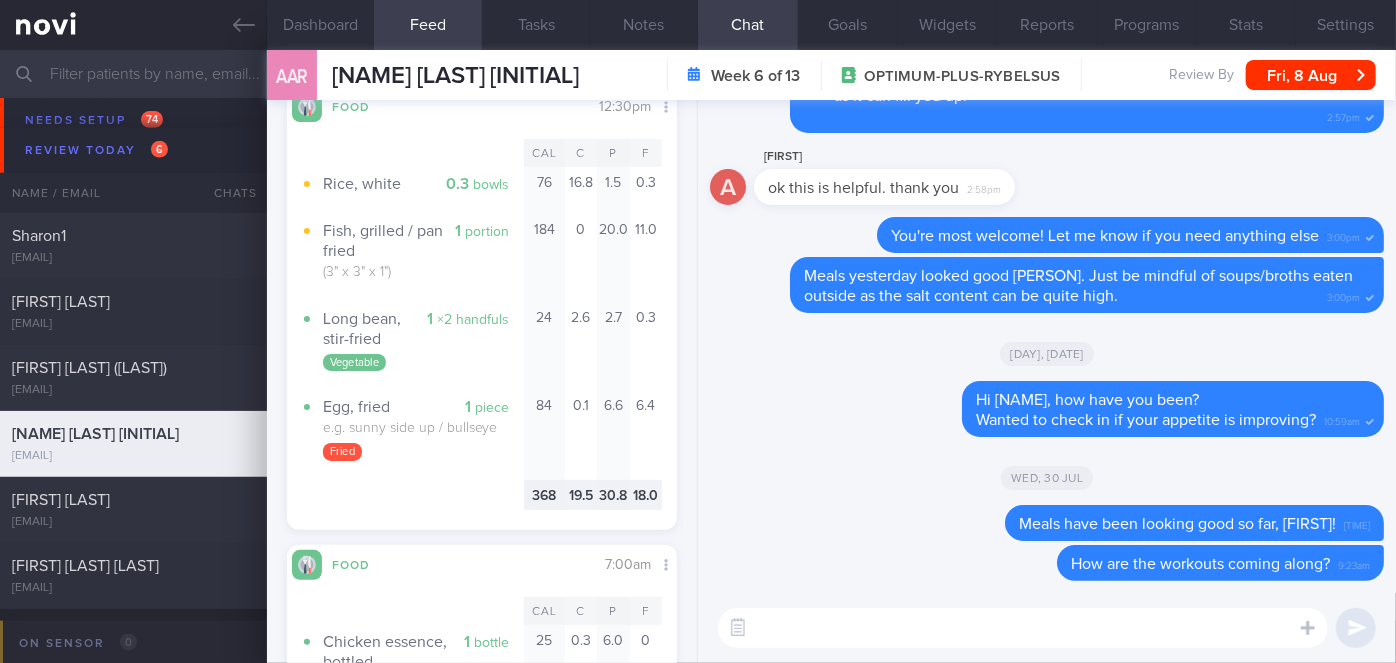 scroll, scrollTop: 951, scrollLeft: 0, axis: vertical 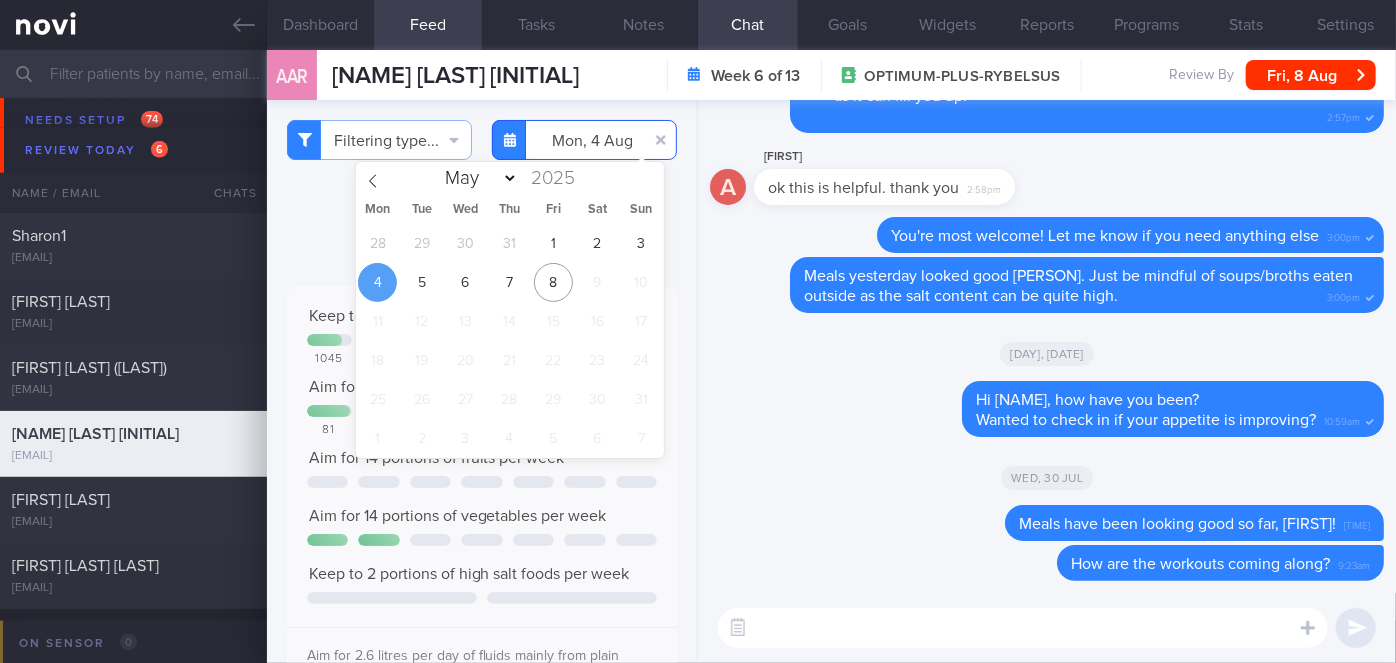 click on "2025-08-04" at bounding box center [584, 140] 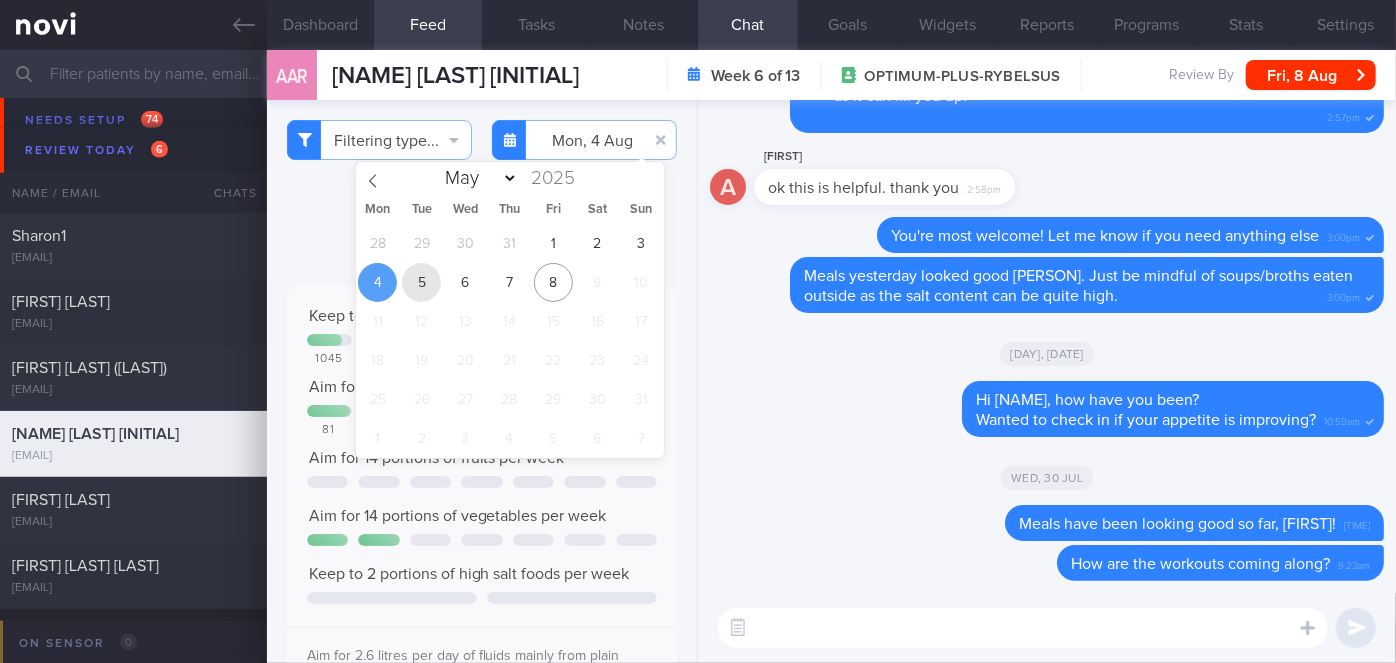 click on "5" at bounding box center [421, 282] 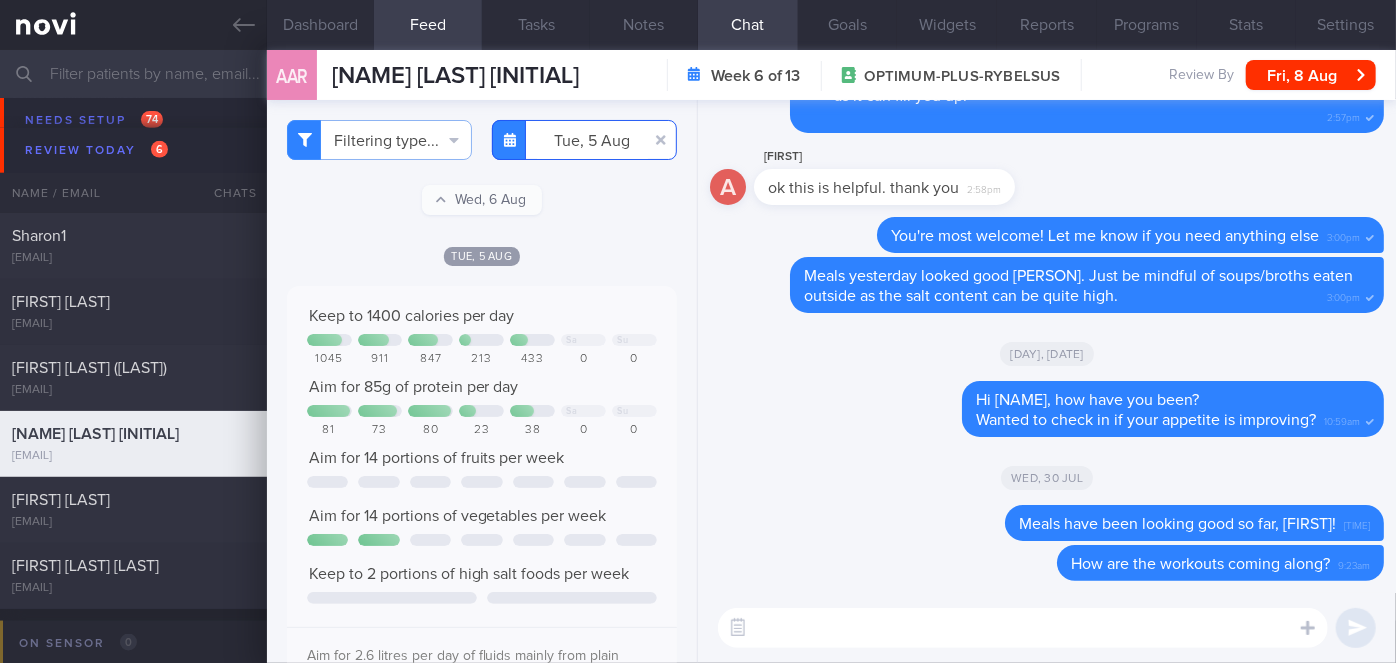 click on "2025-08-05" at bounding box center [584, 140] 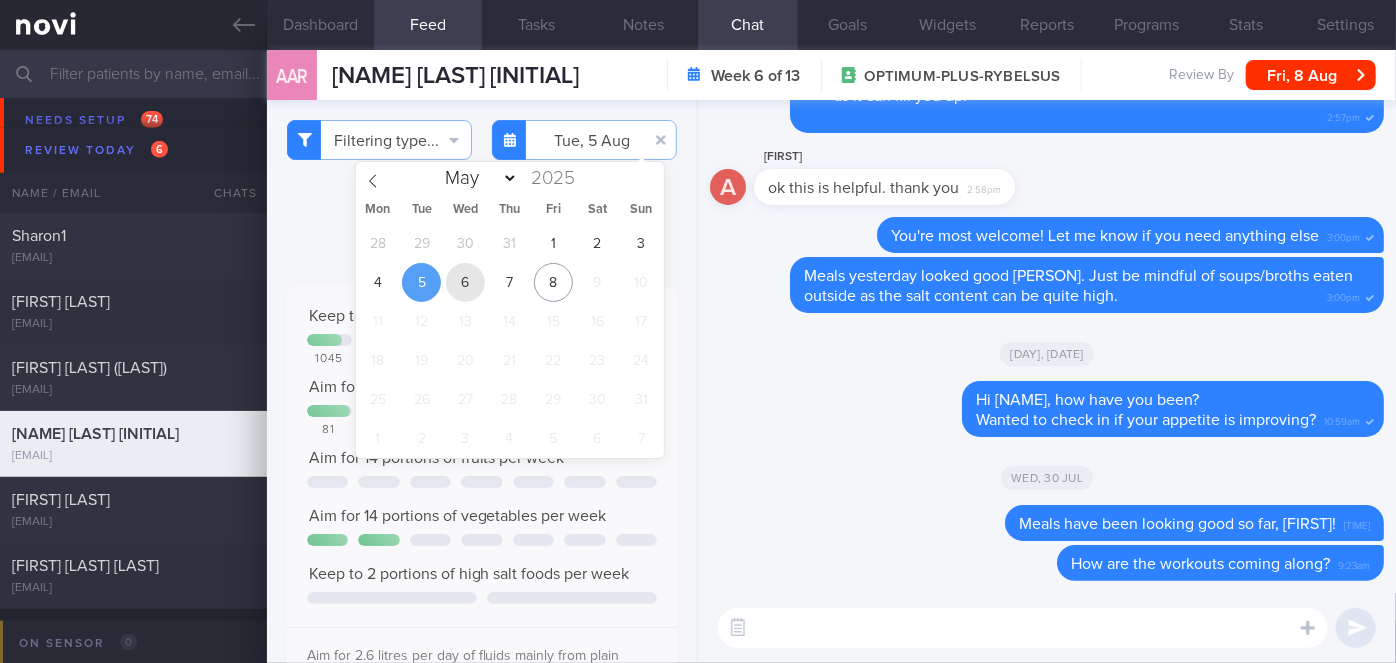click on "6" at bounding box center [465, 282] 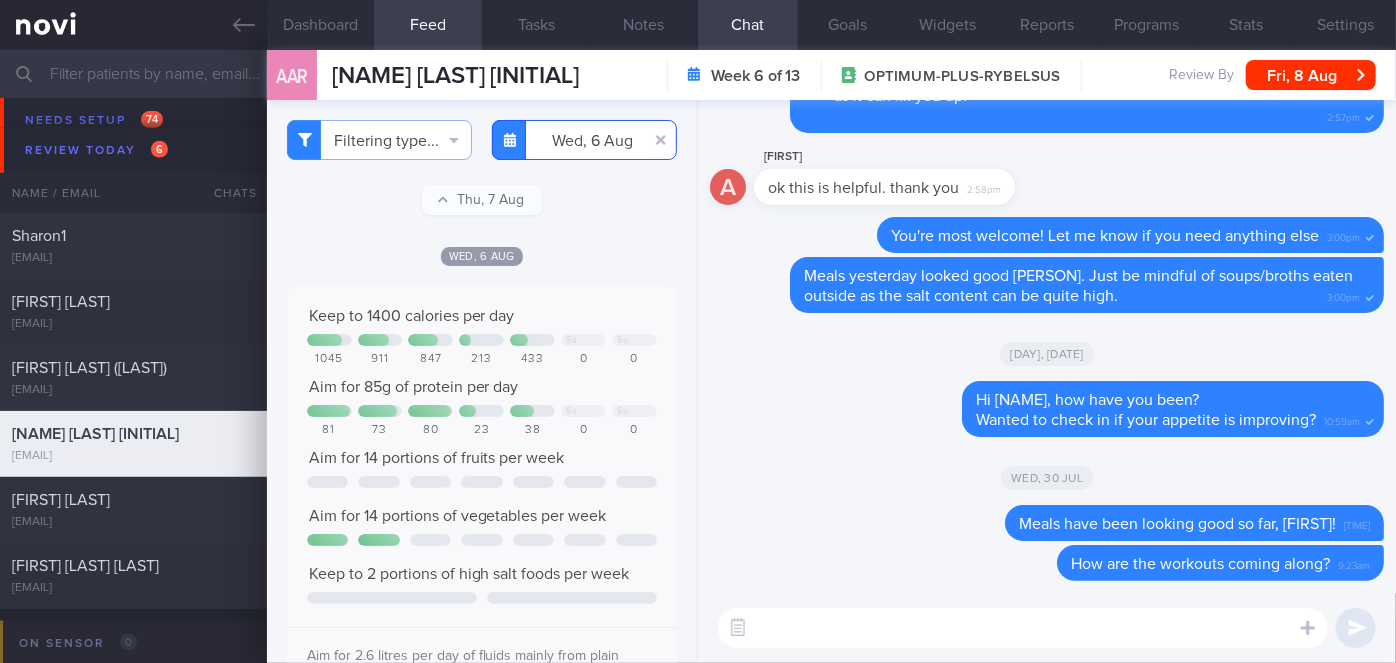 click on "2025-08-06" at bounding box center (584, 140) 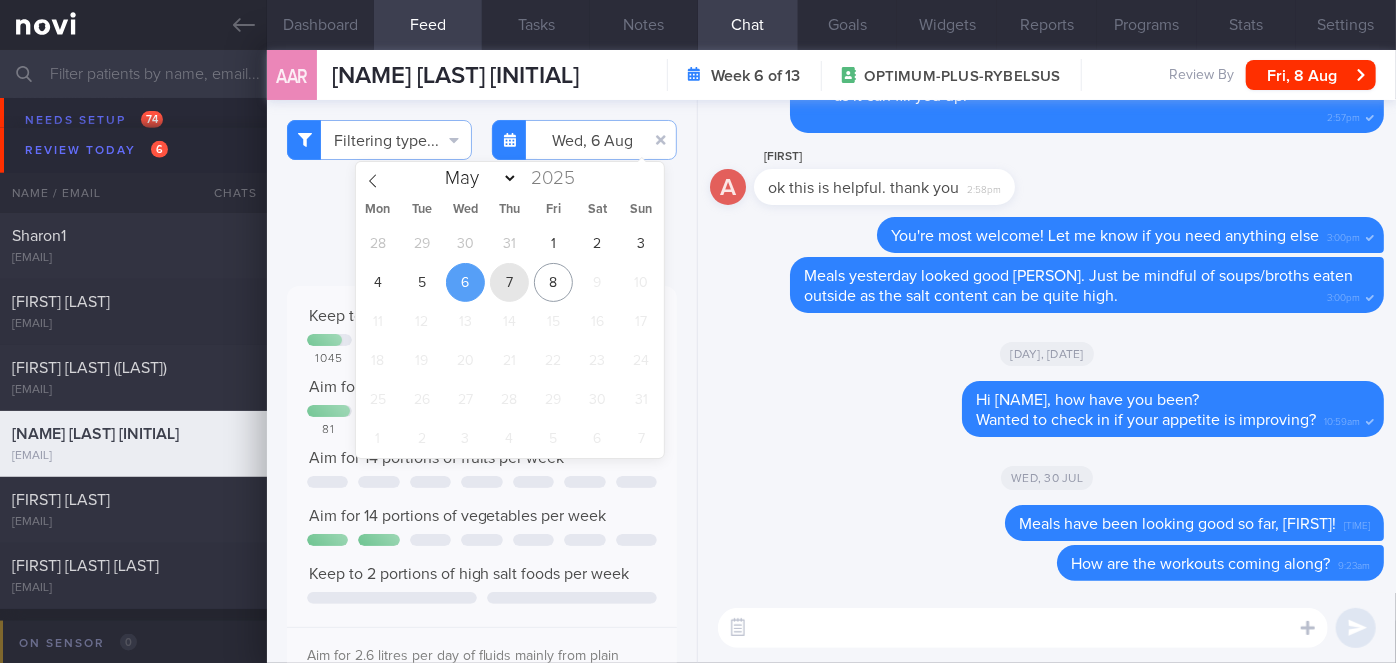 click on "7" at bounding box center (509, 282) 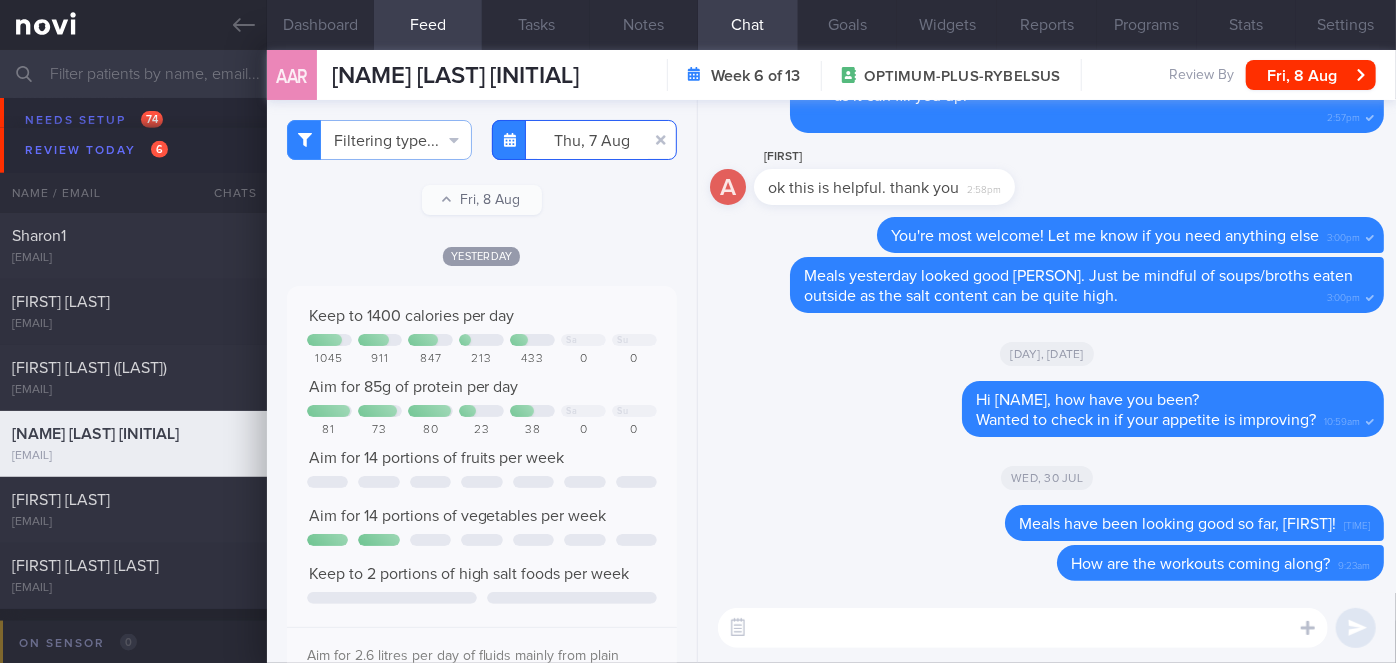 click on "[DATE]" at bounding box center [584, 140] 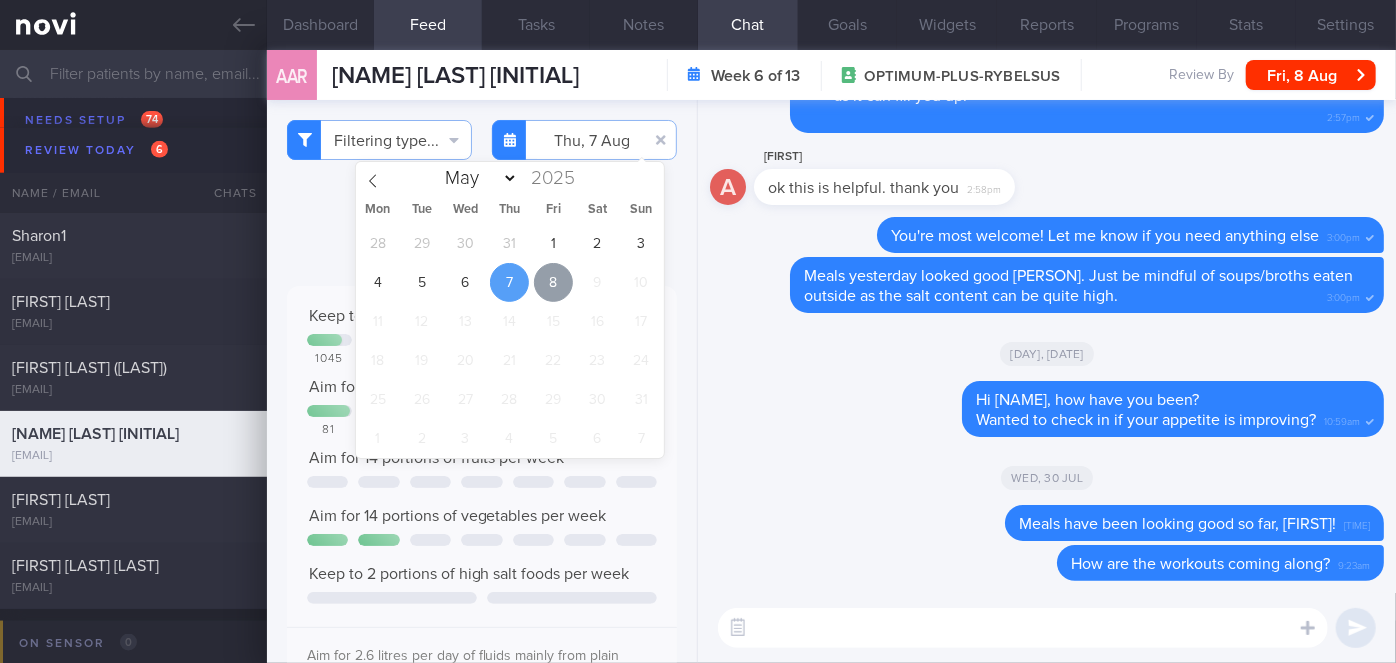 click on "8" at bounding box center [553, 282] 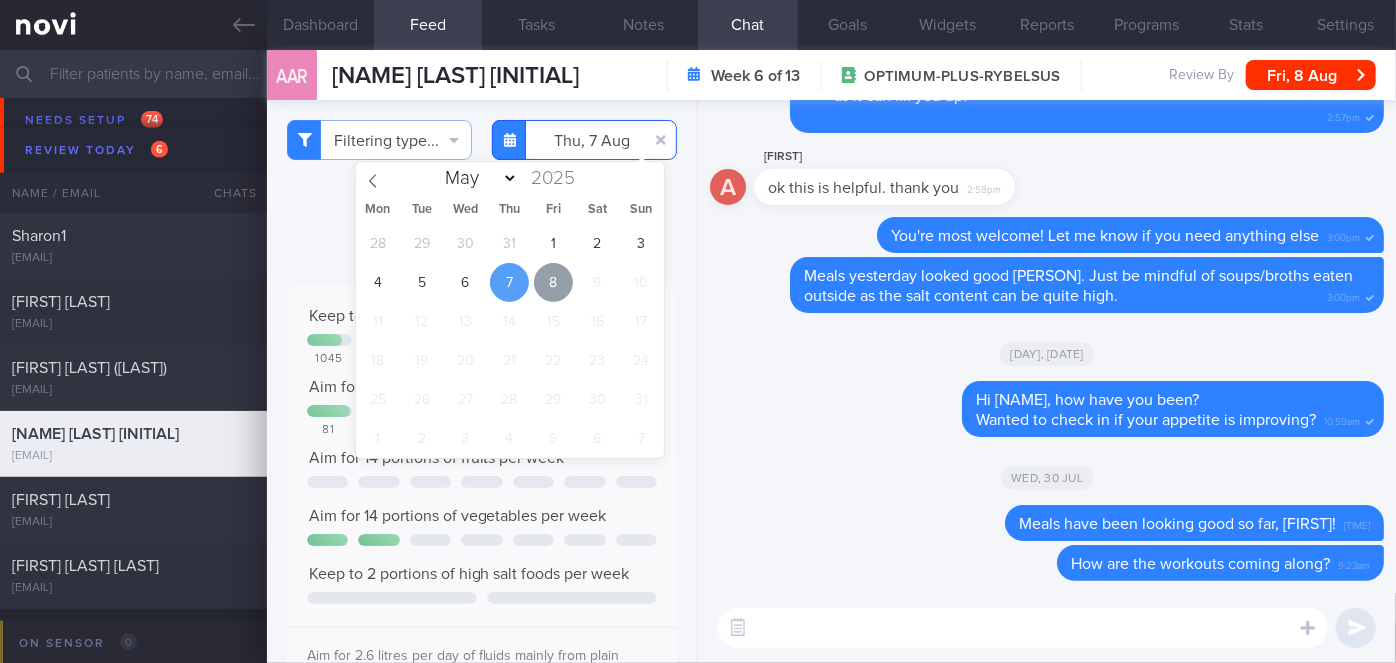 type on "[DATE]" 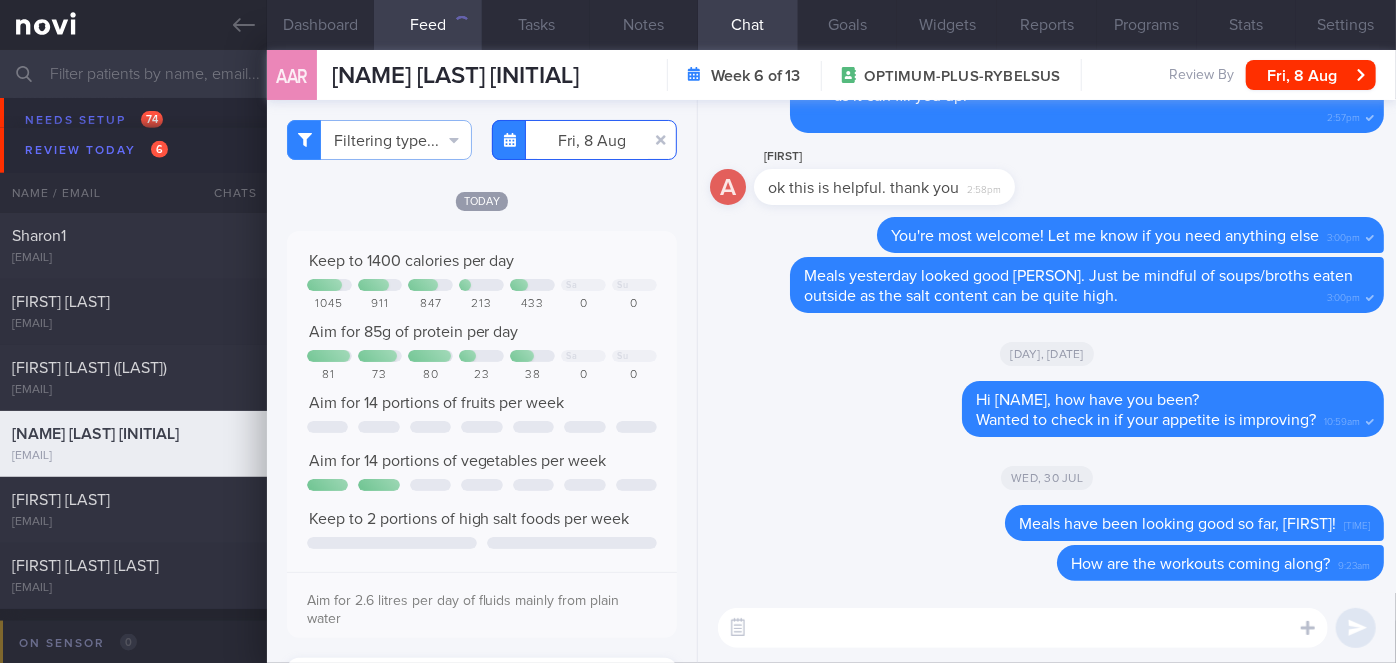 click on "[DATE]" at bounding box center (584, 140) 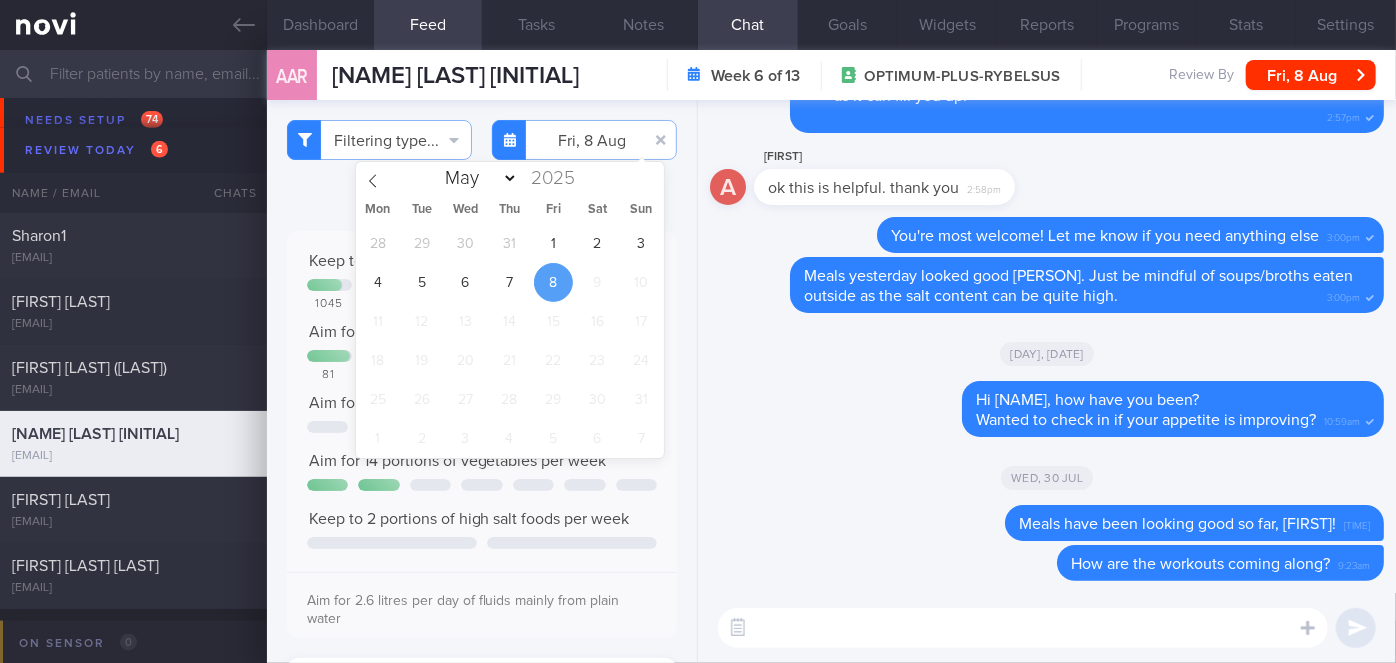 click at bounding box center [1023, 628] 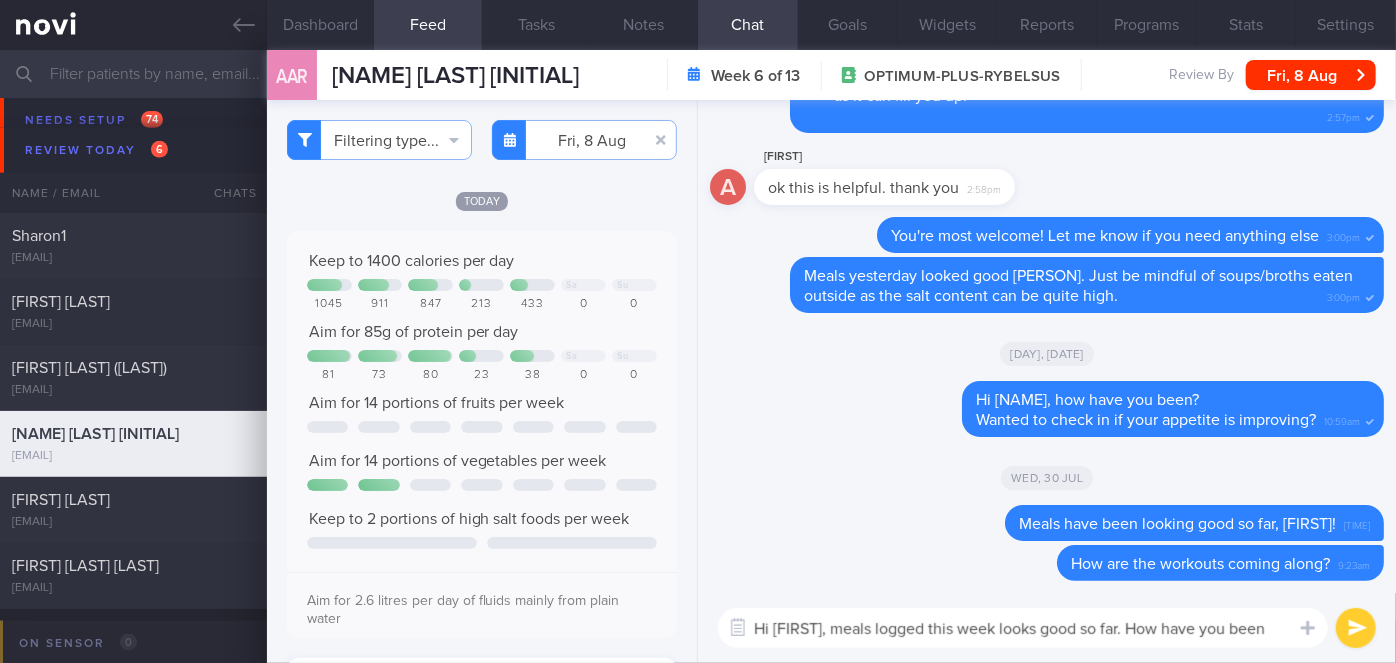scroll, scrollTop: 0, scrollLeft: 0, axis: both 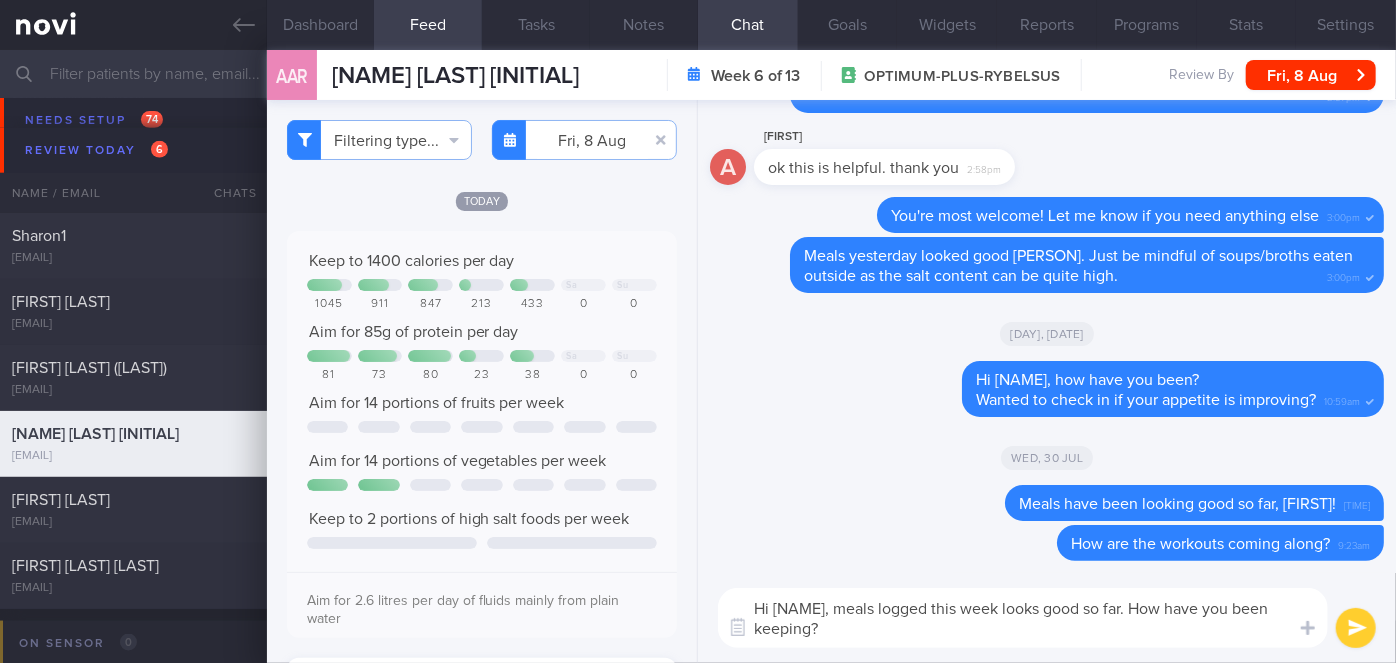 type on "Hi [NAME], meals logged this week looks good so far. How have you been keeping?" 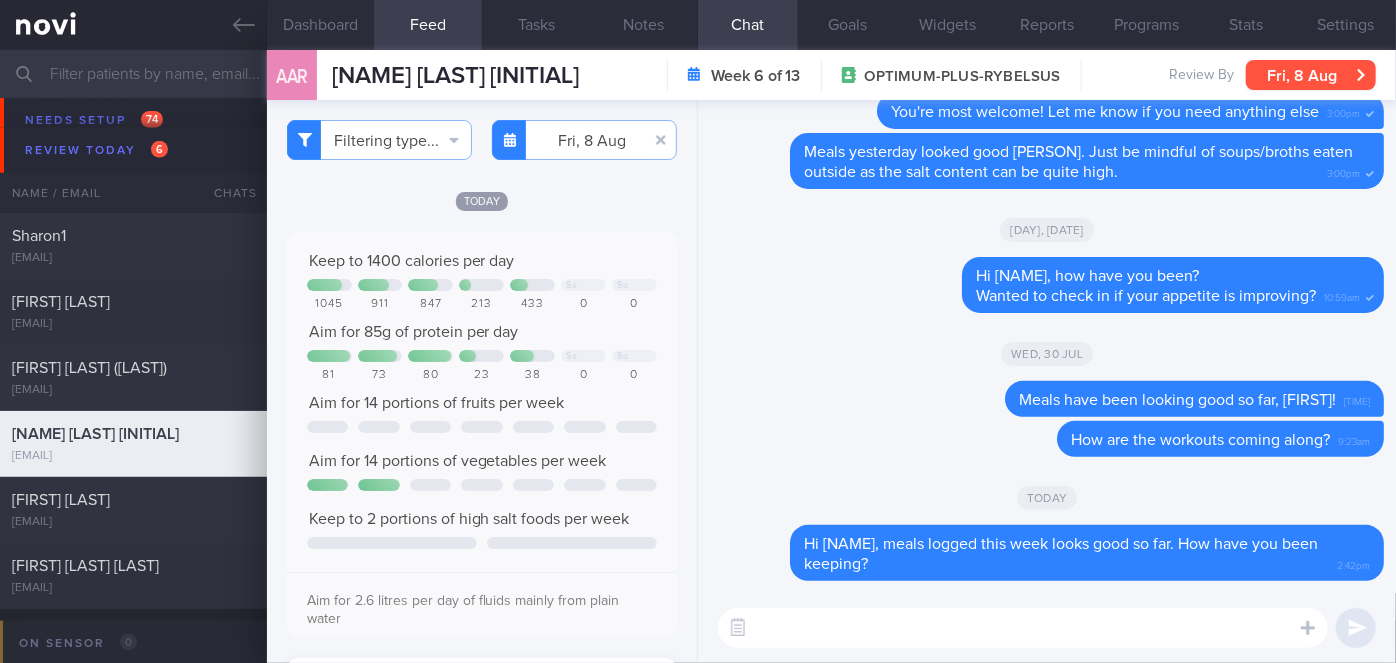 click on "Fri, 8 Aug" at bounding box center [1311, 75] 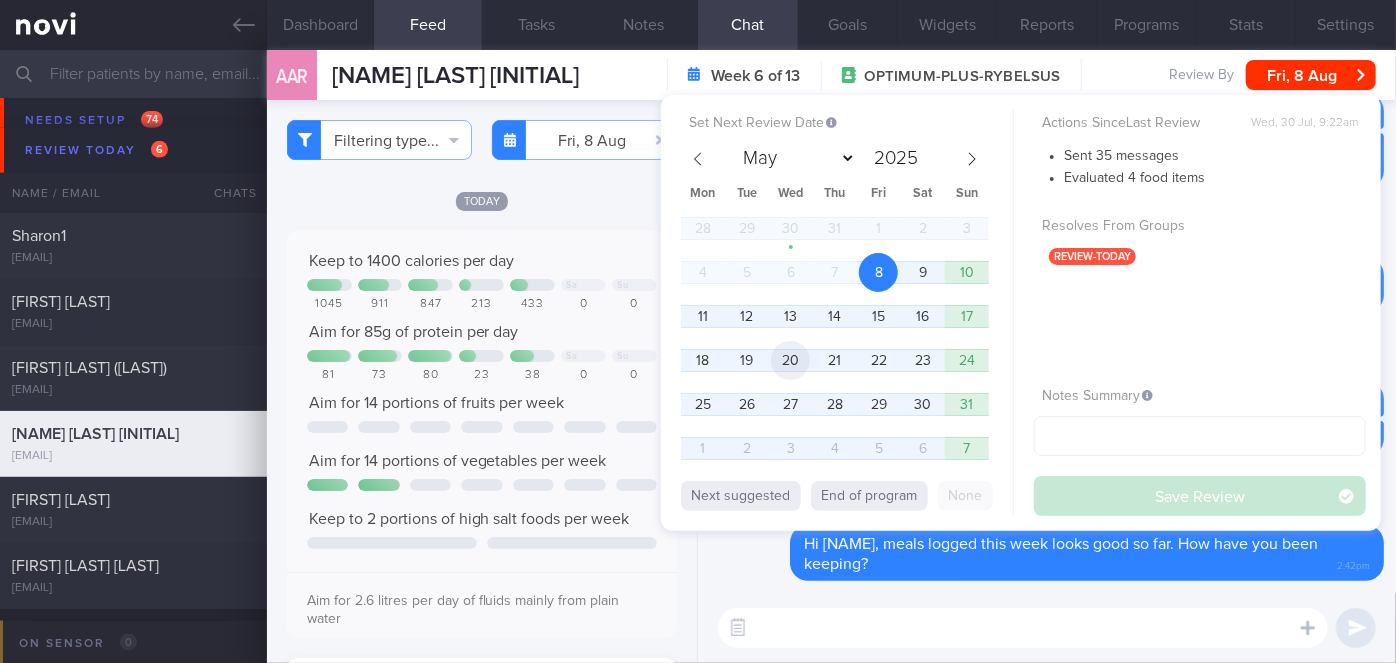 click on "20" at bounding box center (790, 360) 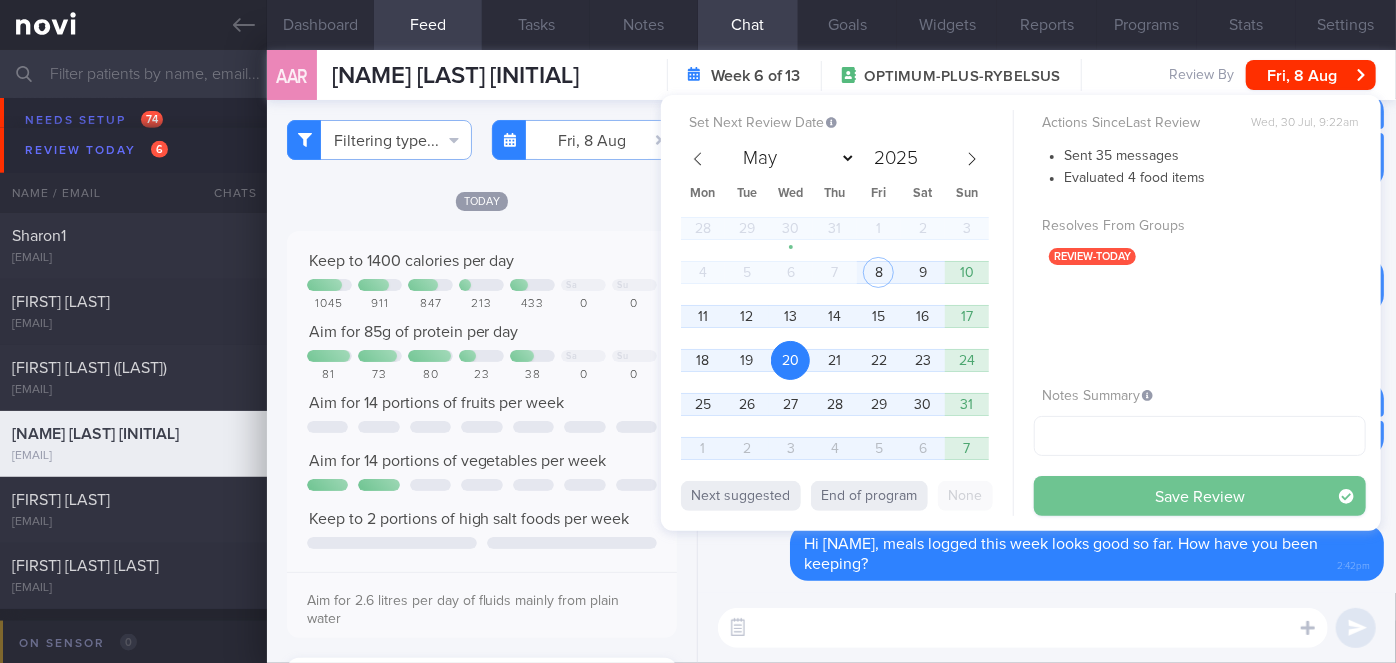 click on "Save Review" at bounding box center (1200, 496) 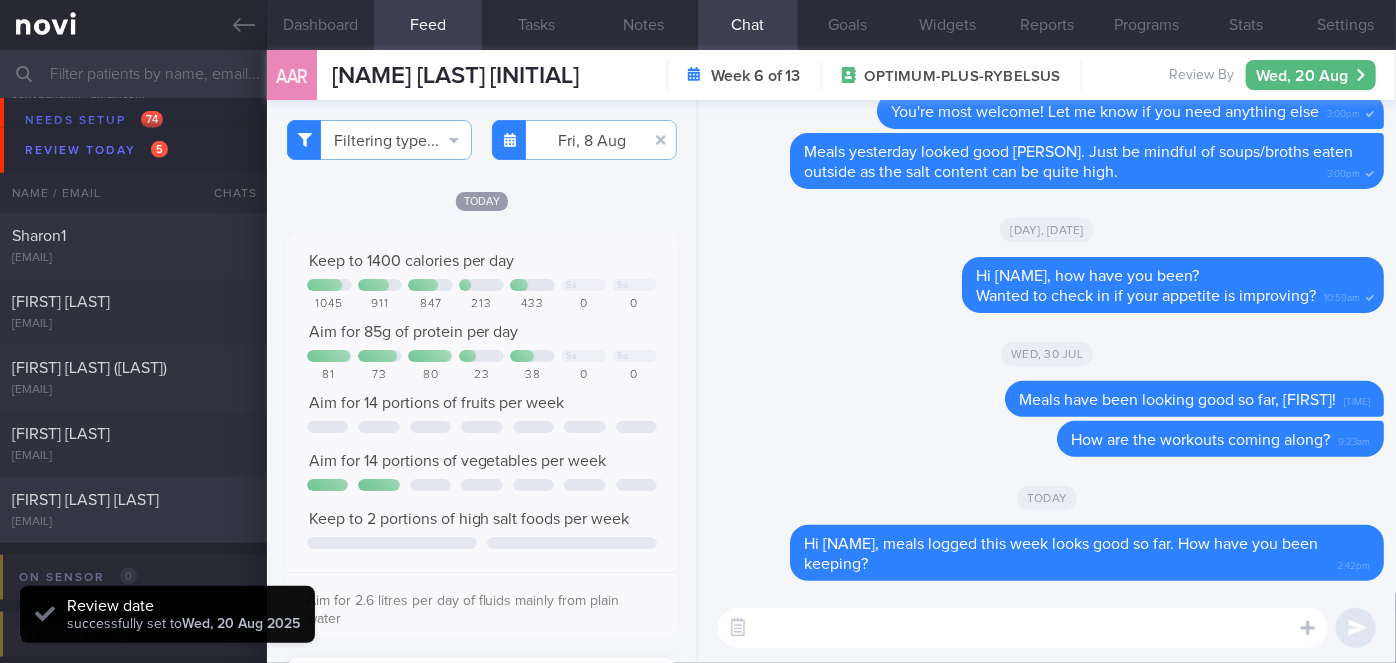 click on "[FIRST] [LAST]
[EMAIL]
Today
3 days ago
OPTIMUM-PLUS-RYBELSUS" 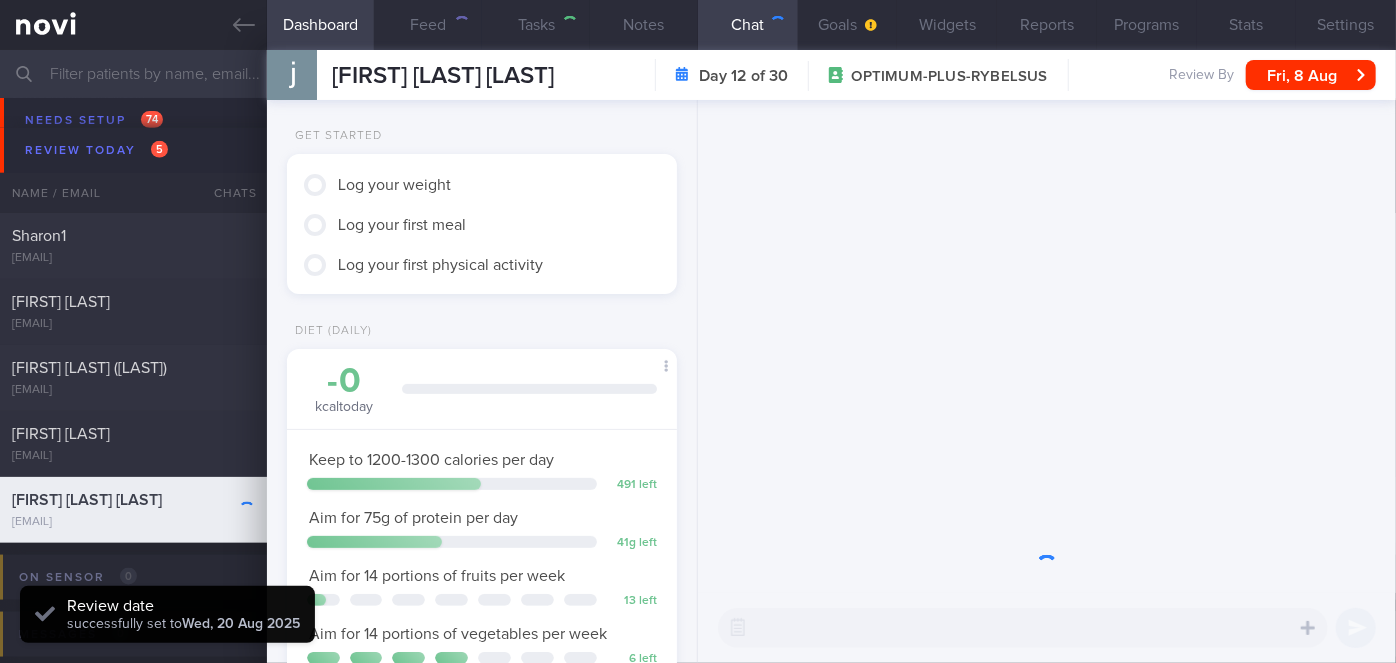 scroll, scrollTop: 999829, scrollLeft: 999658, axis: both 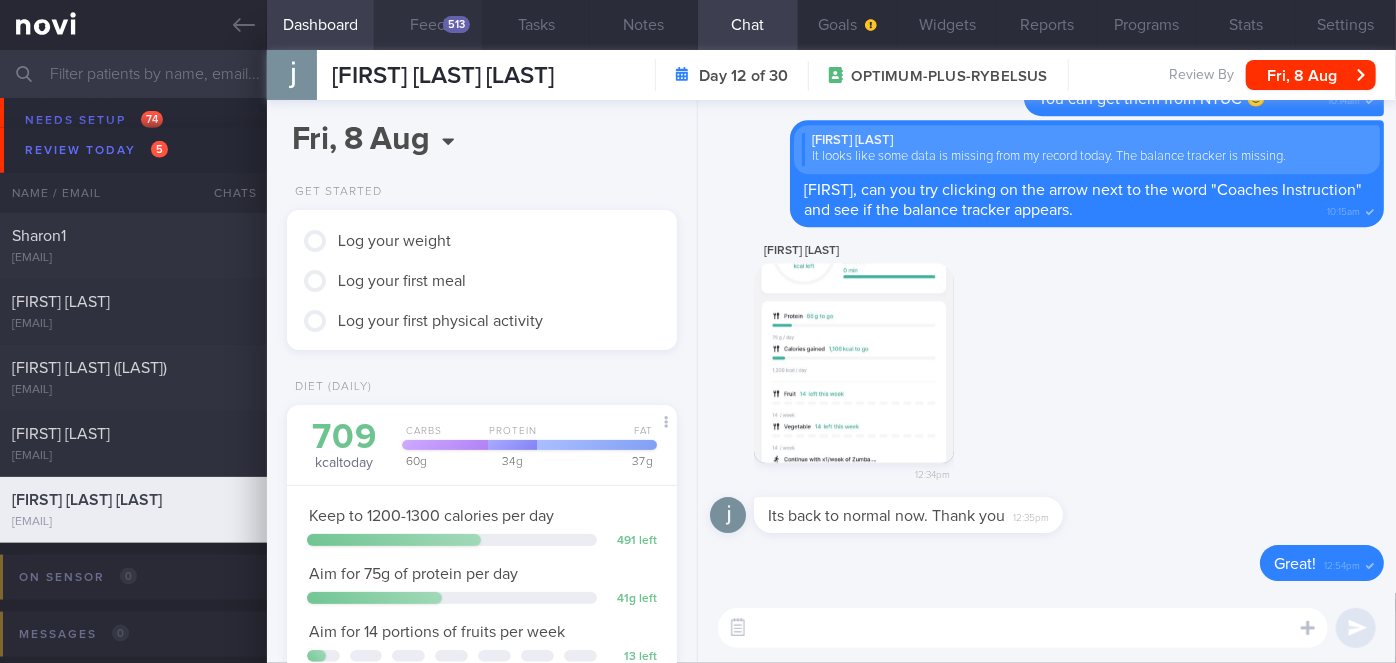 click on "513" at bounding box center [456, 24] 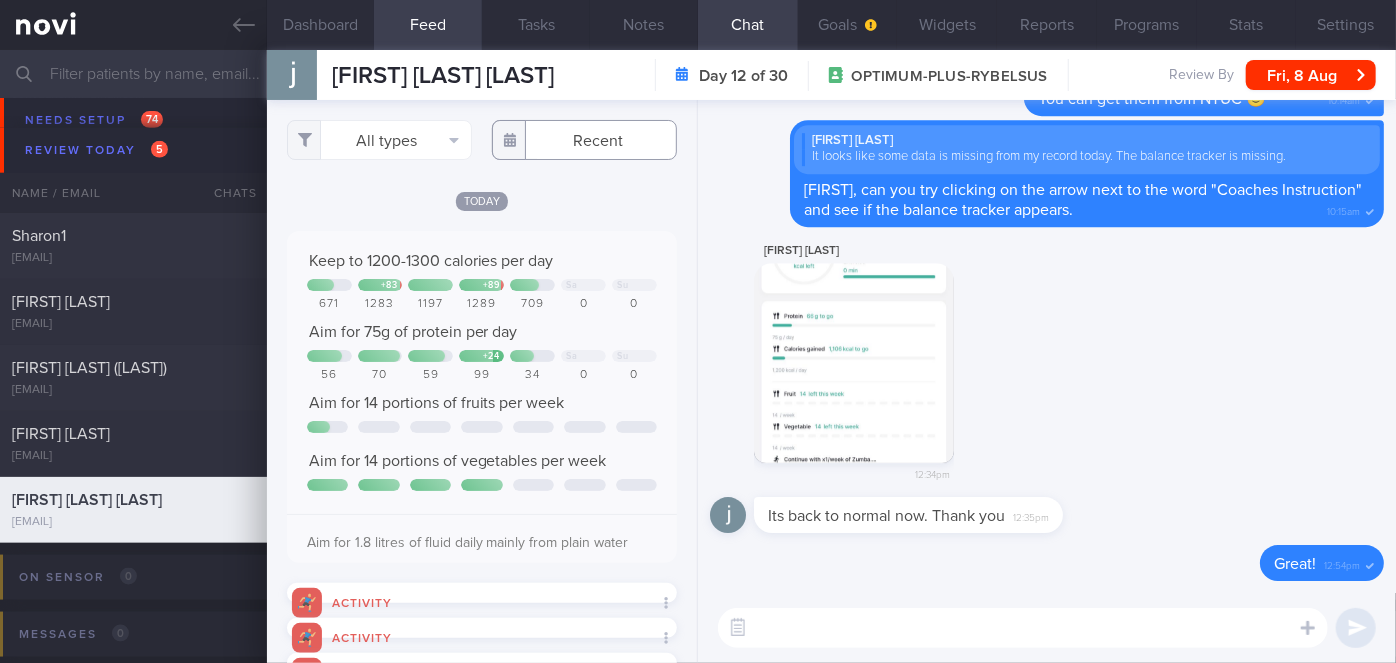 click at bounding box center [584, 140] 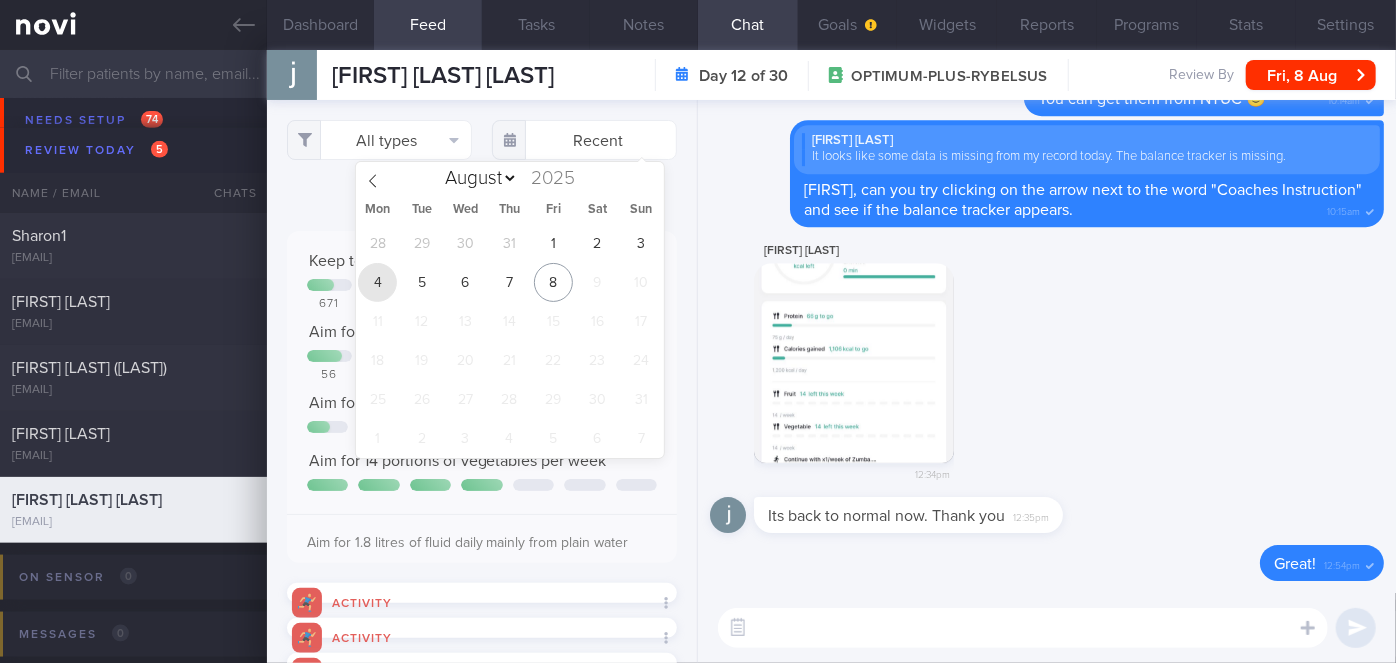 click on "4" at bounding box center [377, 282] 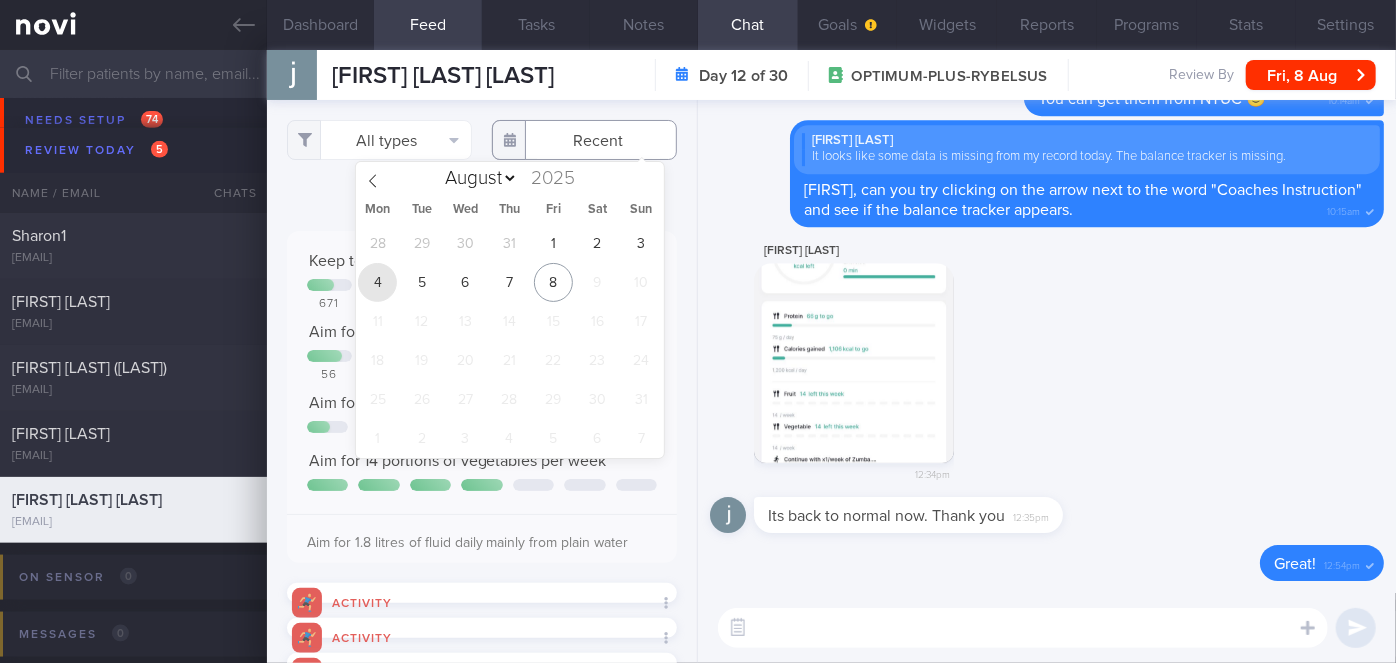 type on "2025-08-04" 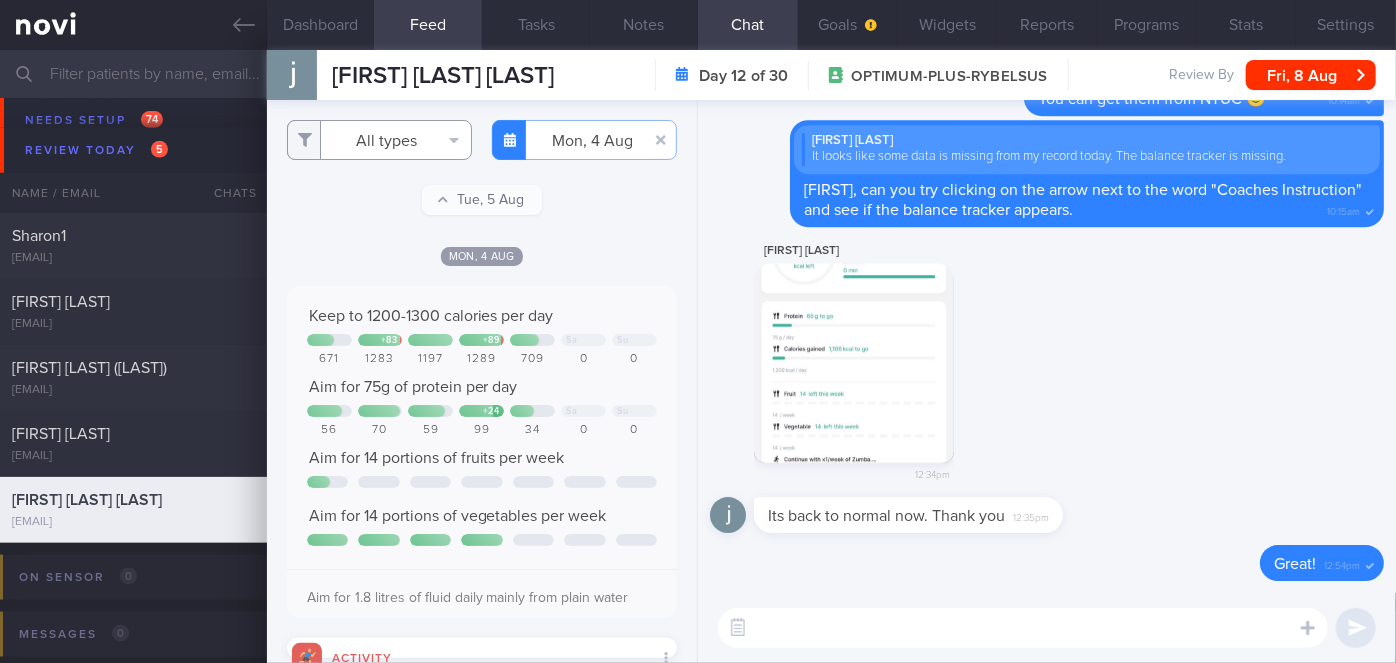 click on "All types" at bounding box center [379, 140] 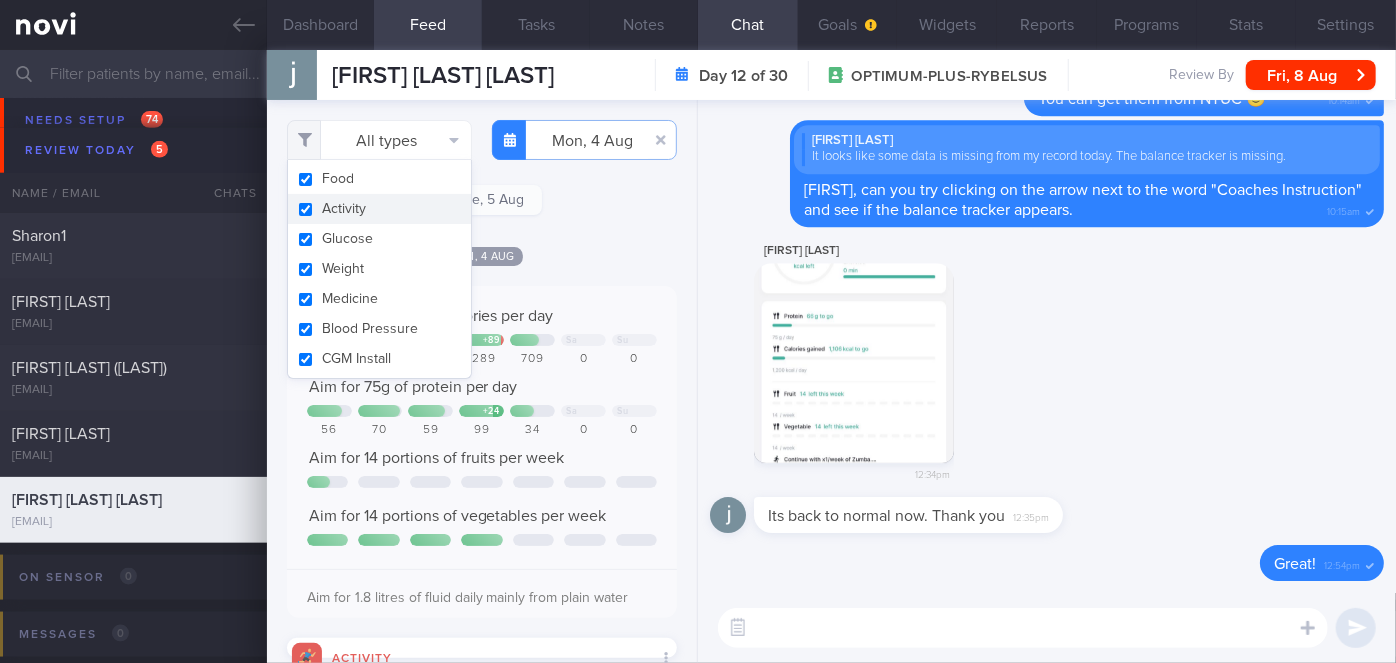 click on "Activity" at bounding box center (379, 209) 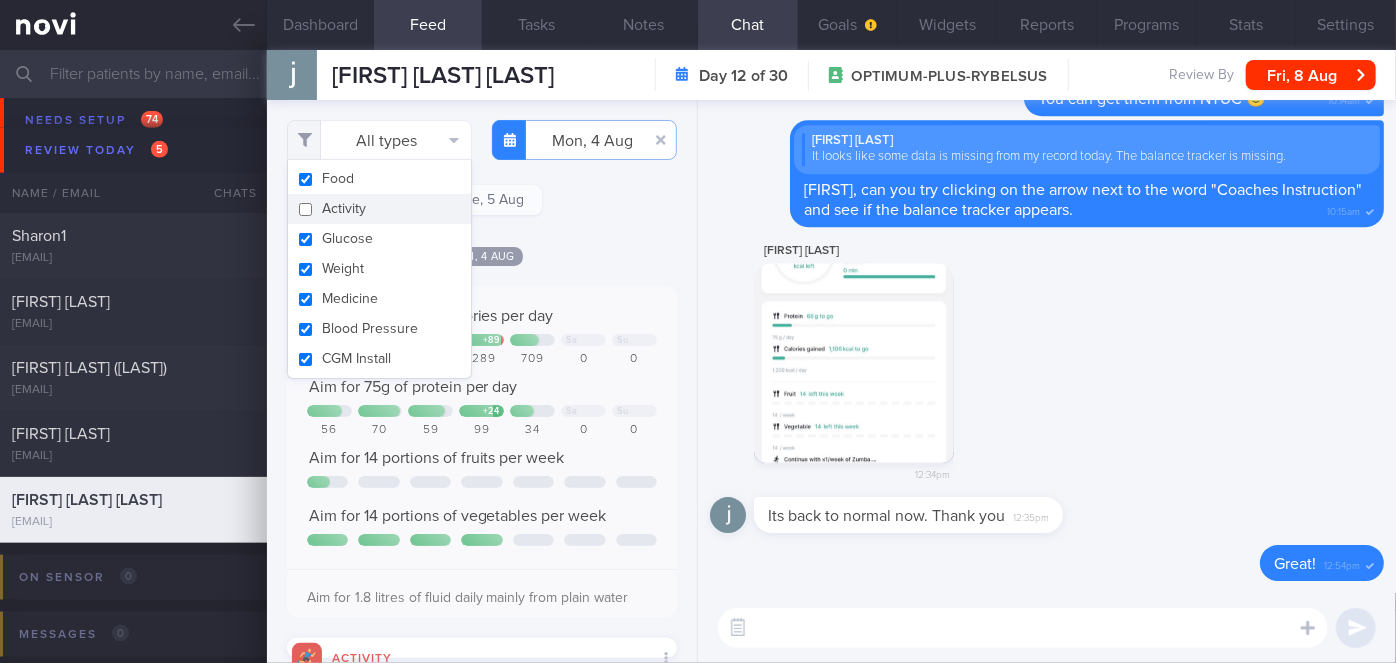 checkbox on "false" 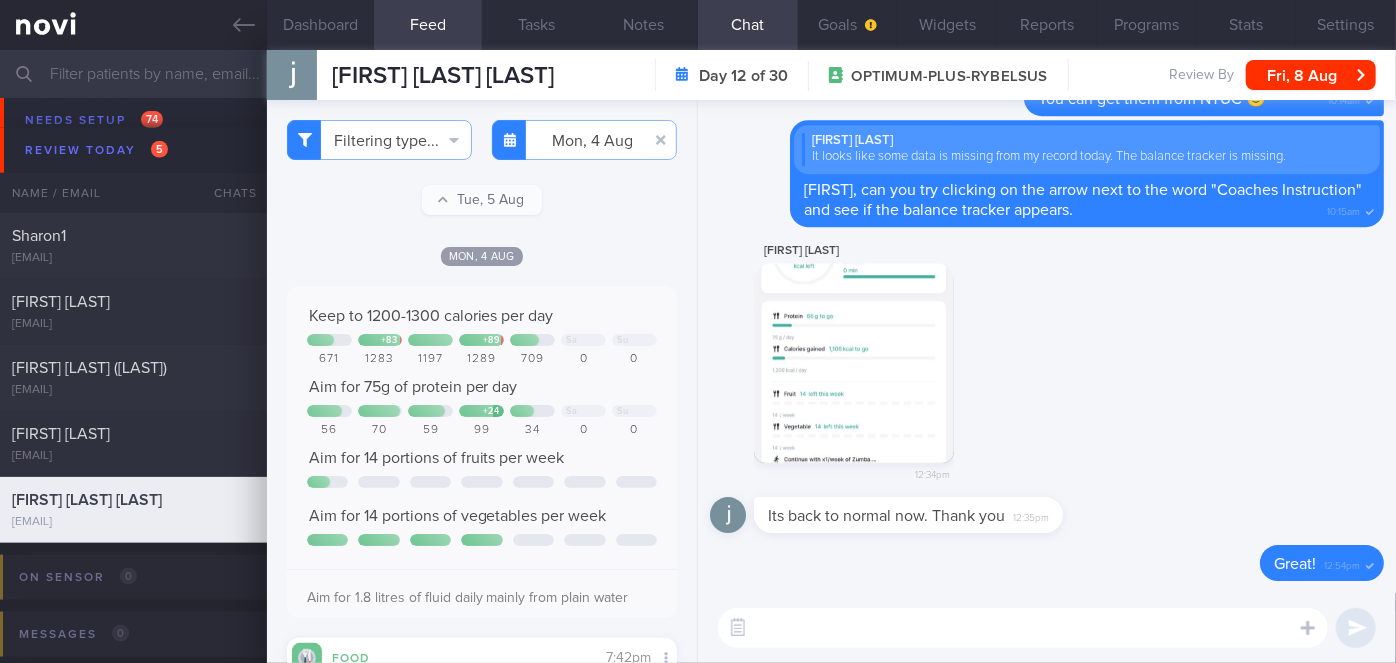 click on "Filtering type...
Food
Activity
Glucose
Weight
Medicine
Blood Pressure
CGM Install
Mon, [DATE]
[DATE]
Tue, [DATE]
Mon, [DATE]" at bounding box center [482, 381] 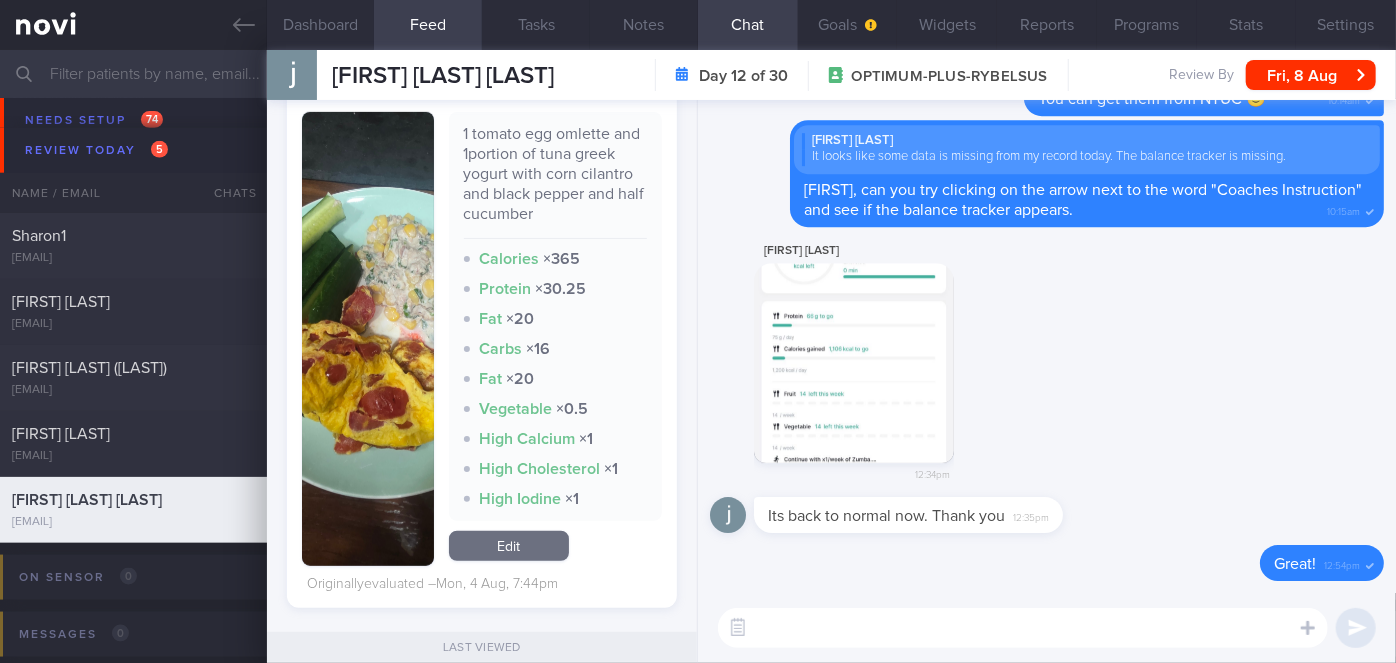scroll, scrollTop: 578, scrollLeft: 0, axis: vertical 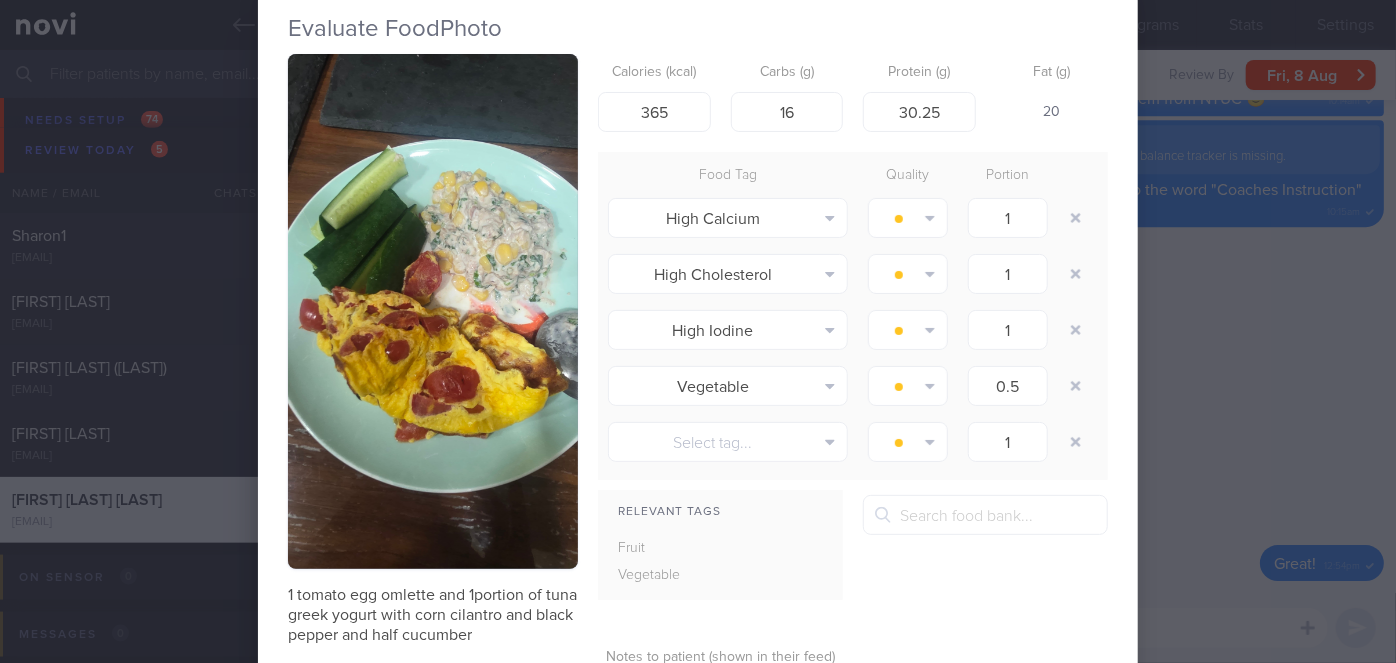 click on "Evaluate Food  Photo
1 tomato egg omlette and 1portion of tuna greek yogurt with corn cilantro and black pepper and half cucumber
Calories (kcal)
365
Carbs (g)
16
Protein (g)
30.25
Fat (g)
20
Food Tag
Quality
Portion
High Calcium
Alcohol
Fried
Fruit
Healthy Fats
High Calcium" at bounding box center [698, 331] 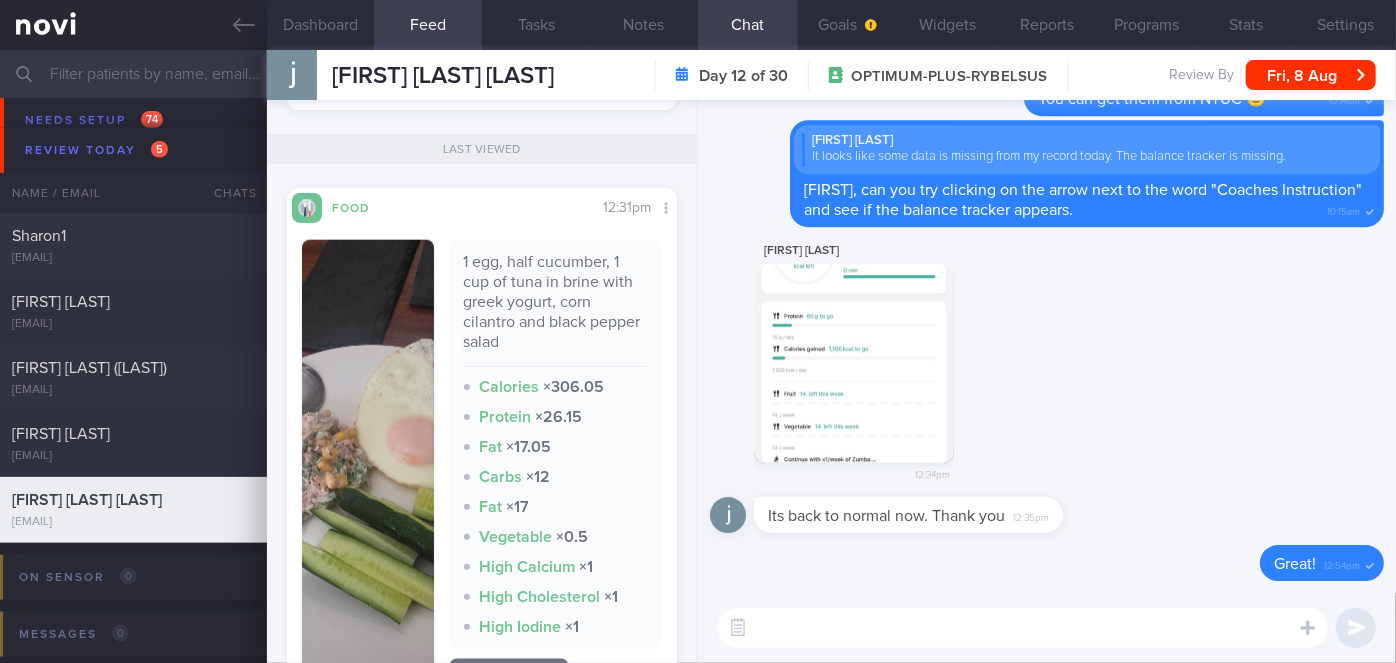 scroll, scrollTop: 1076, scrollLeft: 0, axis: vertical 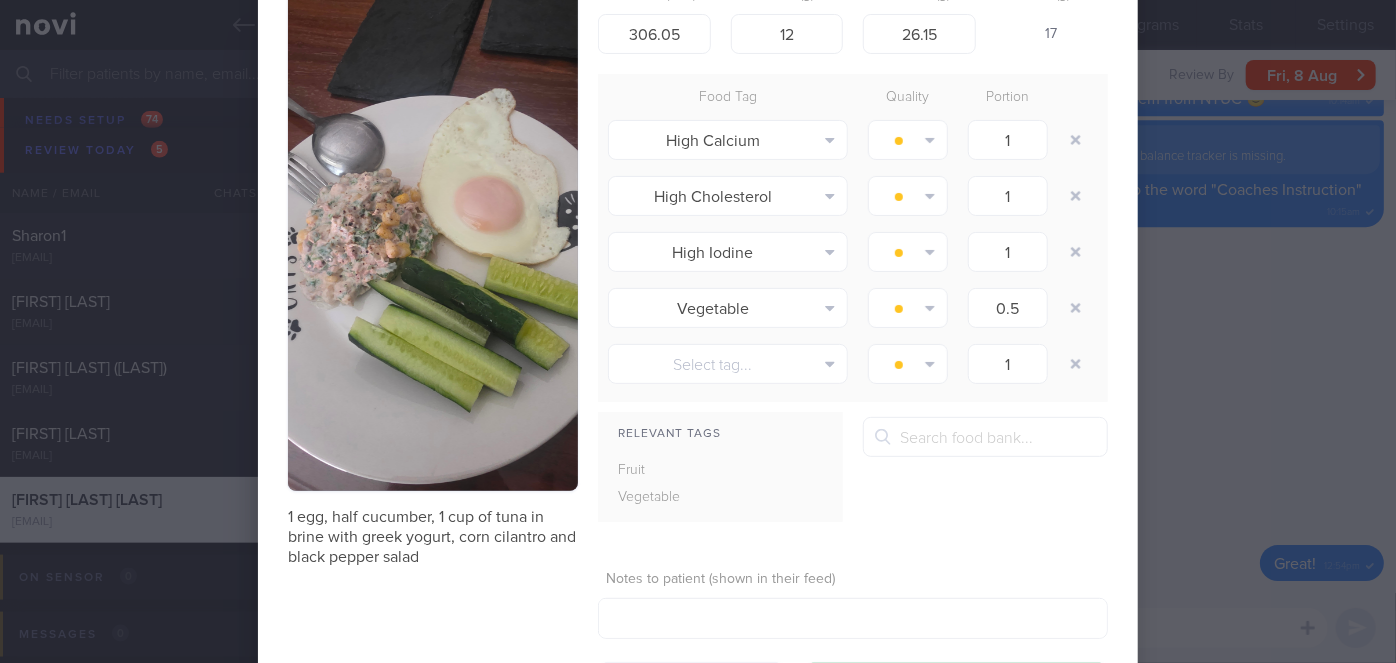 click on "Evaluate Food  Photo
1 [ITEM], half [ITEM], 1 cup of [ITEM] in brine with greek yogurt, corn cilantro and black pepper salad
Calories (kcal)
306.05
Carbs (g)
12
Protein (g)
26.15
Fat (g)
17
Food Tag
Quality
Portion
High Calcium
Alcohol
Fried
Fruit
Healthy Fats
High Calcium" at bounding box center (698, 331) 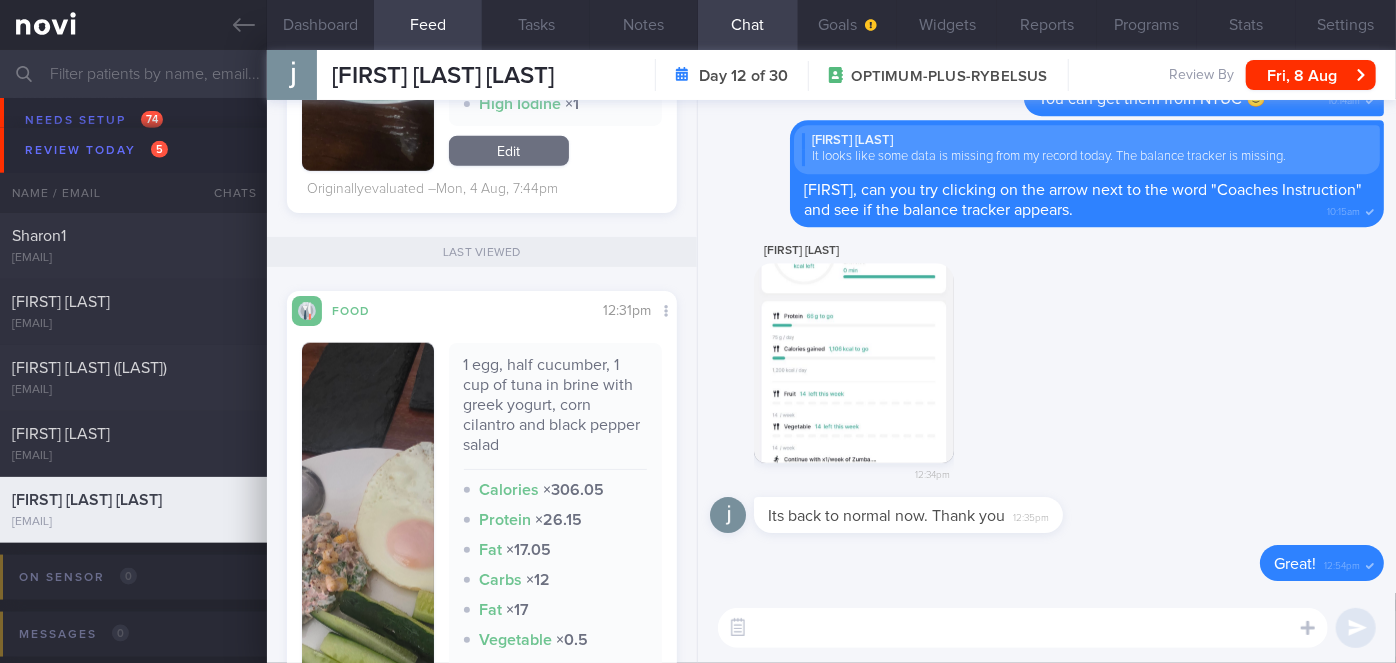 scroll, scrollTop: 971, scrollLeft: 0, axis: vertical 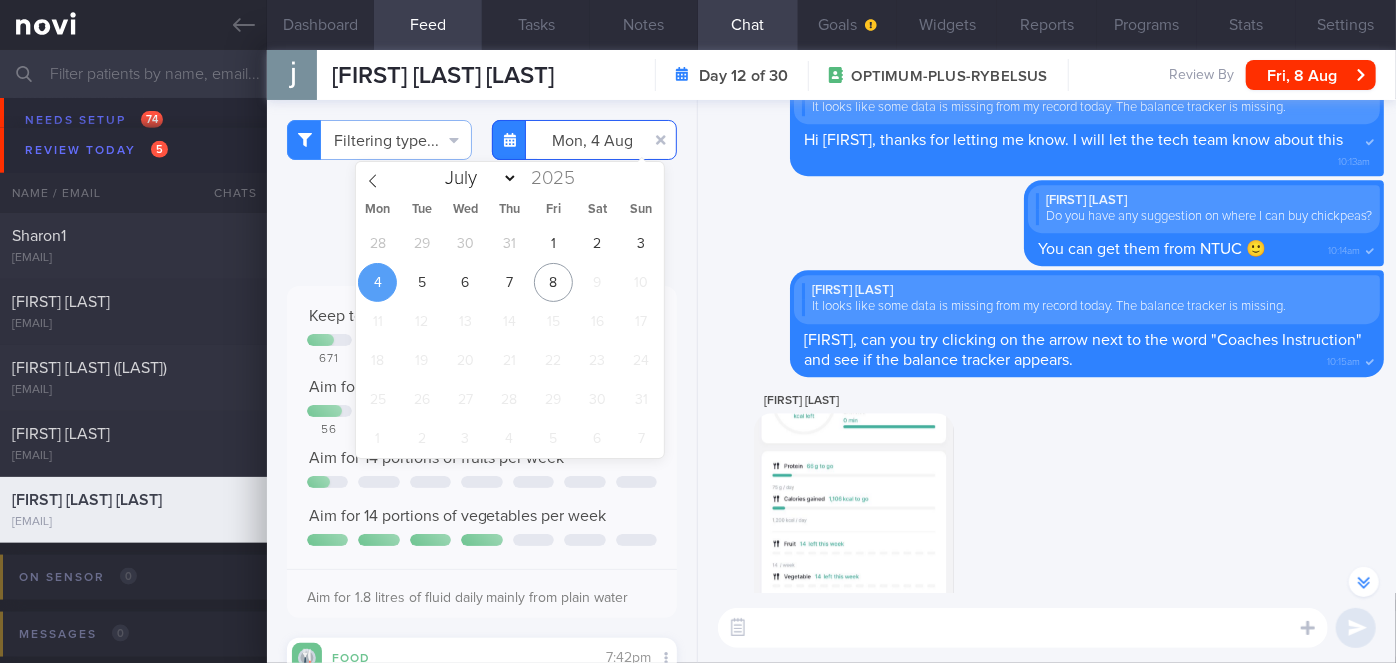 click on "2025-08-04" at bounding box center [584, 140] 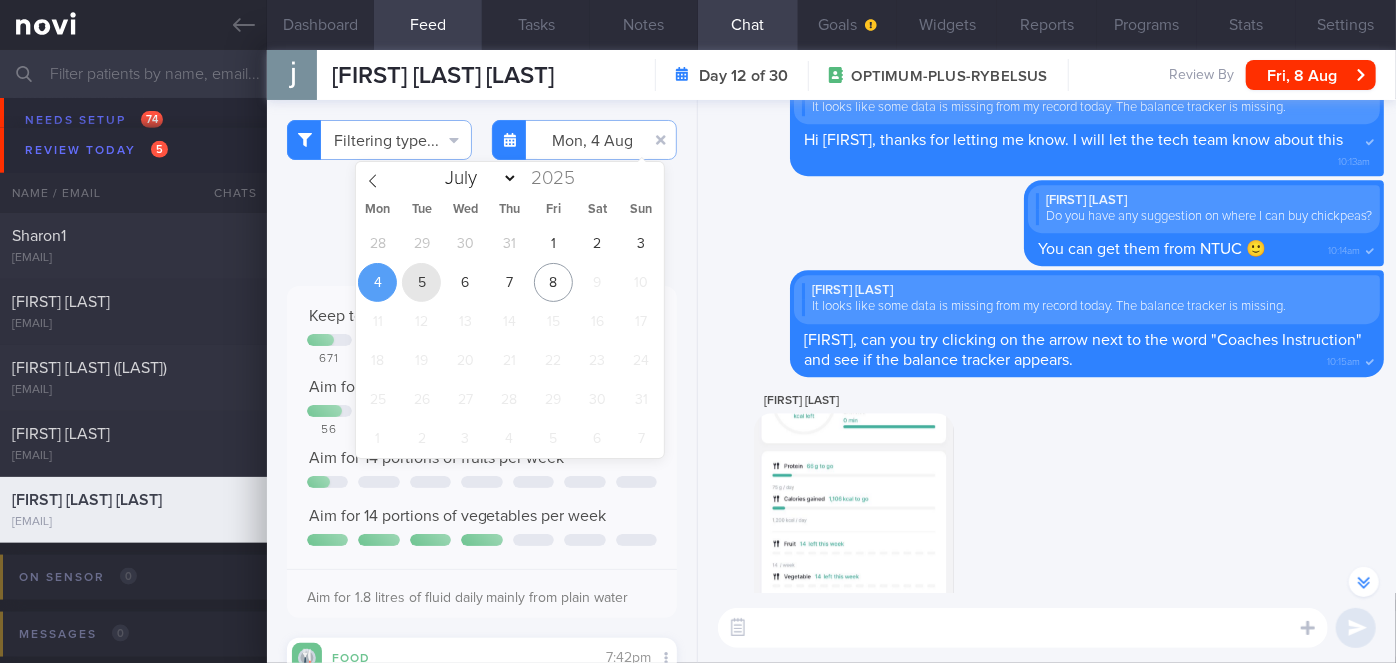 click on "5" at bounding box center (421, 282) 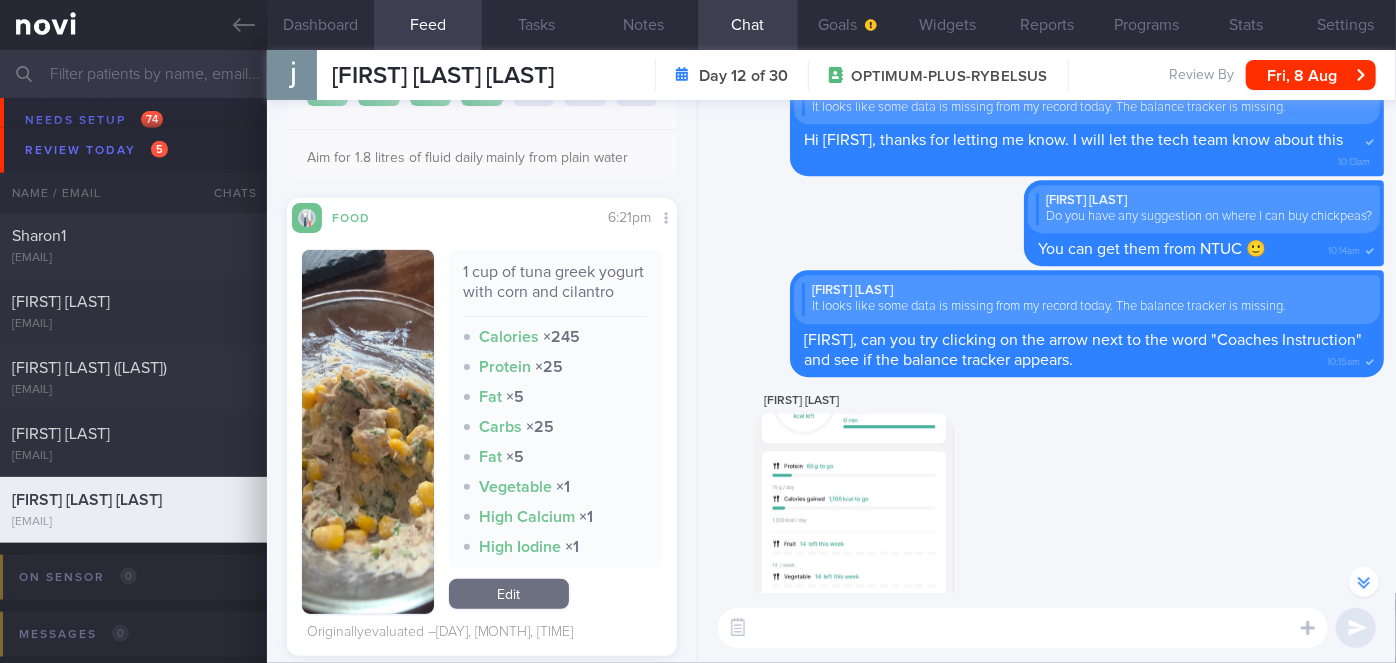 scroll, scrollTop: 442, scrollLeft: 0, axis: vertical 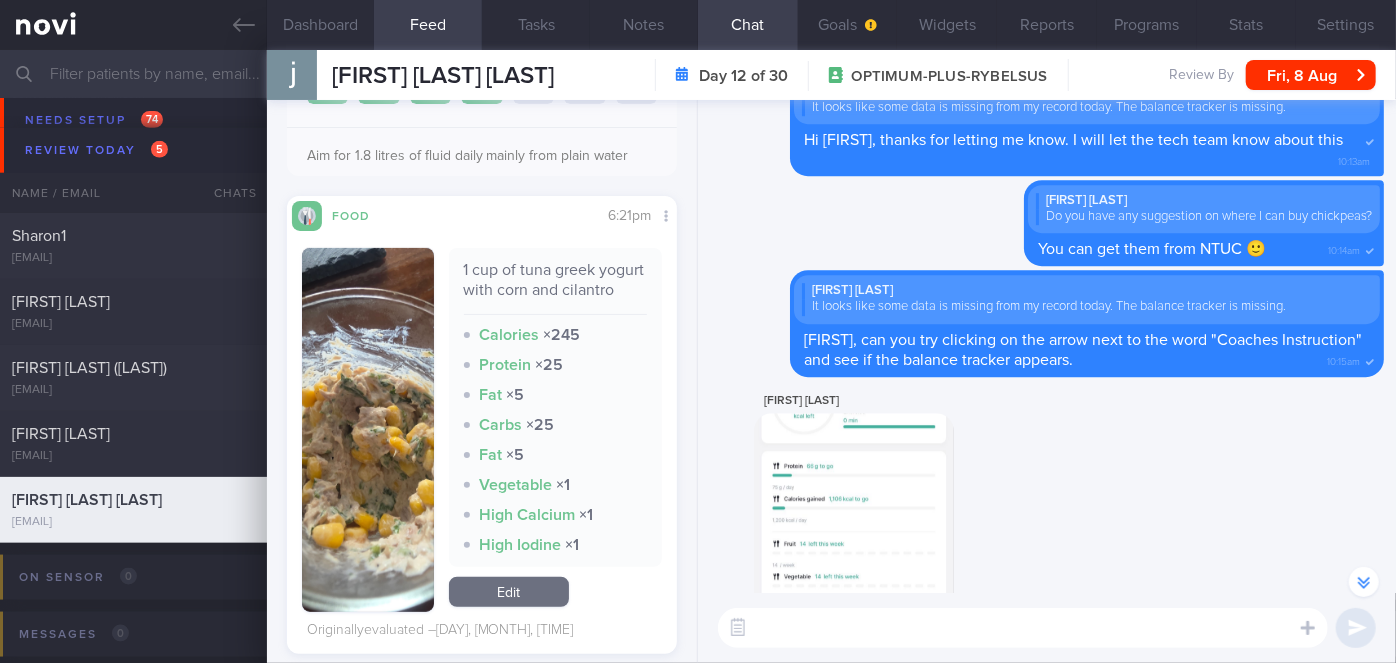 click at bounding box center [368, 430] 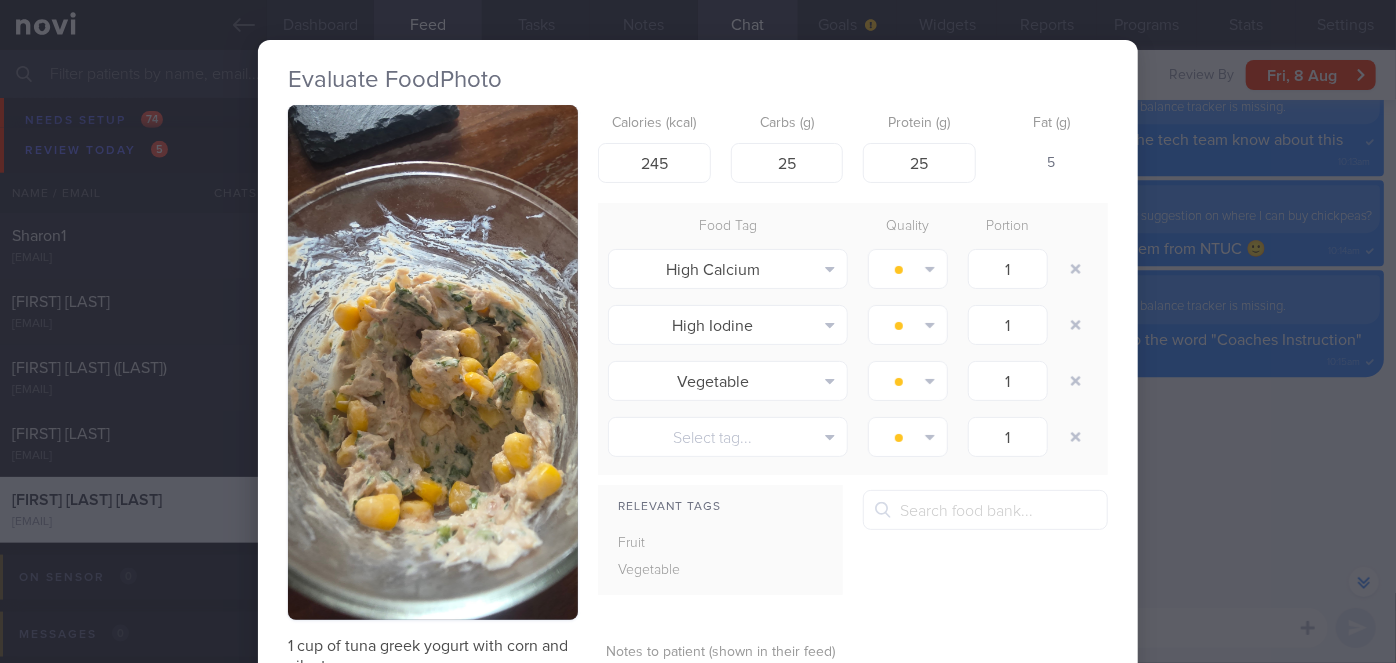 click on "Evaluate Food  Photo
1 cup of tuna greek yogurt with corn and cilantro
Calories (kcal)
245
Carbs (g)
25
Protein (g)
25
Fat (g)
5
Food Tag
Quality
Portion
High Calcium
Alcohol
Fried
Fruit
Healthy Fats
High Calcium
High Cholesterol
High Fat" at bounding box center [698, 331] 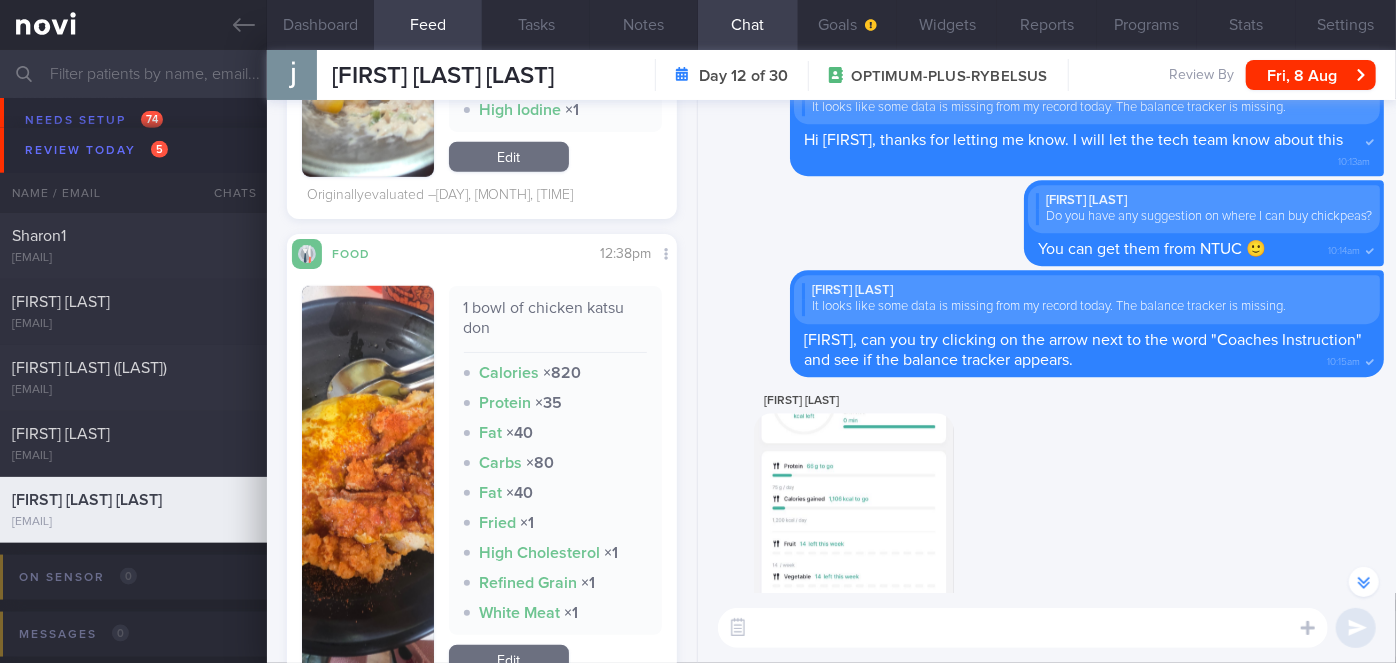scroll, scrollTop: 878, scrollLeft: 0, axis: vertical 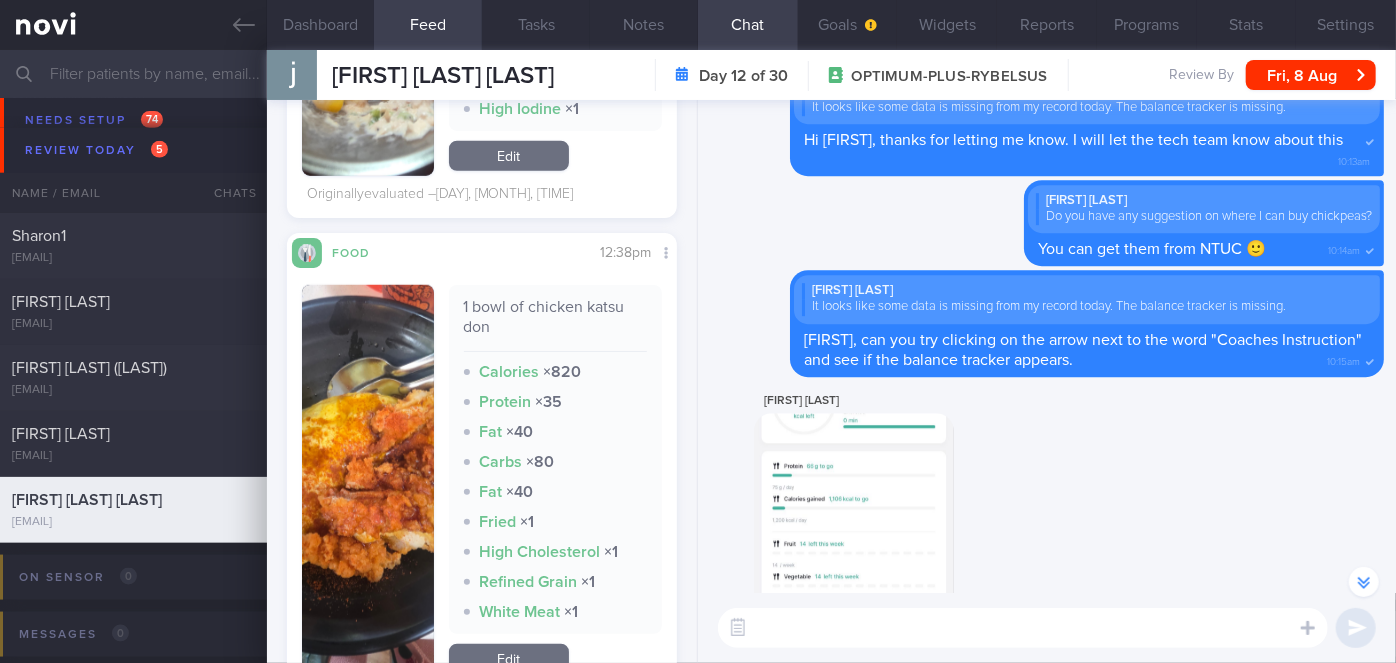 click at bounding box center (368, 482) 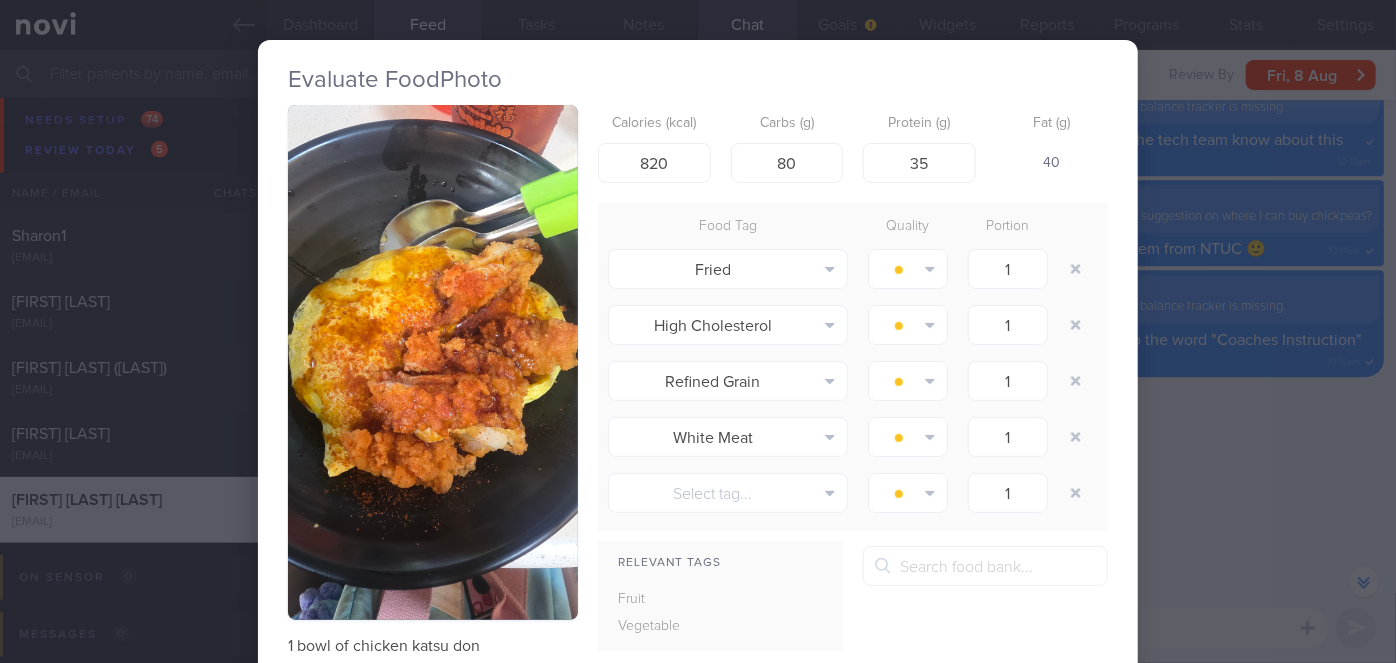 click on "Evaluate Food  Photo
1 bowl of chicken katsu don
Calories (kcal)
820
Carbs (g)
80
Protein (g)
35
Fat (g)
40
Food Tag
Quality
Portion
Fried
Alcohol
Fried
Fruit
Healthy Fats
High Calcium
High Cholesterol
High Fat" at bounding box center [698, 331] 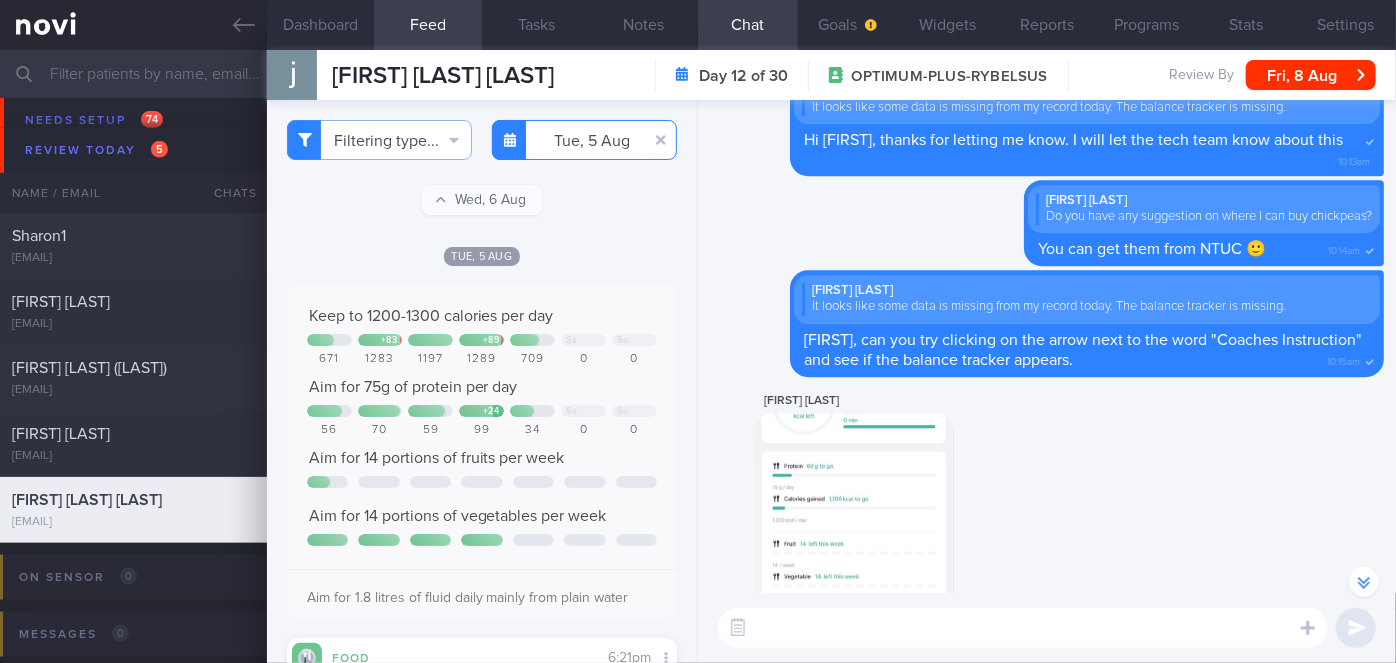 scroll, scrollTop: 0, scrollLeft: 0, axis: both 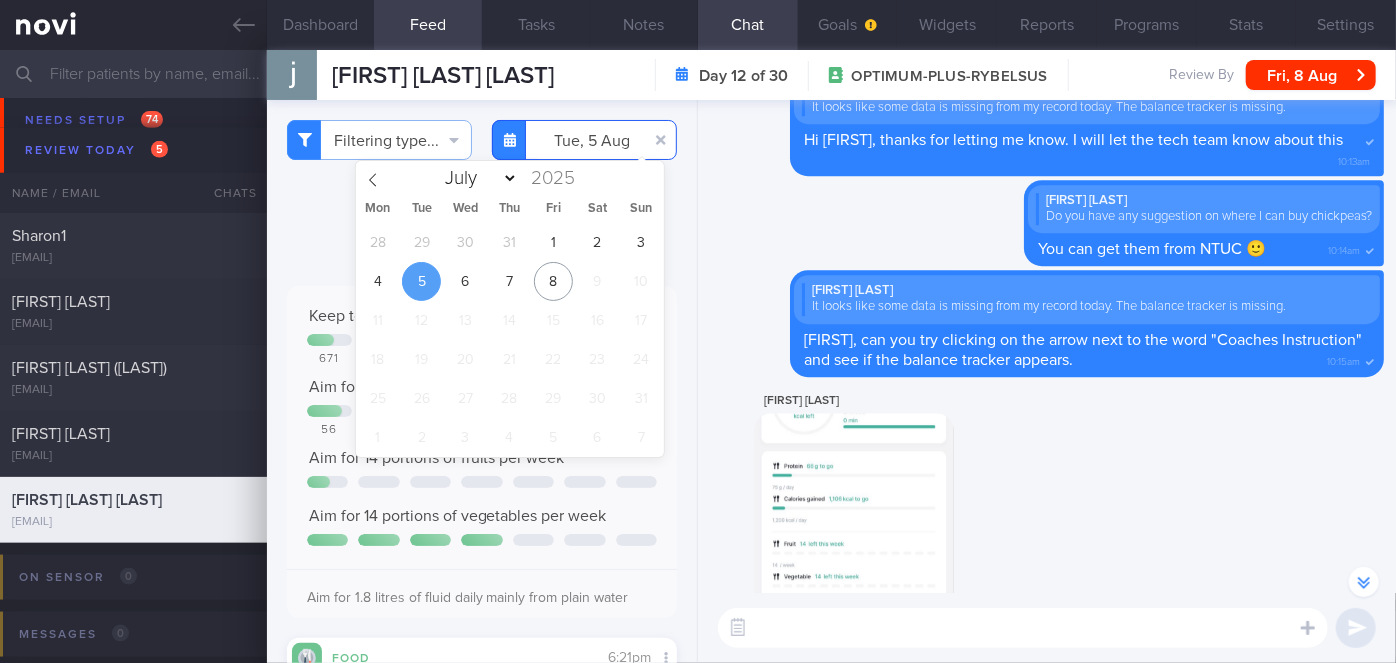 click on "2025-08-05" at bounding box center (584, 140) 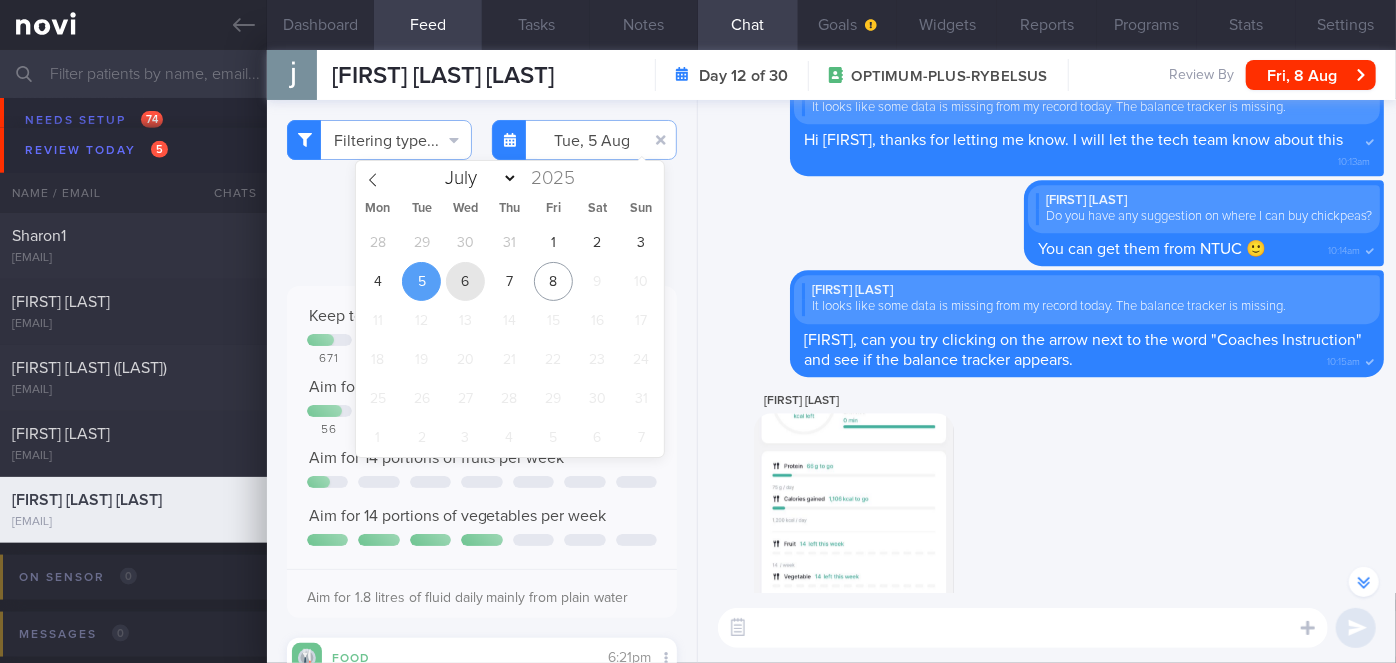 click on "6" at bounding box center (465, 281) 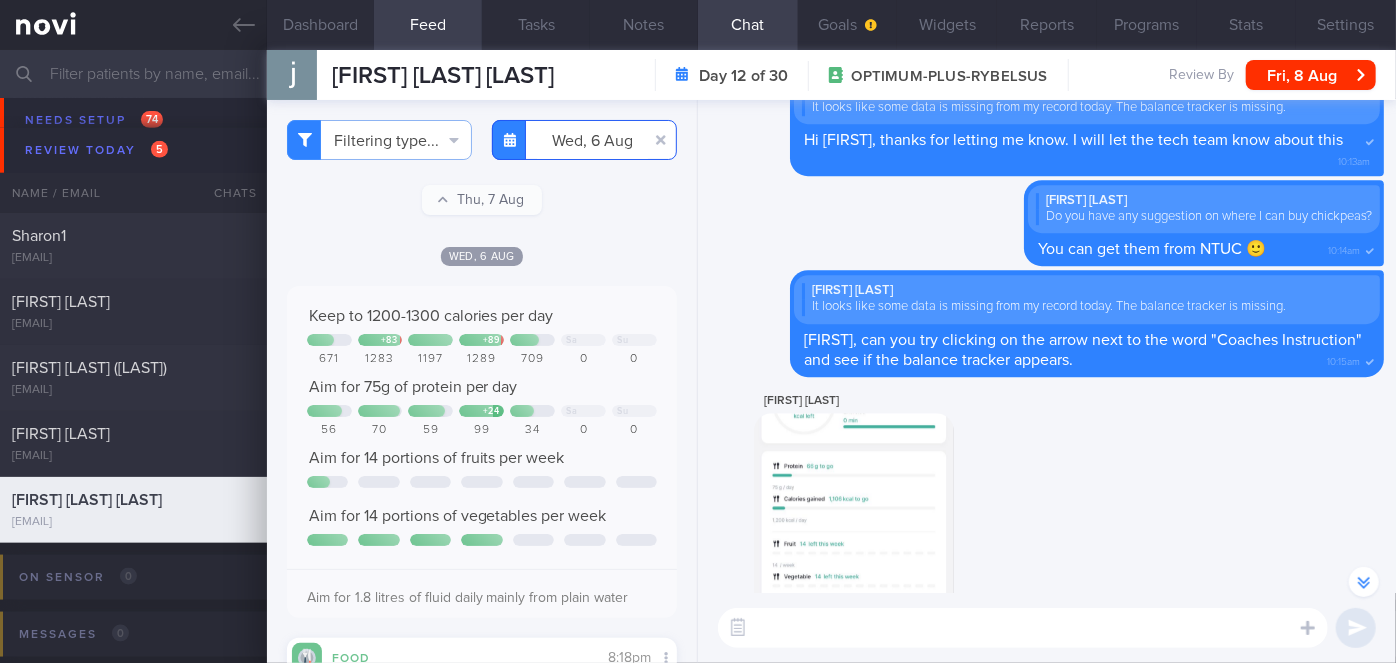 scroll, scrollTop: 353, scrollLeft: 0, axis: vertical 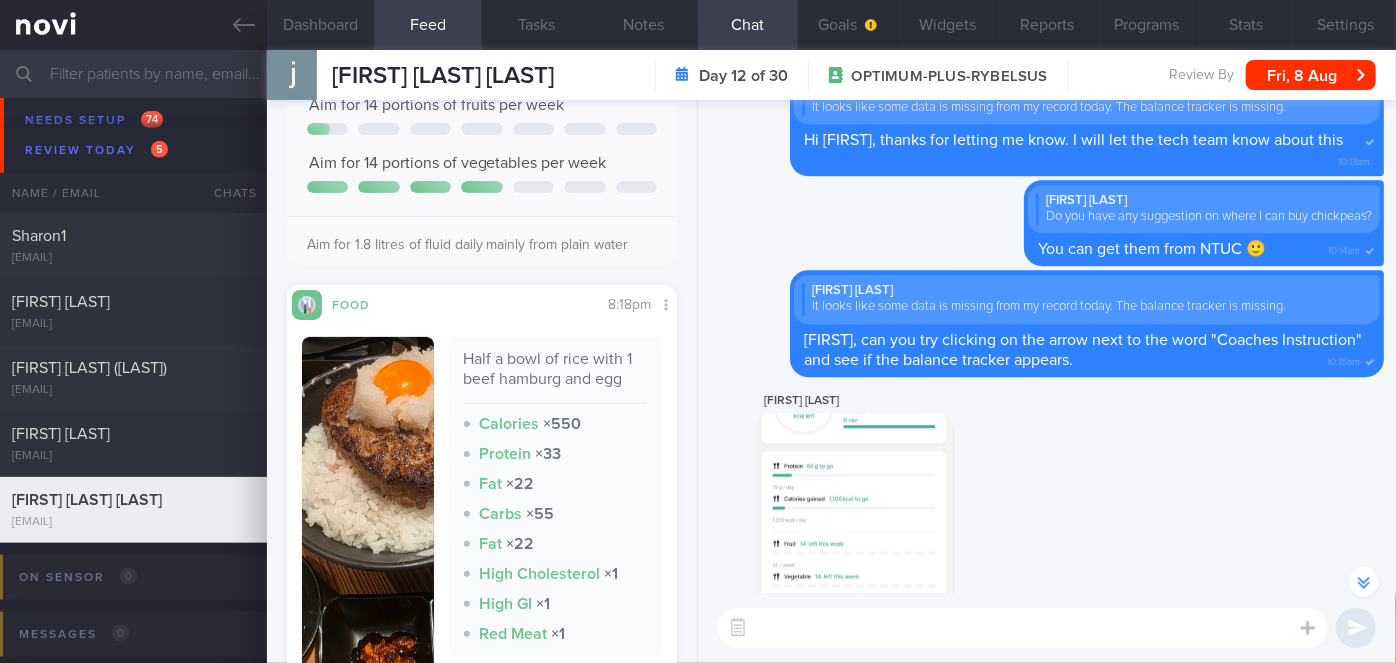 click at bounding box center [368, 519] 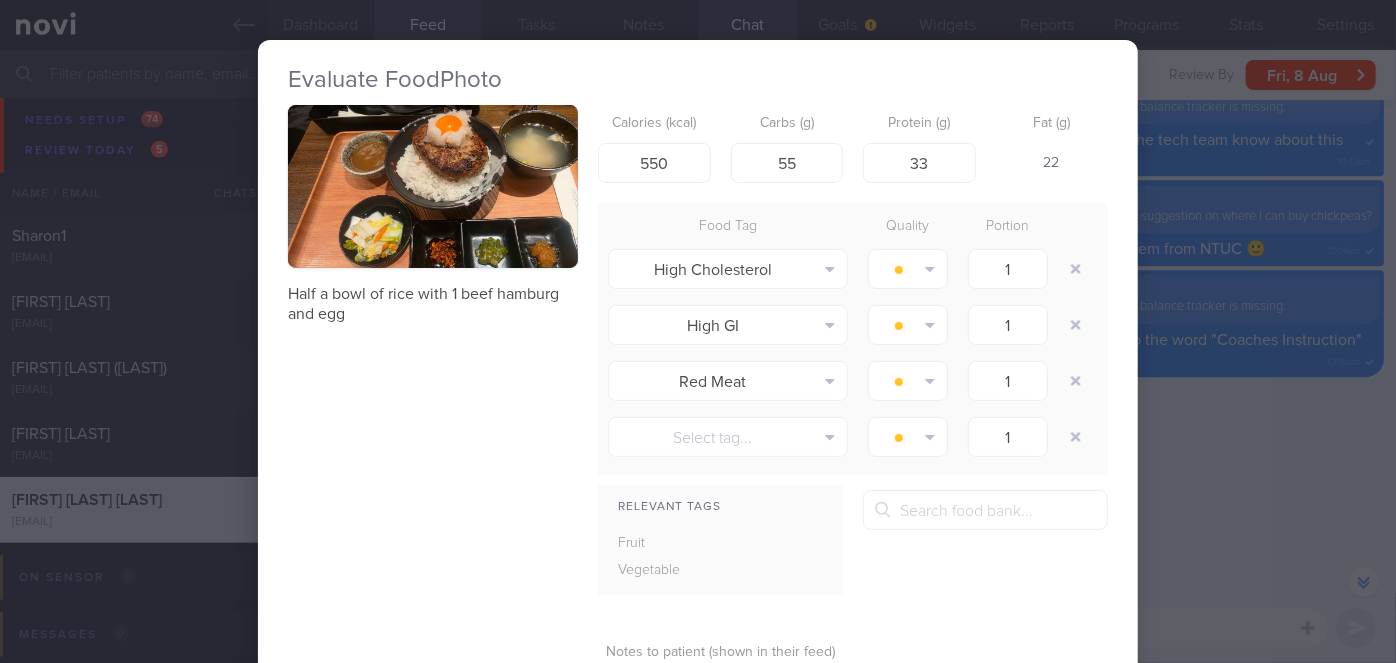 click on "Evaluate Food  Photo
Half a bowl of rice with 1 beef hamburg and egg
Calories (kcal)
550
Carbs (g)
55
Protein (g)
33
Fat (g)
22
Food Tag
Quality
Portion
High Cholesterol
Alcohol
Fried
Fruit
Healthy Fats
High Calcium
High Cholesterol" at bounding box center (698, 331) 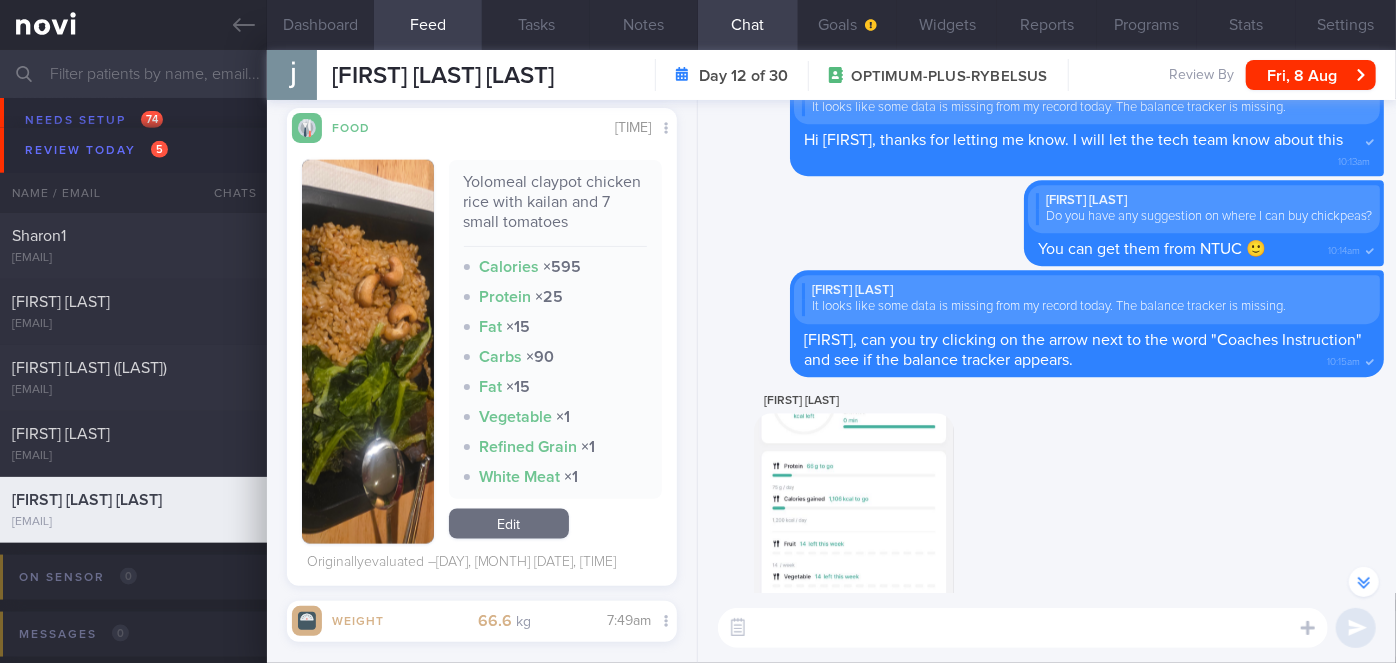 scroll, scrollTop: 1388, scrollLeft: 0, axis: vertical 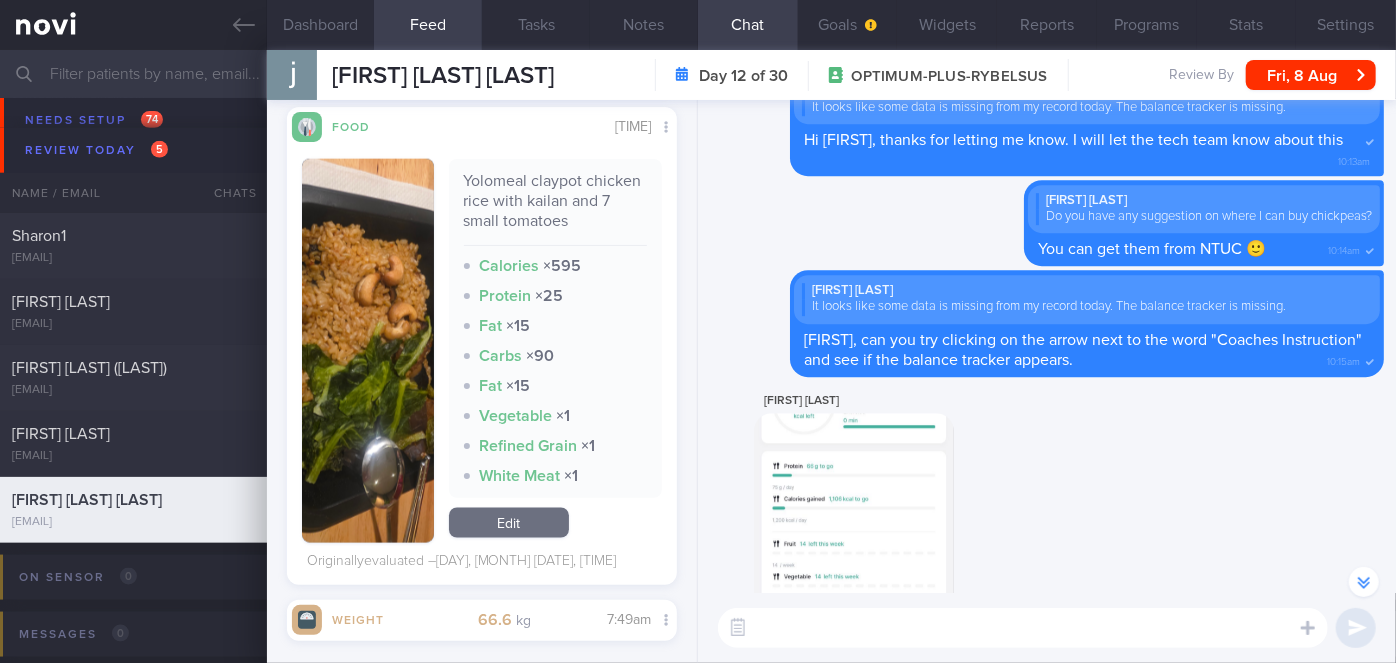 click at bounding box center (368, 351) 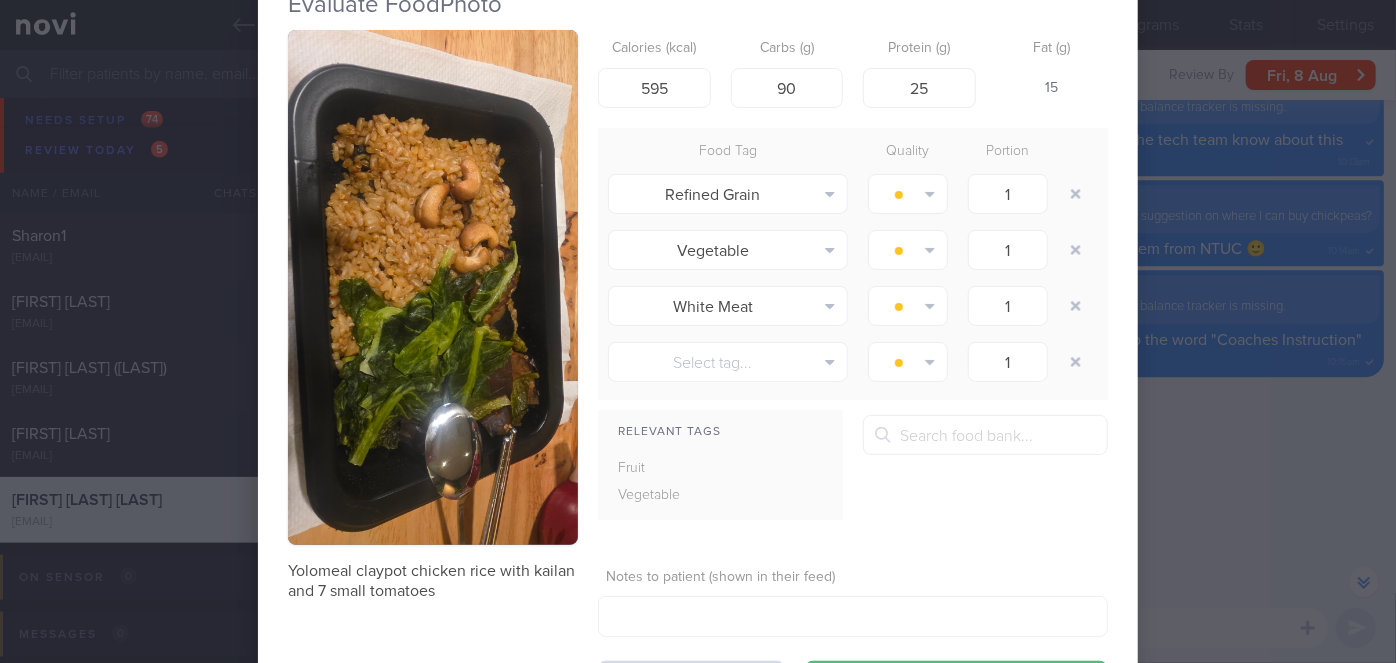 scroll, scrollTop: 76, scrollLeft: 0, axis: vertical 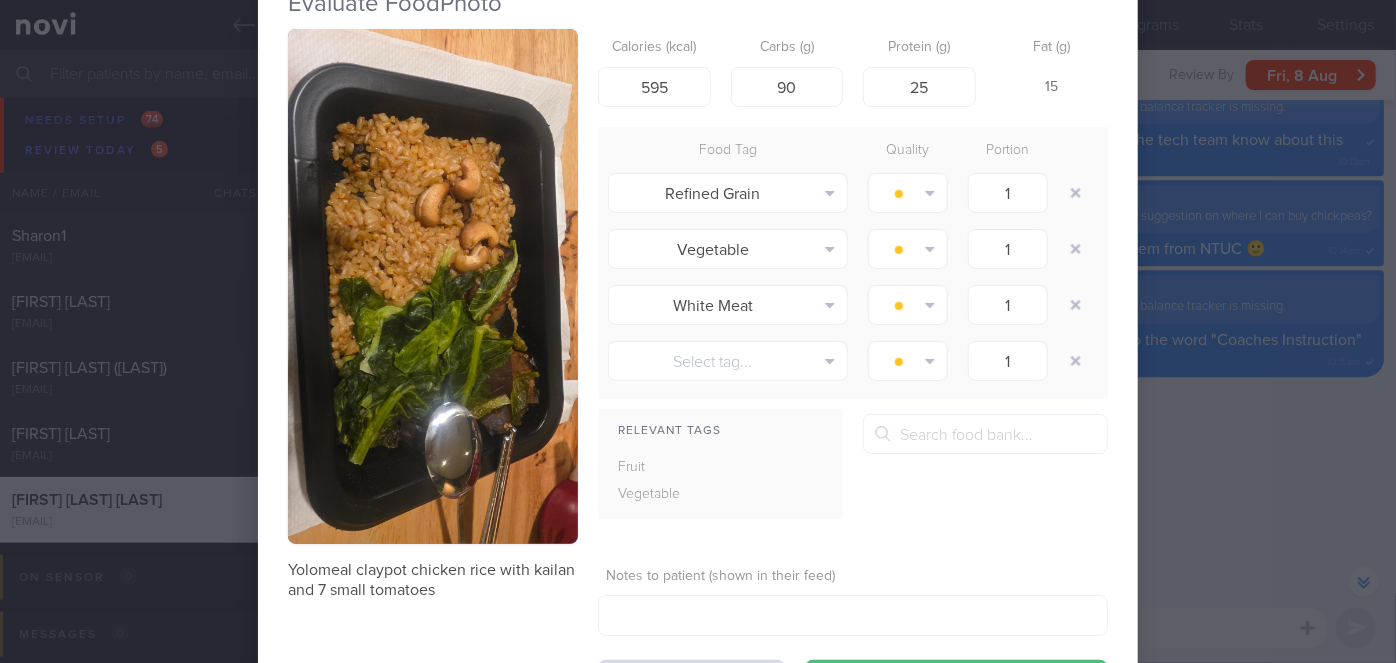 click on "Evaluate Food  Photo
Yolomeal claypot chicken rice with kailan and 7 small tomatoes
Calories (kcal)
595
Carbs (g)
90
Protein (g)
25
Fat (g)
15
Food Tag
Quality
Portion
Refined Grain
Alcohol
Fried
Fruit
Healthy Fats
High Calcium
High Cholesterol" at bounding box center (698, 331) 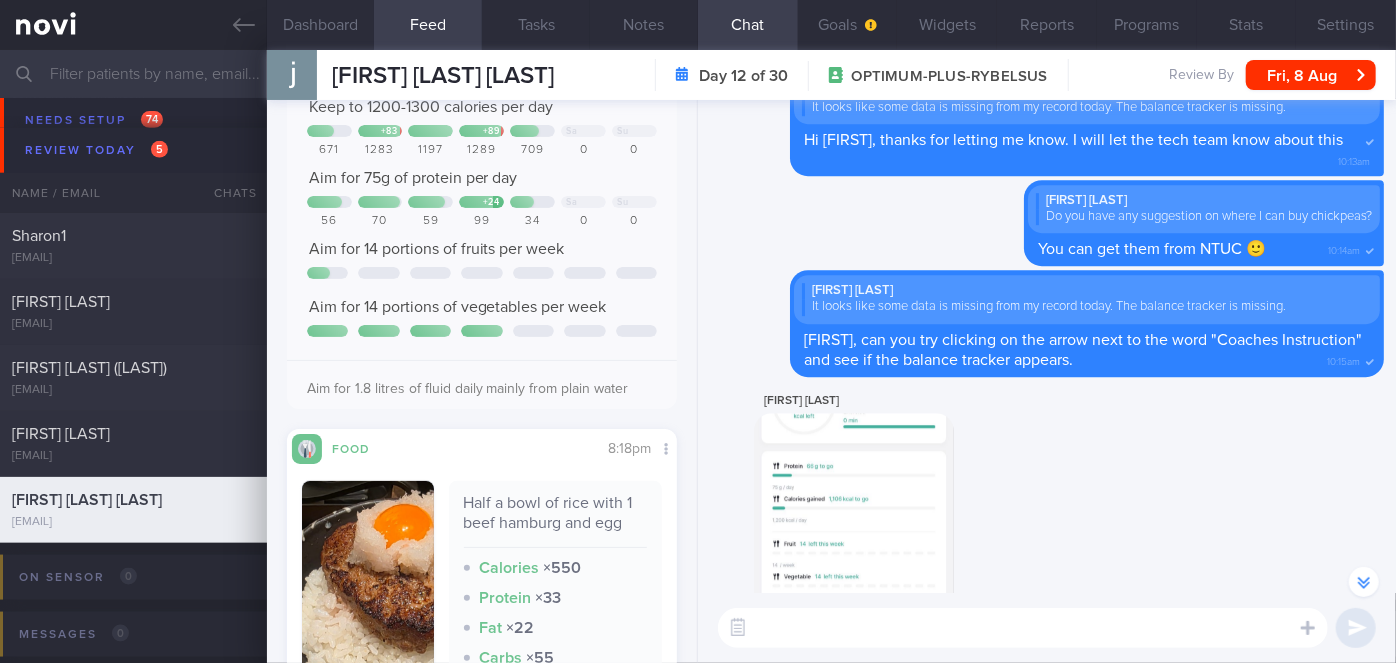 scroll, scrollTop: 0, scrollLeft: 0, axis: both 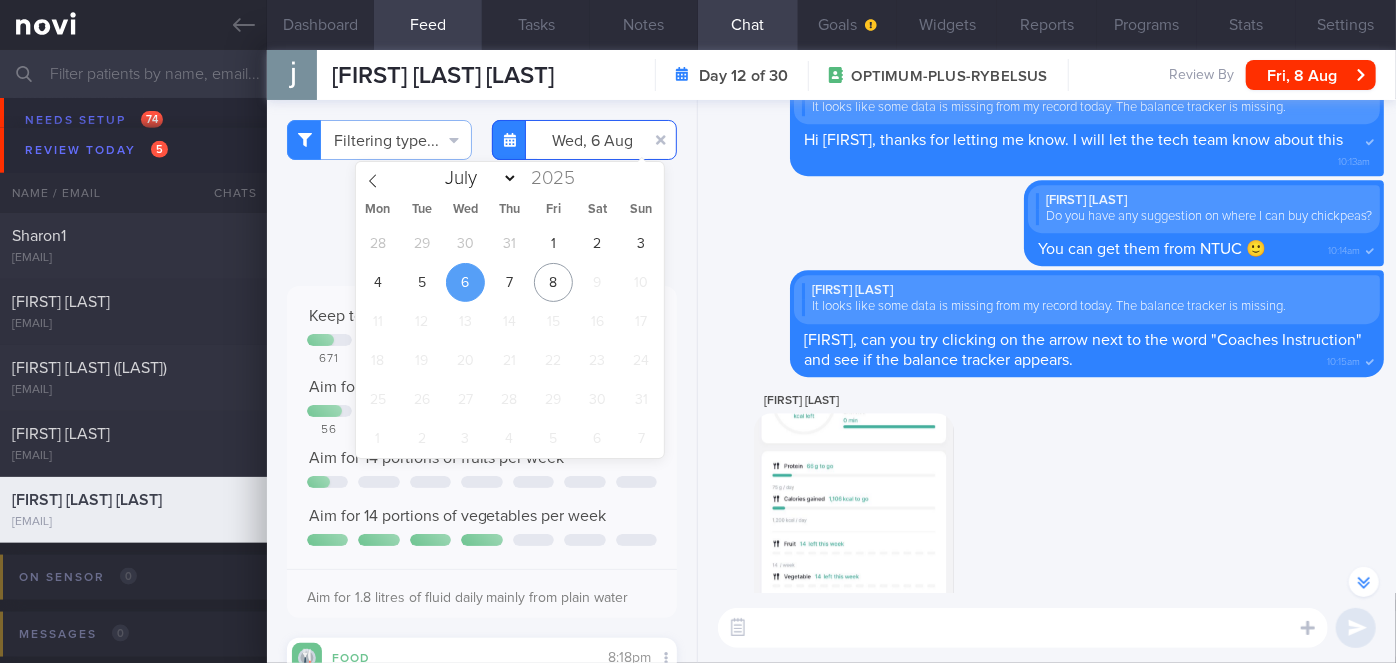 click on "2025-08-06" at bounding box center [584, 140] 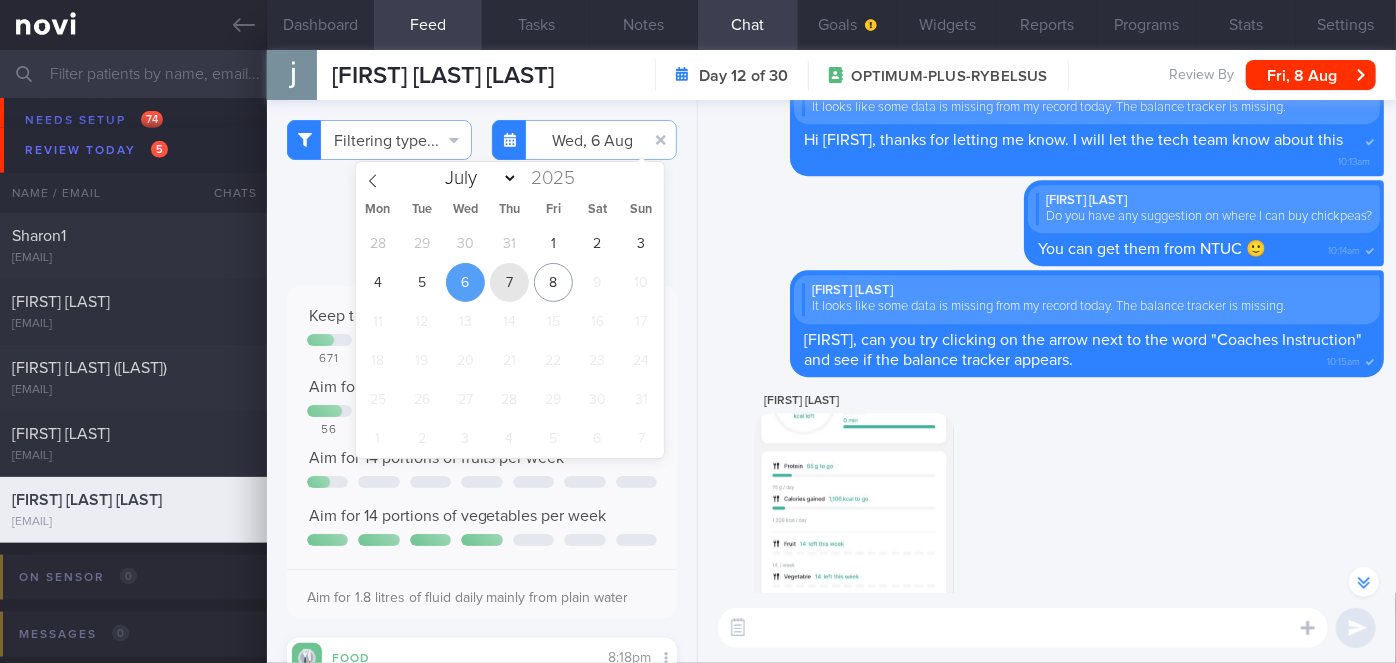 click on "7" at bounding box center [509, 282] 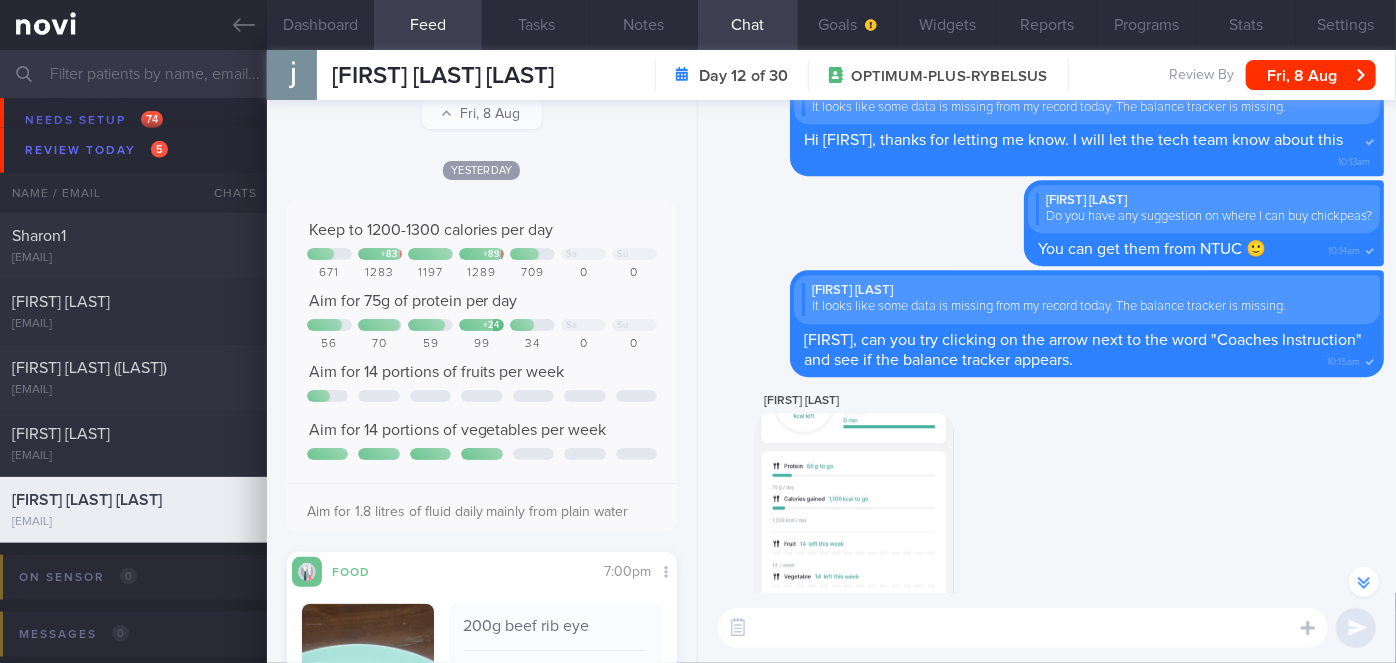 scroll, scrollTop: 42, scrollLeft: 0, axis: vertical 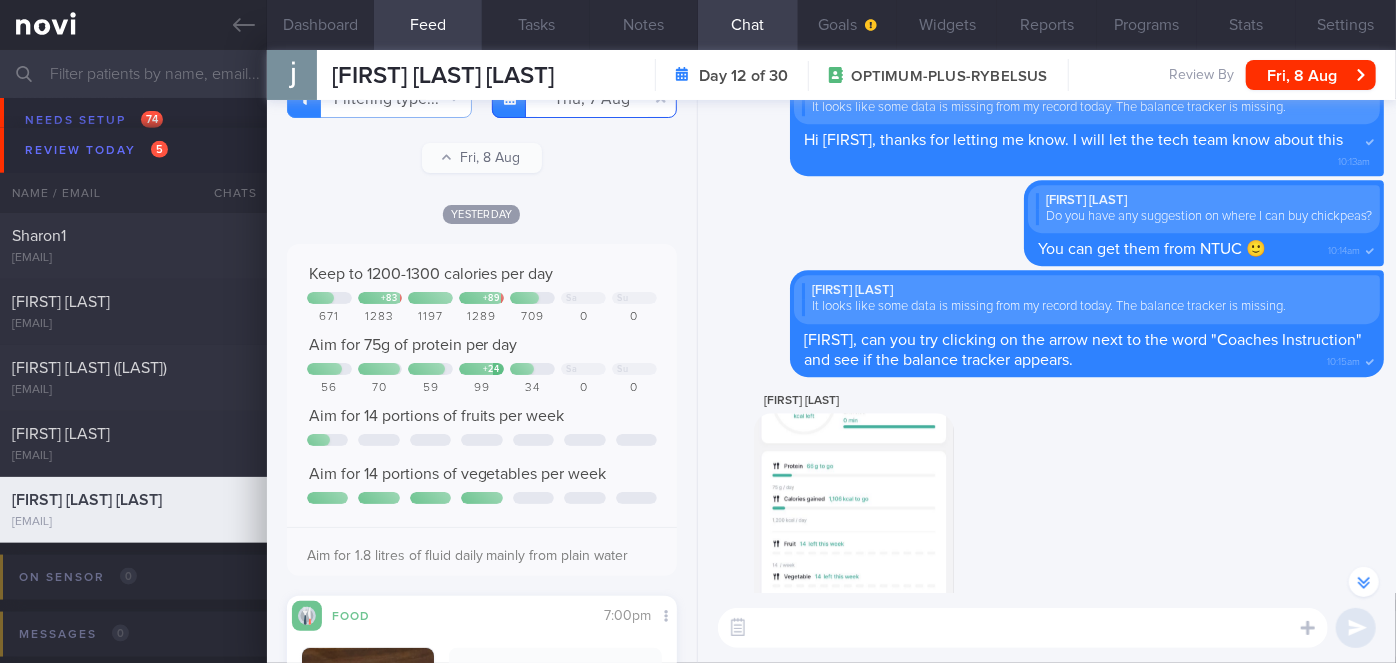 click on "[DATE]" at bounding box center (584, 98) 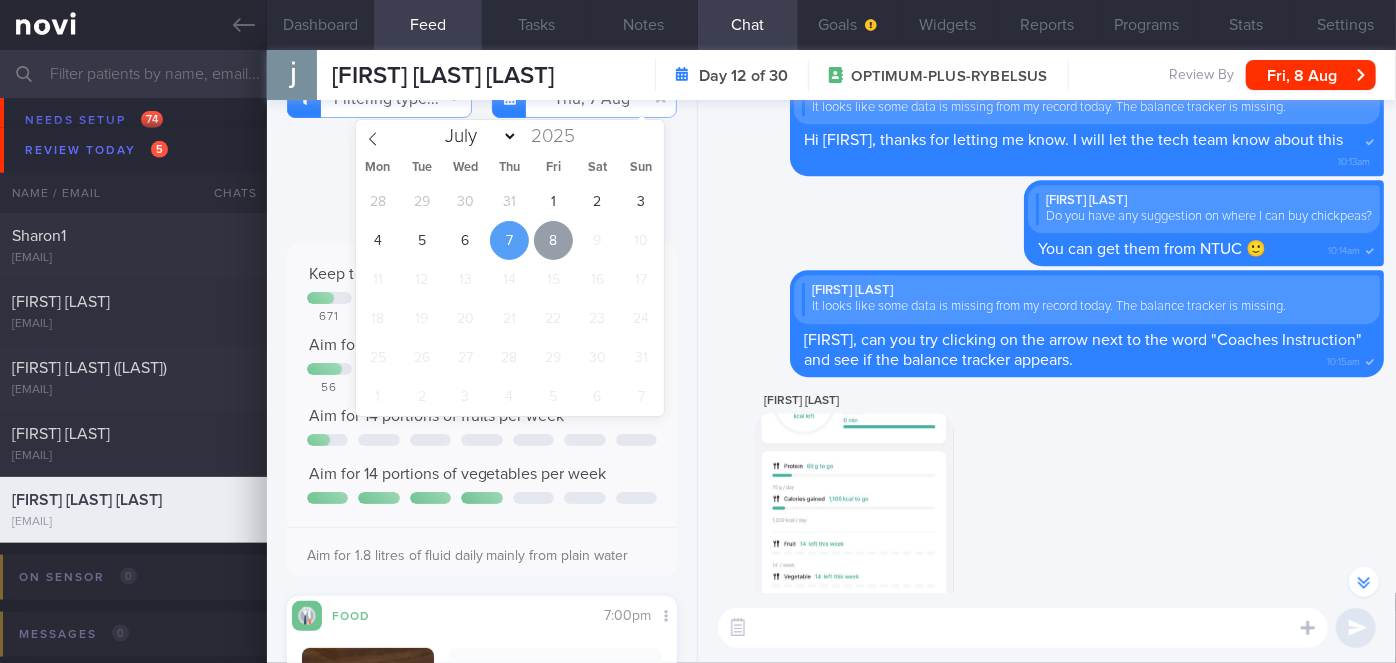 click on "8" at bounding box center (553, 240) 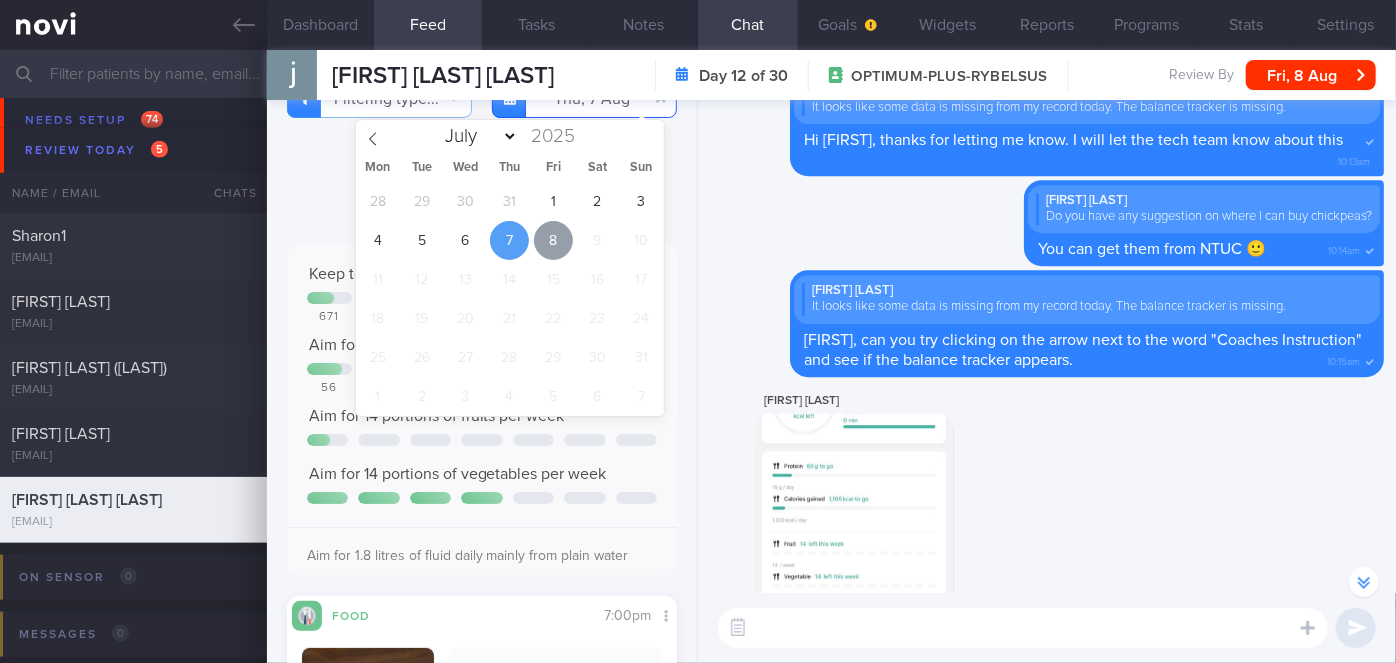 type on "[DATE]" 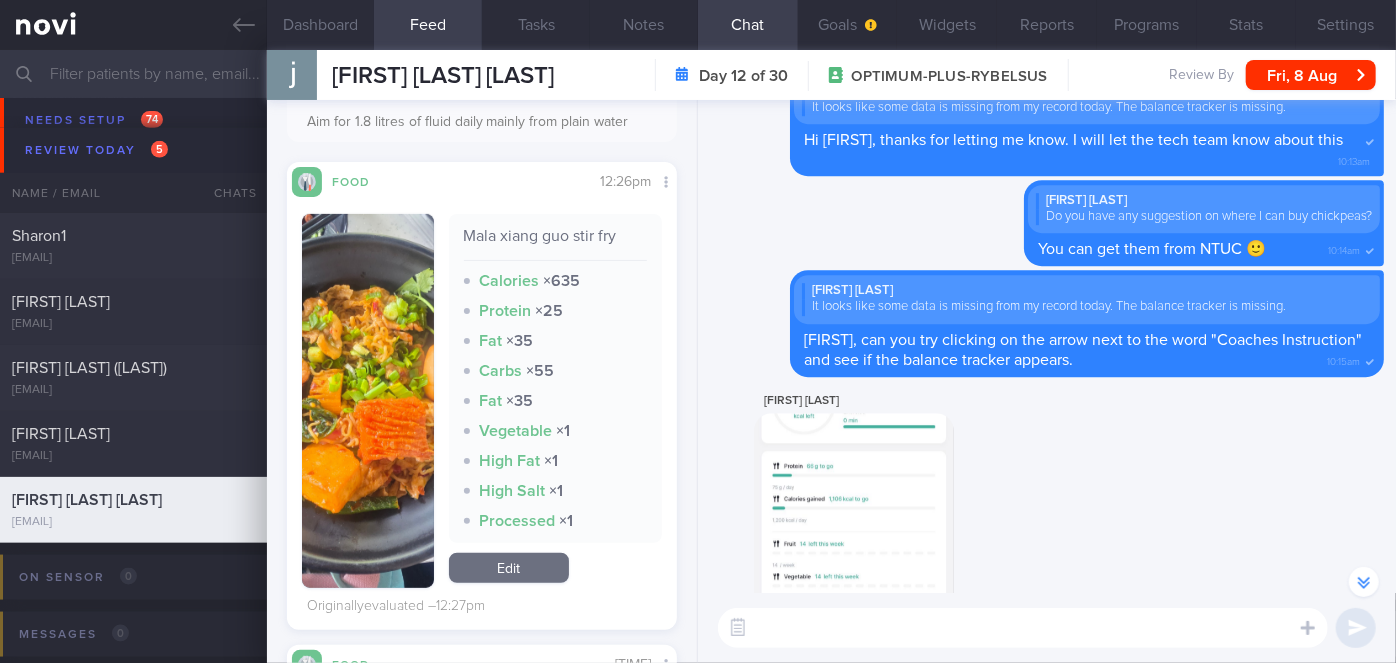 scroll, scrollTop: 422, scrollLeft: 0, axis: vertical 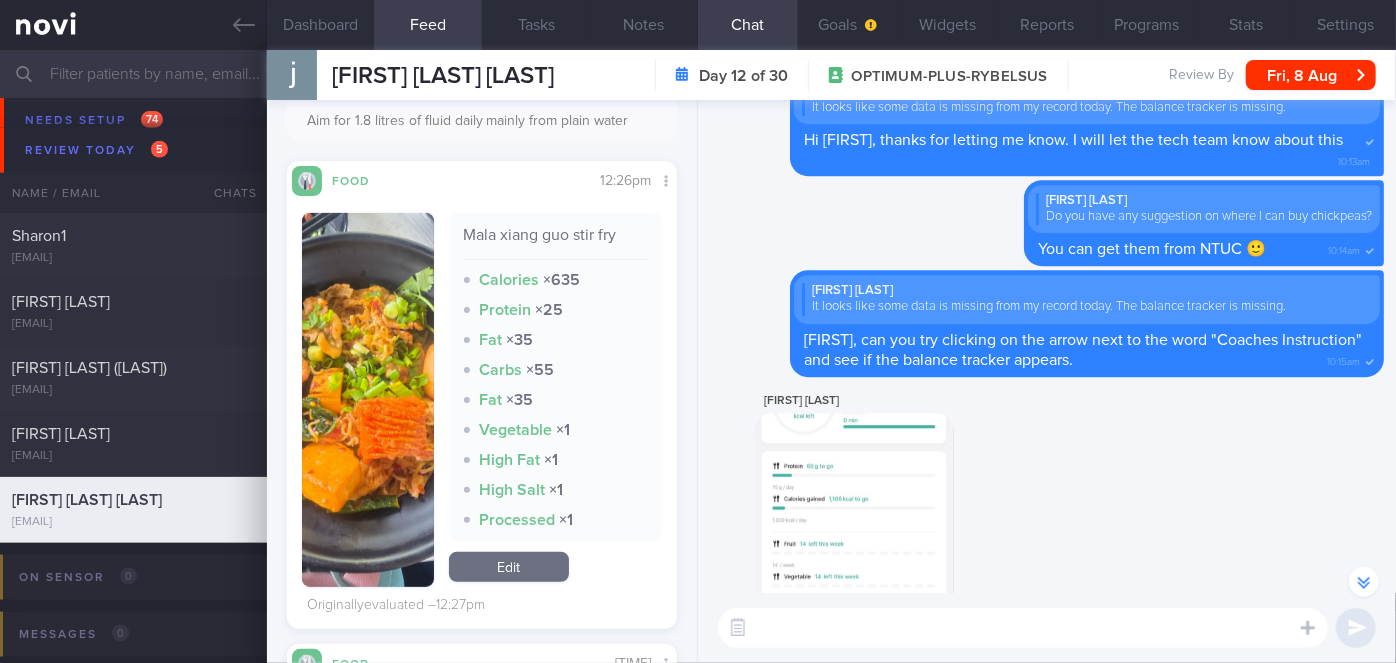 click at bounding box center [368, 400] 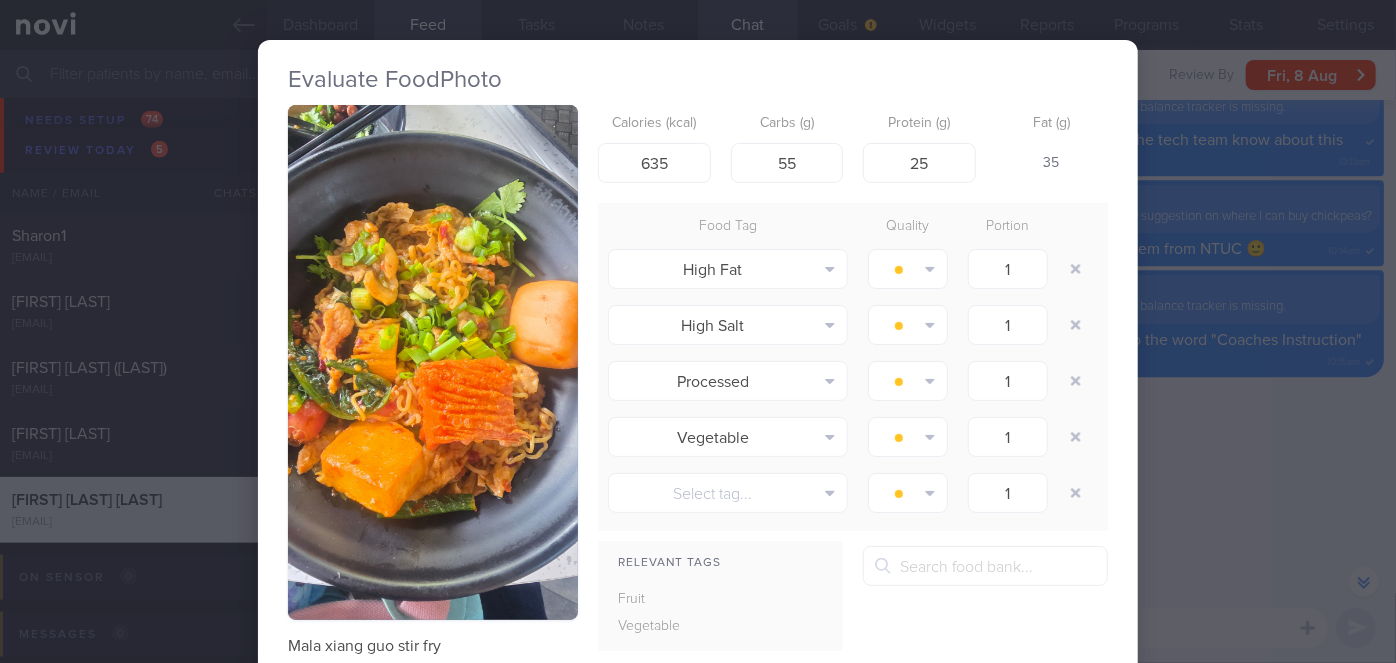 click on "Evaluate Food  Photo
Mala xiang guo stir fry
Calories (kcal)
635
Carbs (g)
55
Protein (g)
25
Fat (g)
35
Food Tag
Quality
Portion
High Fat
Alcohol
Fried
Fruit
Healthy Fats
High Calcium
High Cholesterol
High Fat" at bounding box center (698, 331) 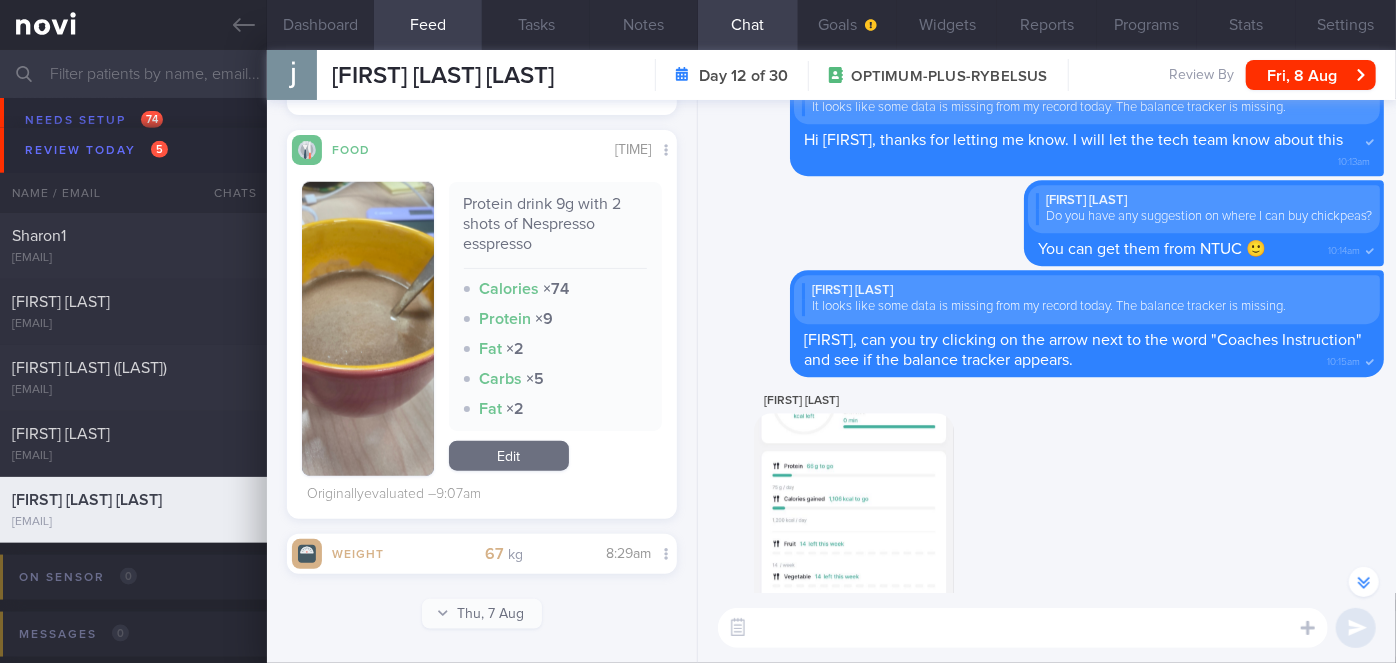scroll, scrollTop: 0, scrollLeft: 0, axis: both 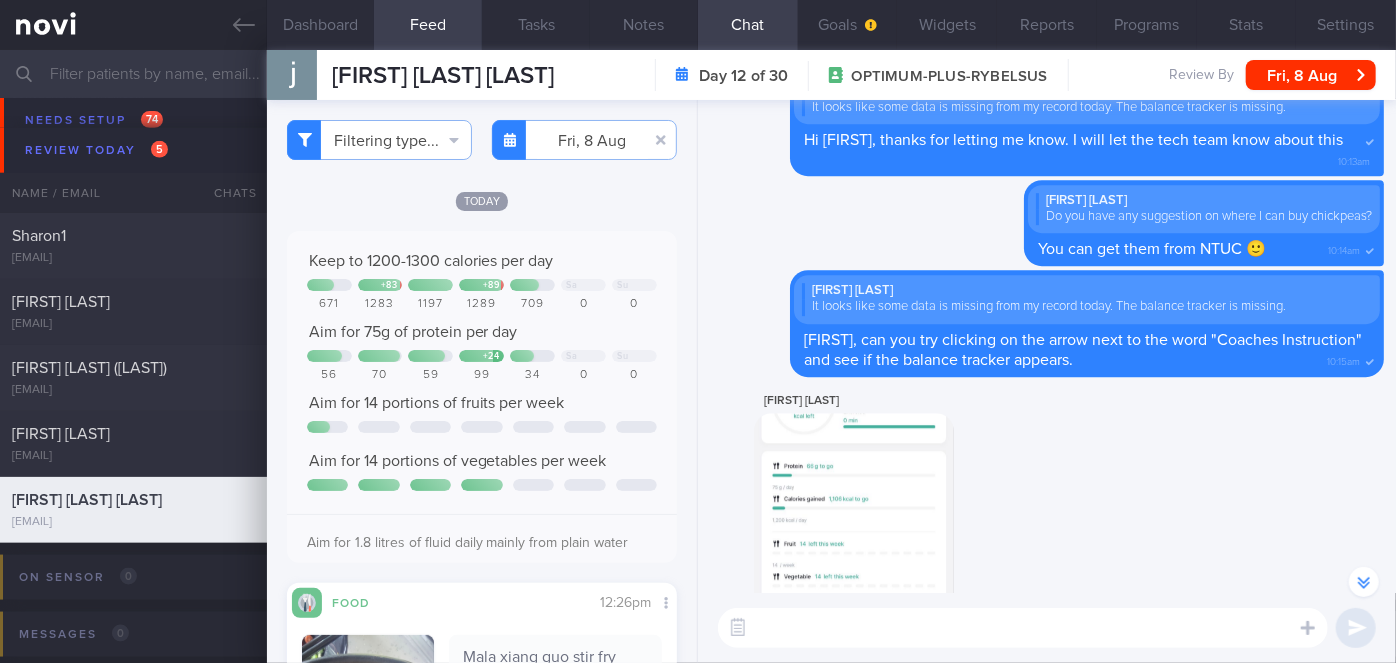 click at bounding box center [1023, 628] 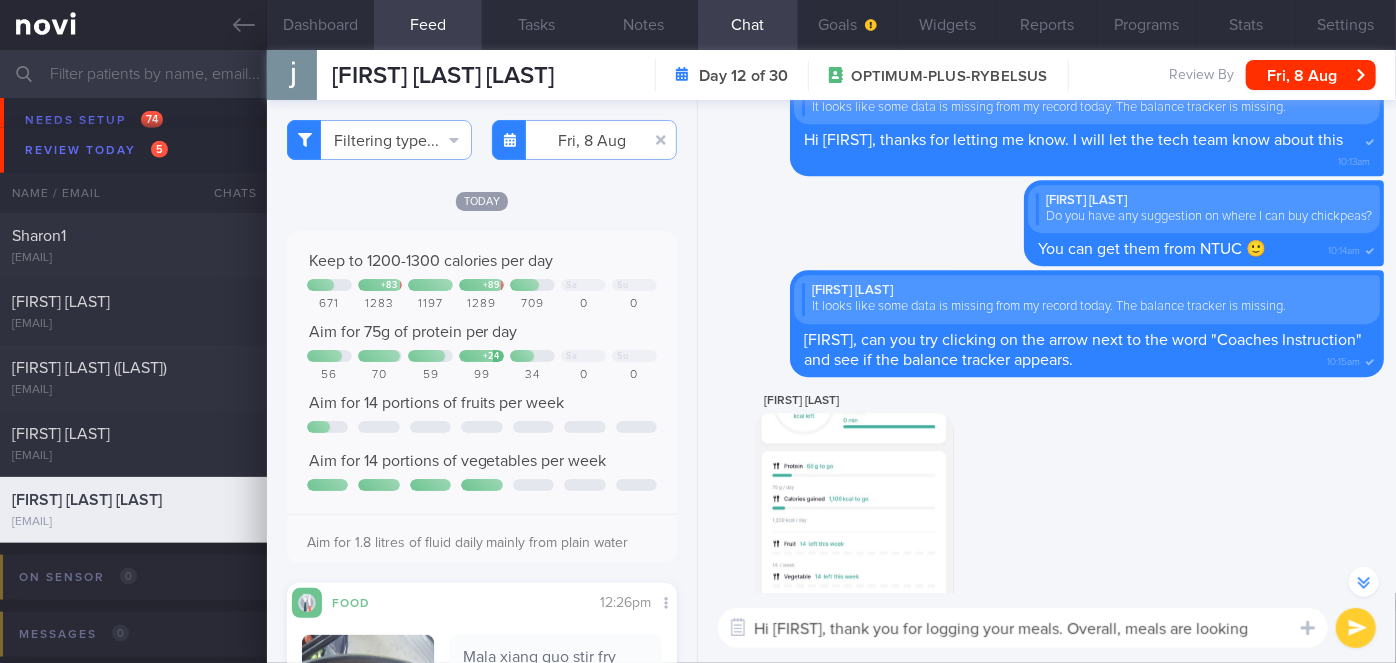 scroll, scrollTop: -170, scrollLeft: 0, axis: vertical 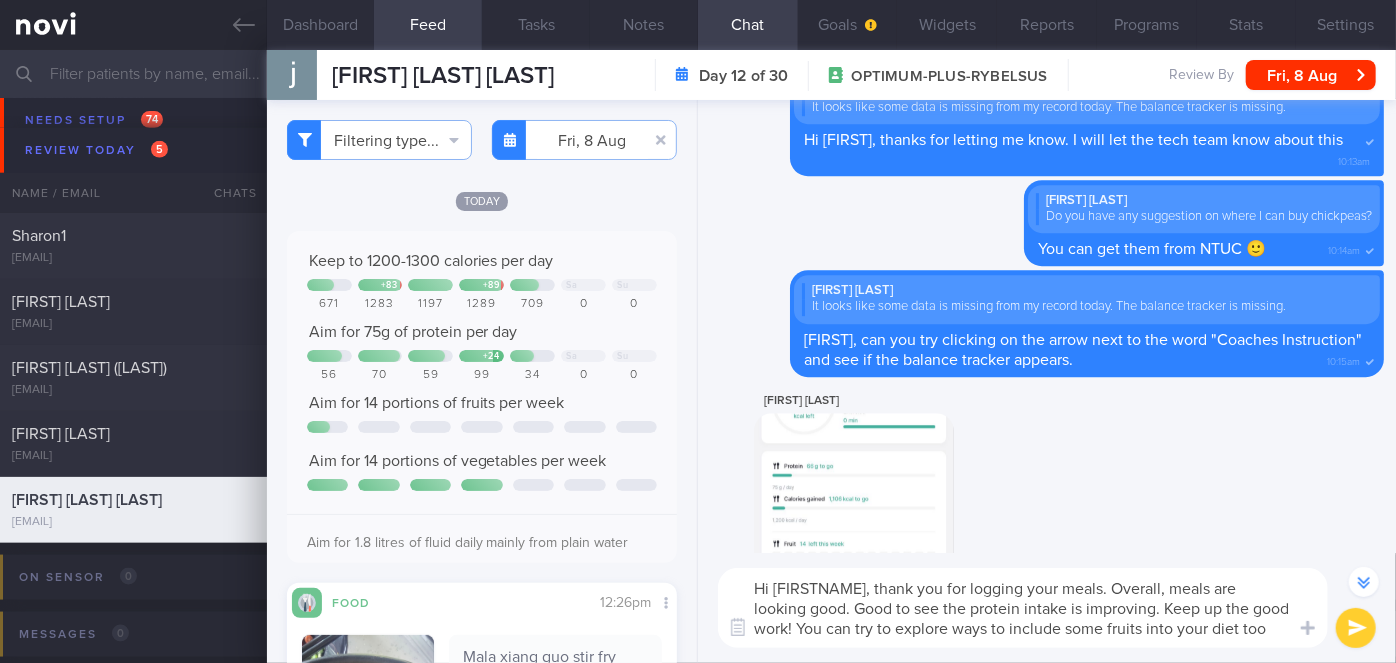 click on "Hi [FIRSTNAME], thank you for logging your meals. Overall, meals are looking good. Good to see the protein intake is improving. Keep up the good work! You can try to explore ways to include some fruits into your diet too" at bounding box center [1023, 608] 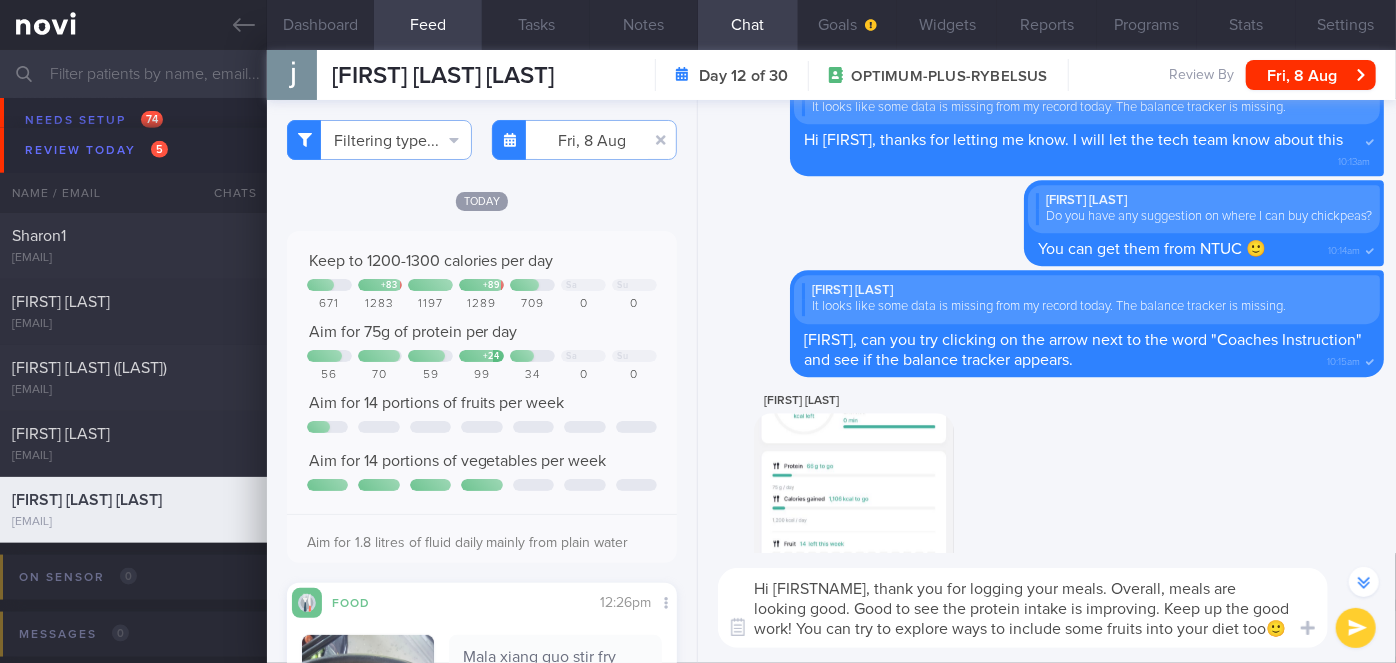 type on "Hi [FIRSTNAME], thank you for logging your meals. Overall, meals are looking good. Good to see the protein intake is improving. Keep up the good work! You can try to explore ways to include some fruits into your diet too🙂" 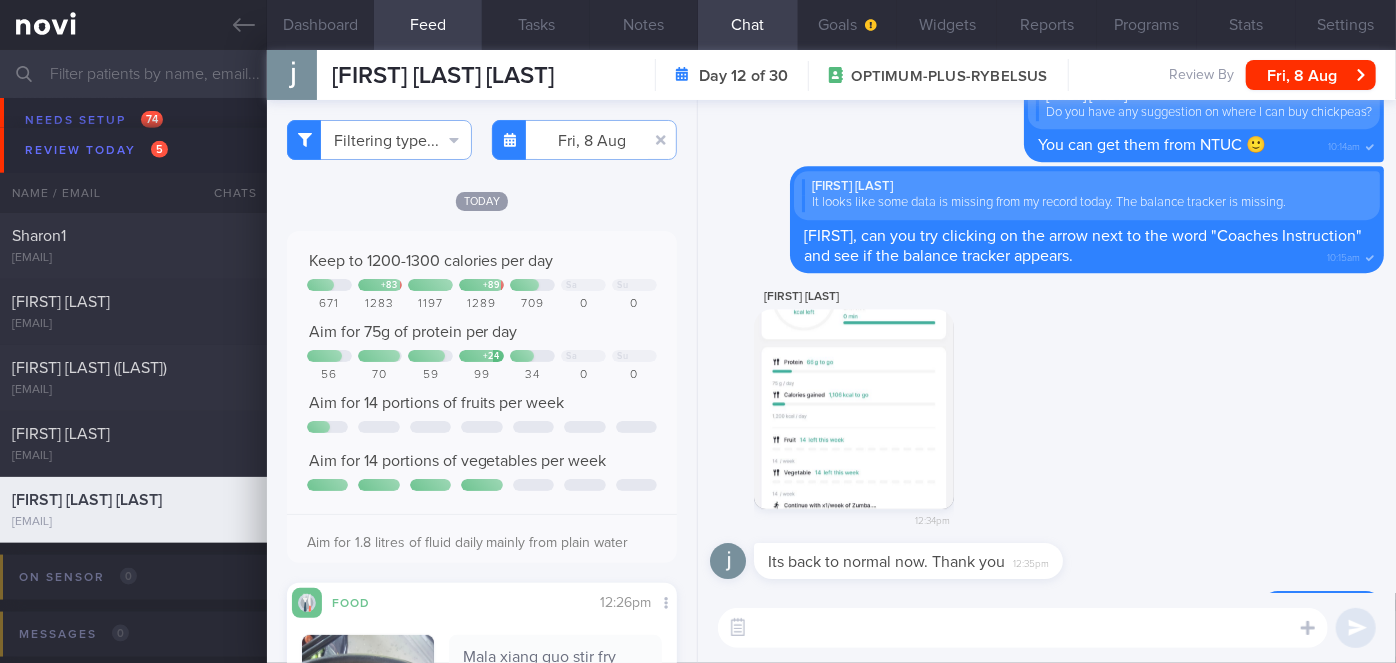 scroll, scrollTop: 0, scrollLeft: 0, axis: both 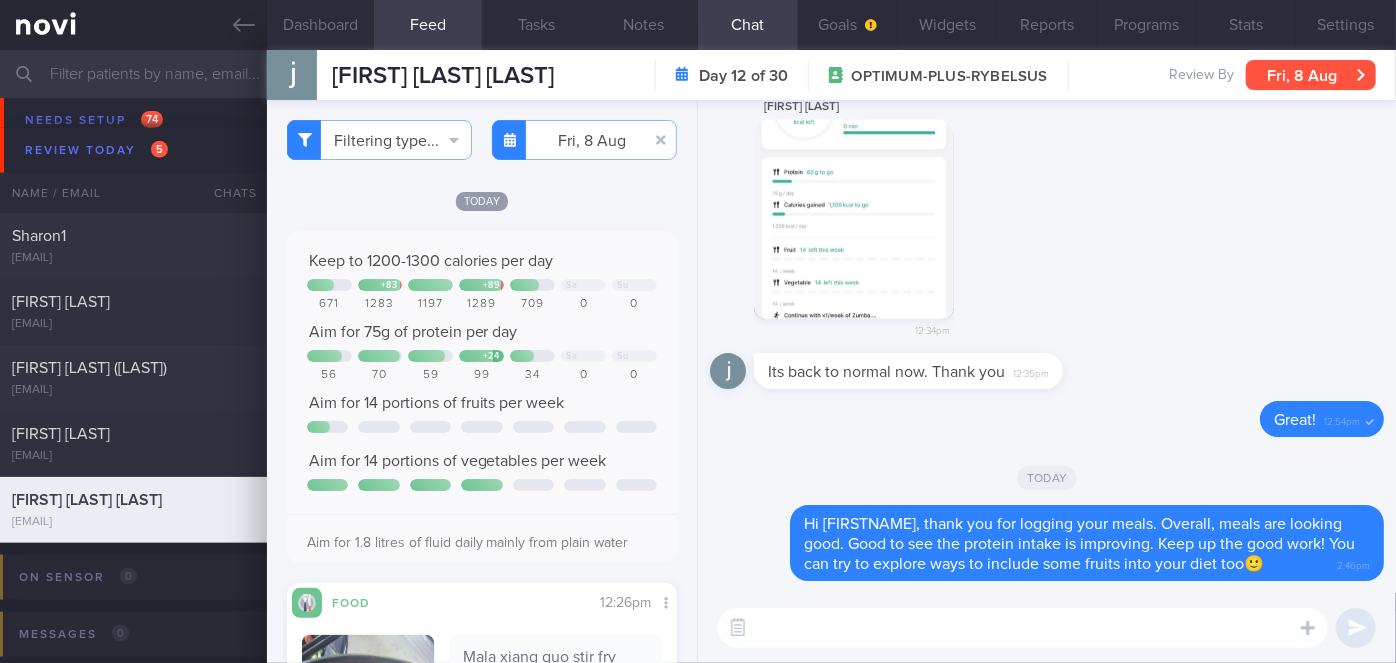 click on "Fri, 8 Aug" at bounding box center [1311, 75] 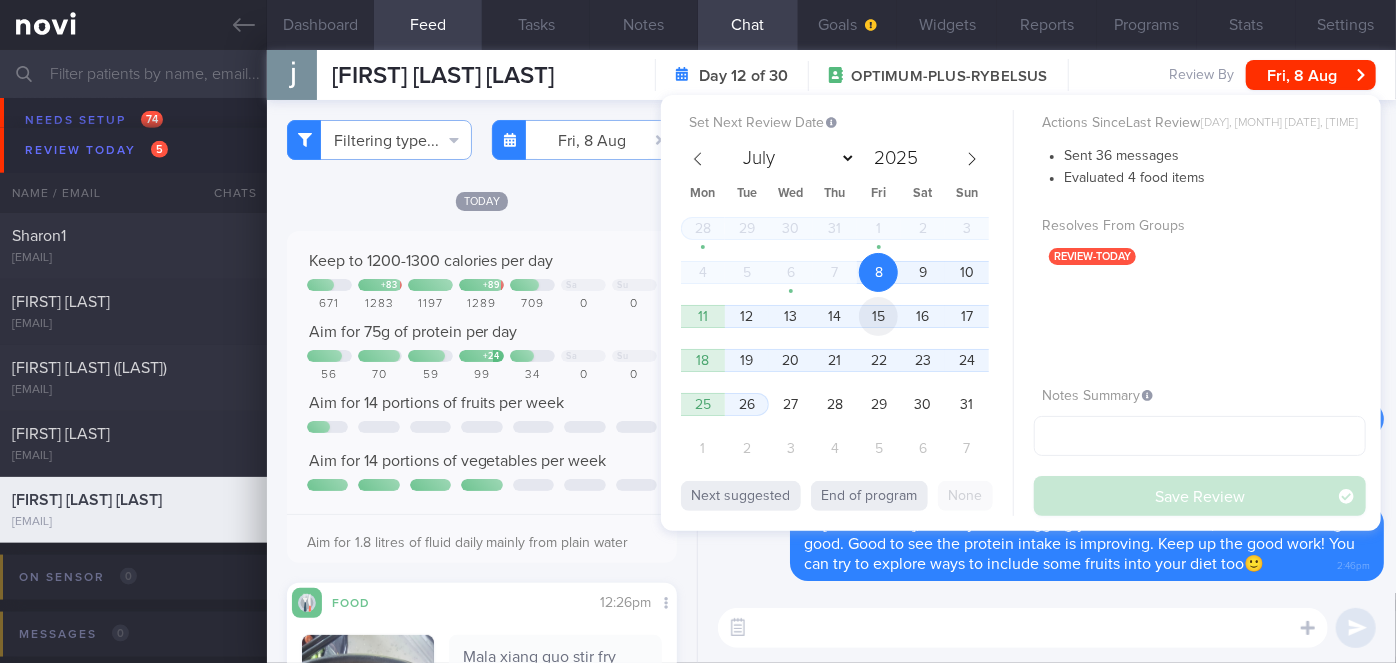 click on "15" at bounding box center (878, 316) 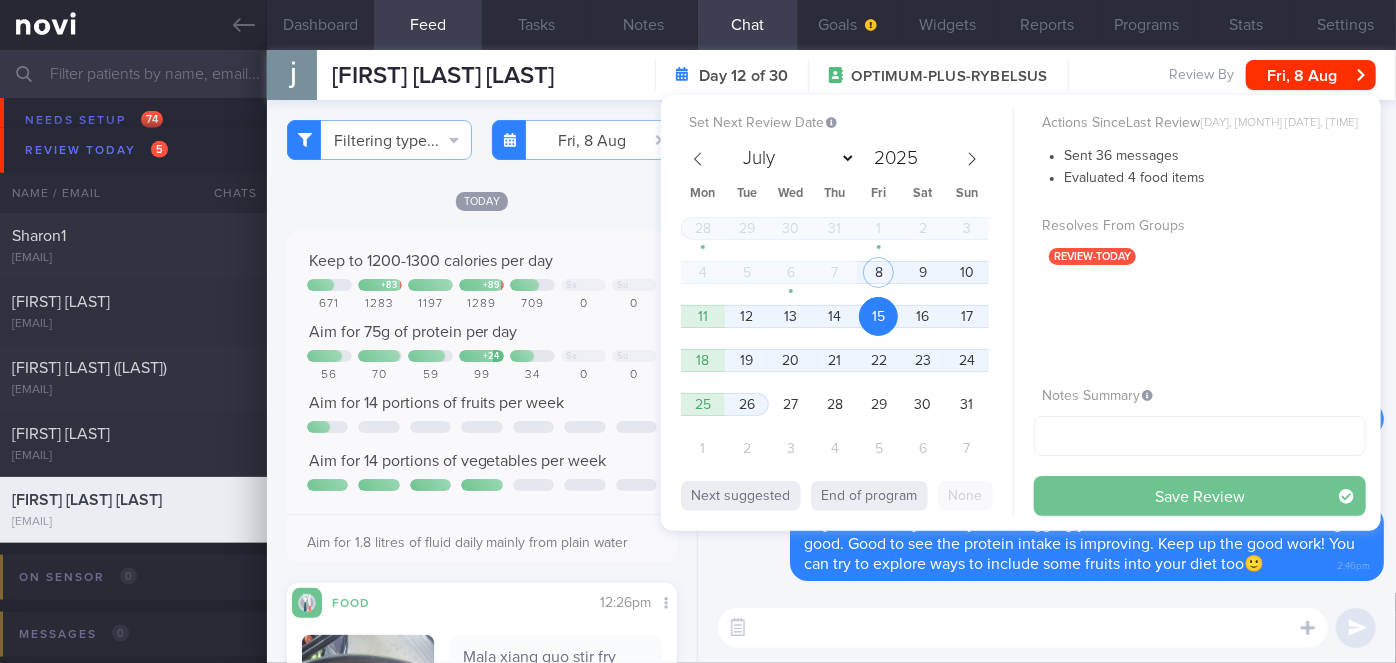 click on "Save Review" at bounding box center [1200, 496] 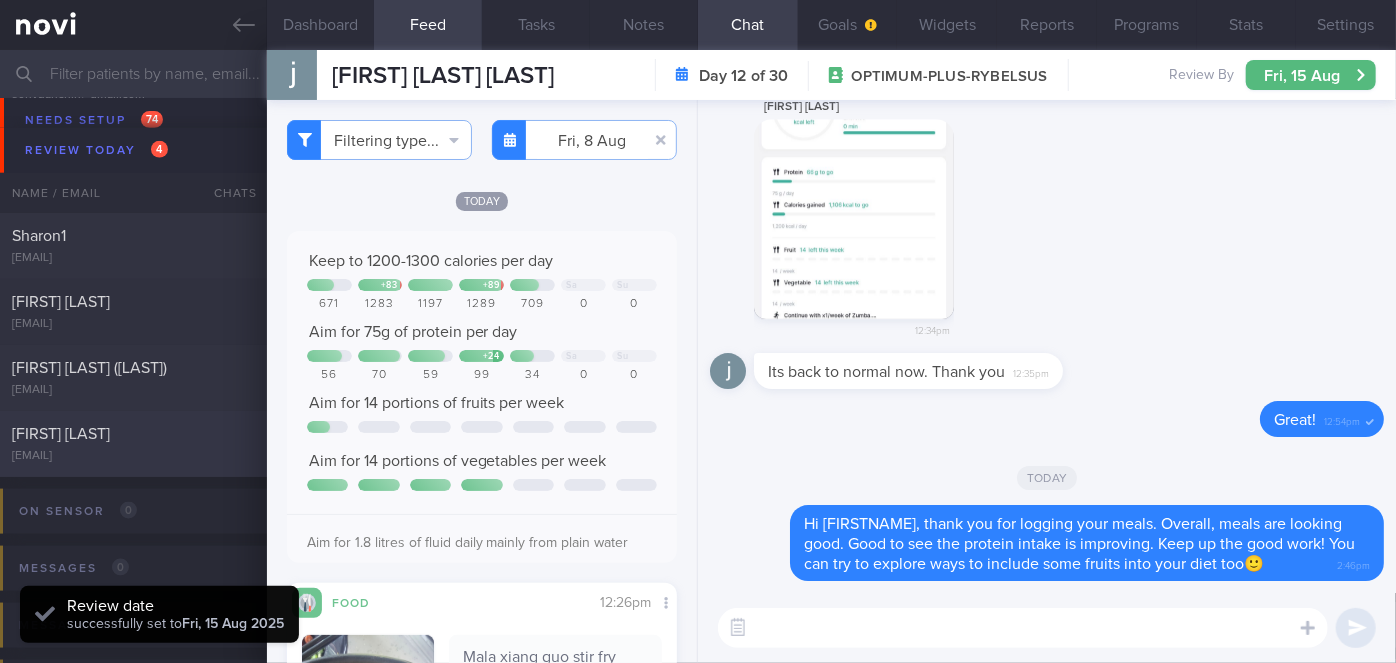 click on "[EMAIL]" at bounding box center (133, 456) 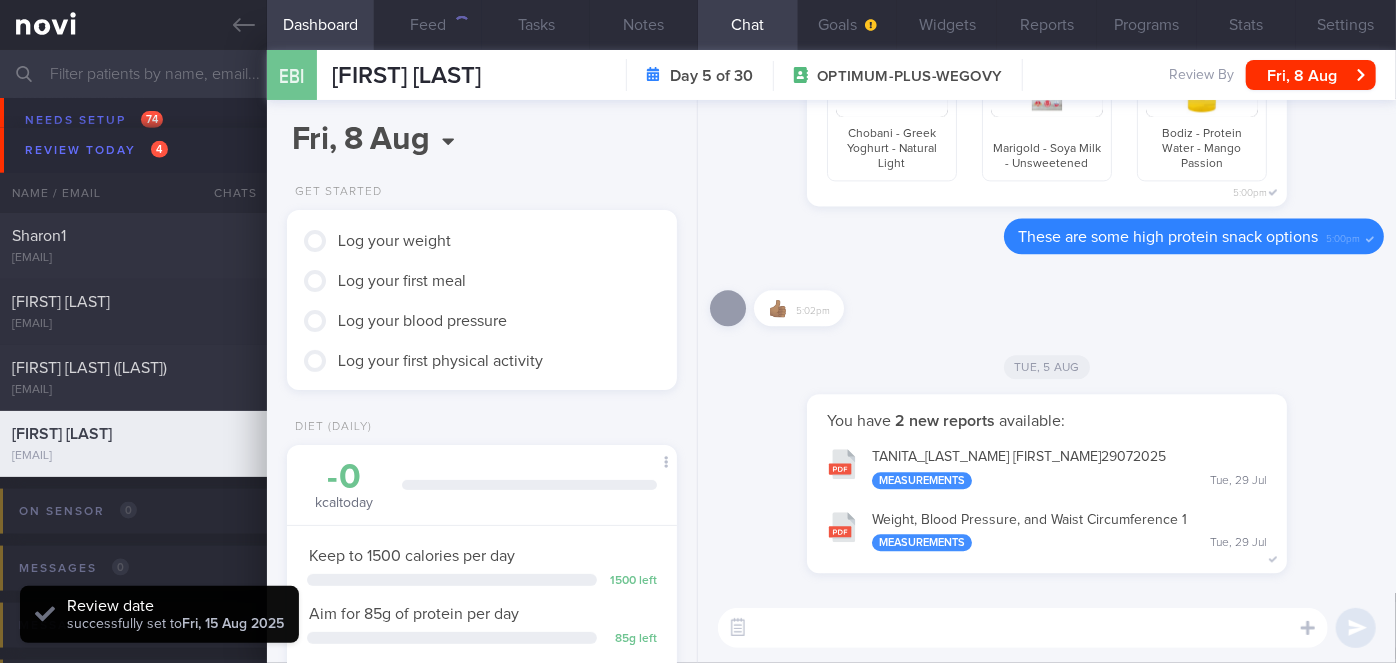 scroll, scrollTop: 999800, scrollLeft: 999658, axis: both 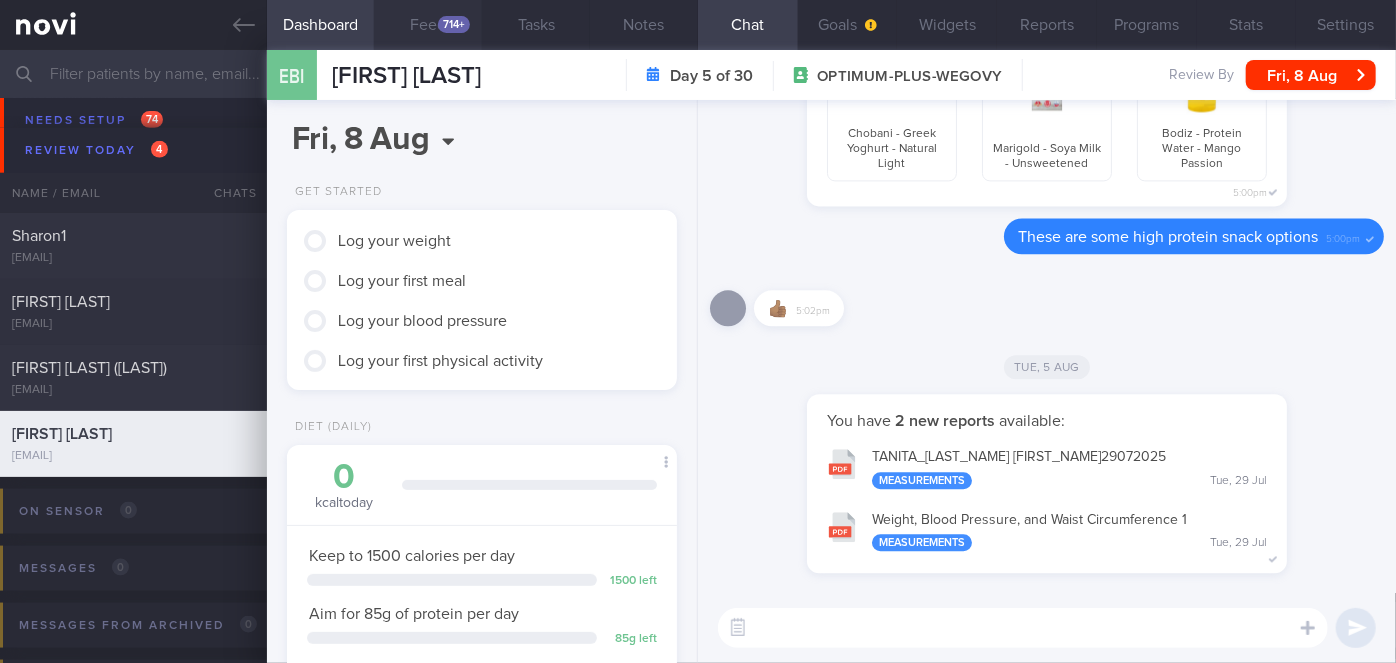 click on "714+" at bounding box center (454, 24) 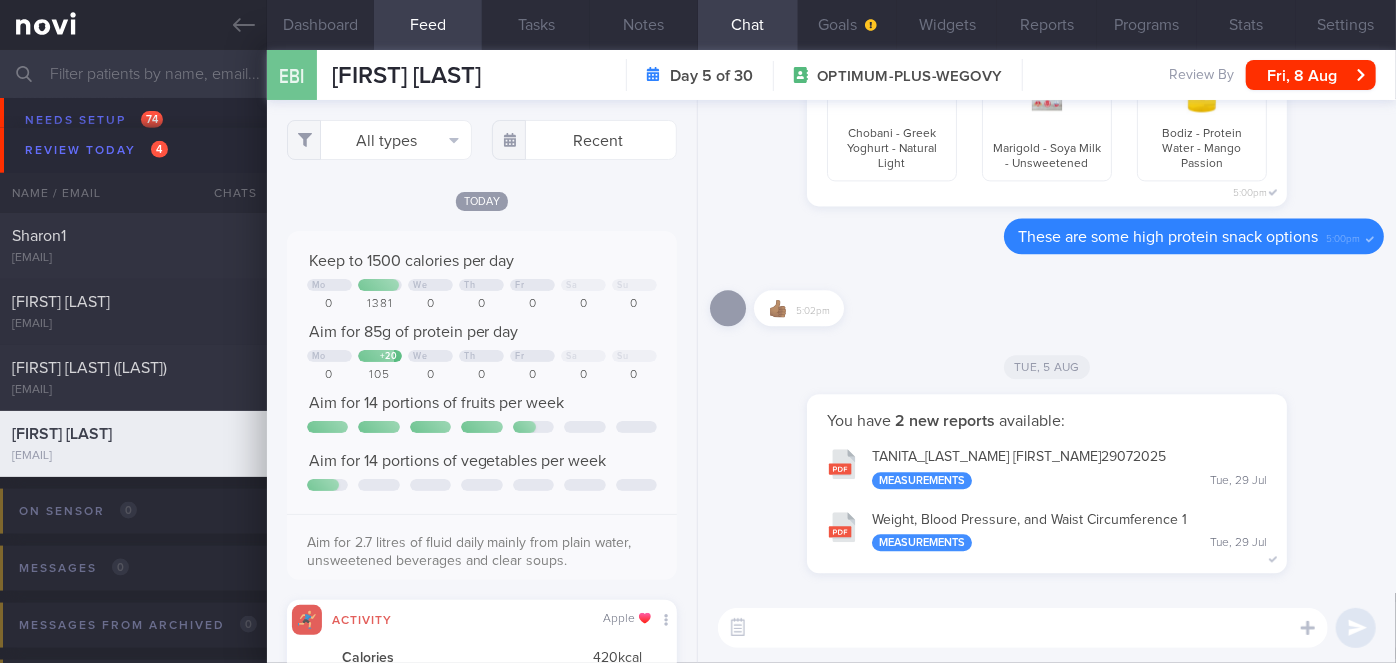 scroll, scrollTop: 999912, scrollLeft: 999648, axis: both 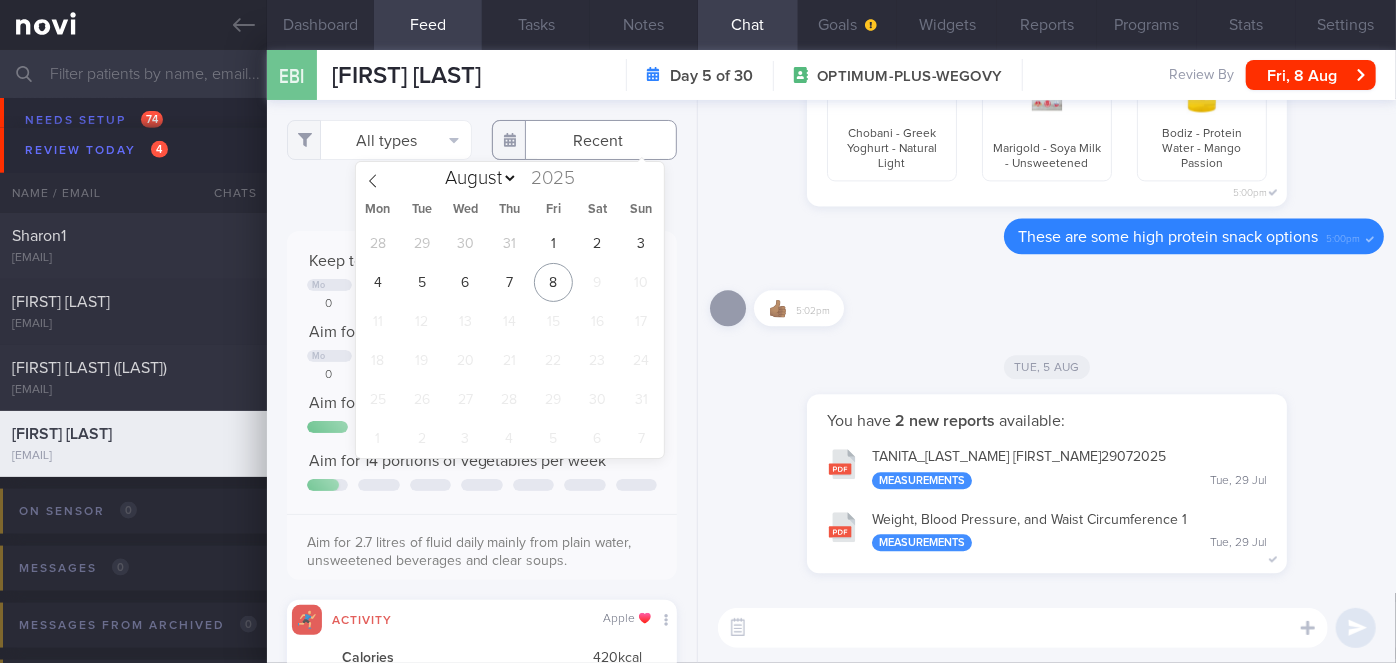 click at bounding box center (584, 140) 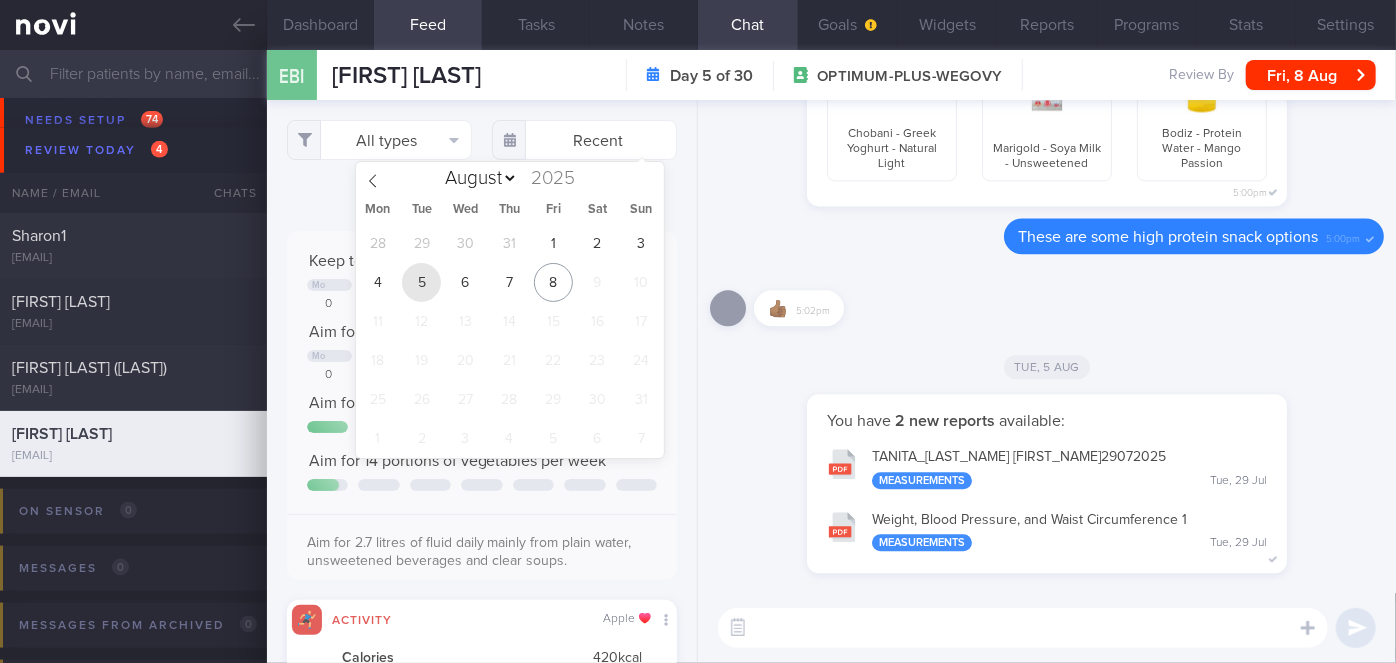 click on "5" at bounding box center (421, 282) 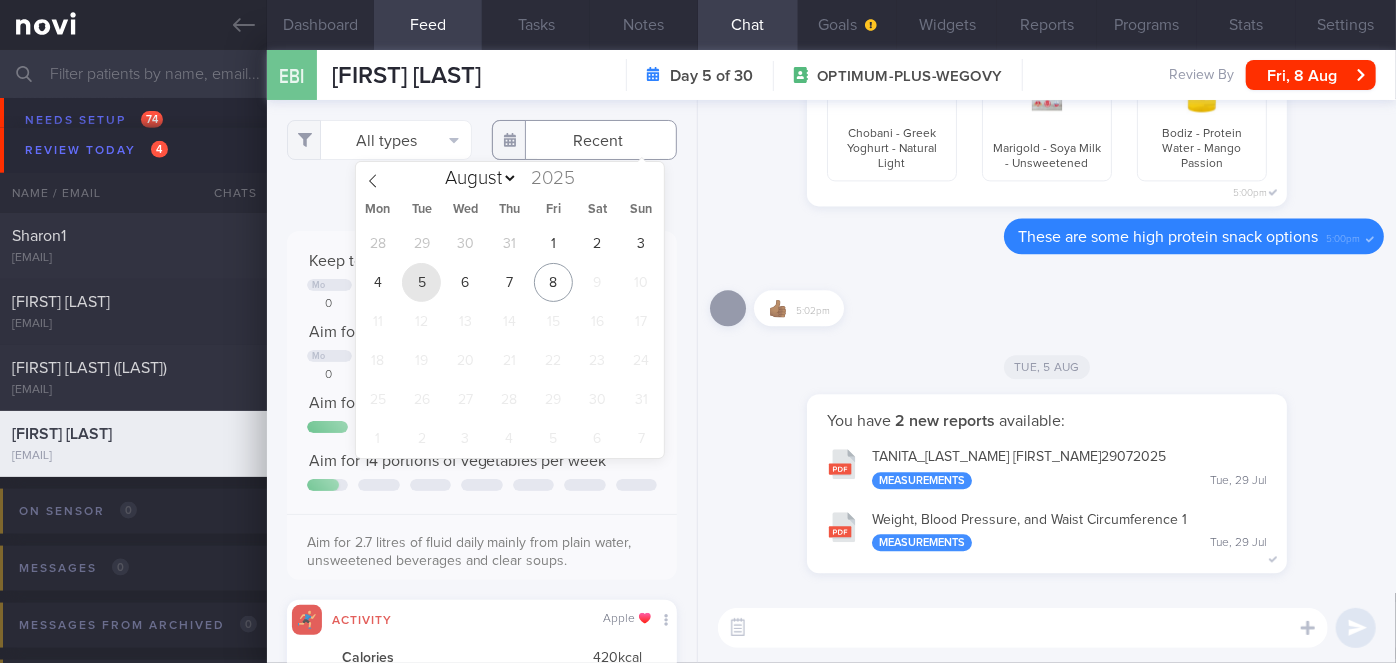 type on "2025-08-05" 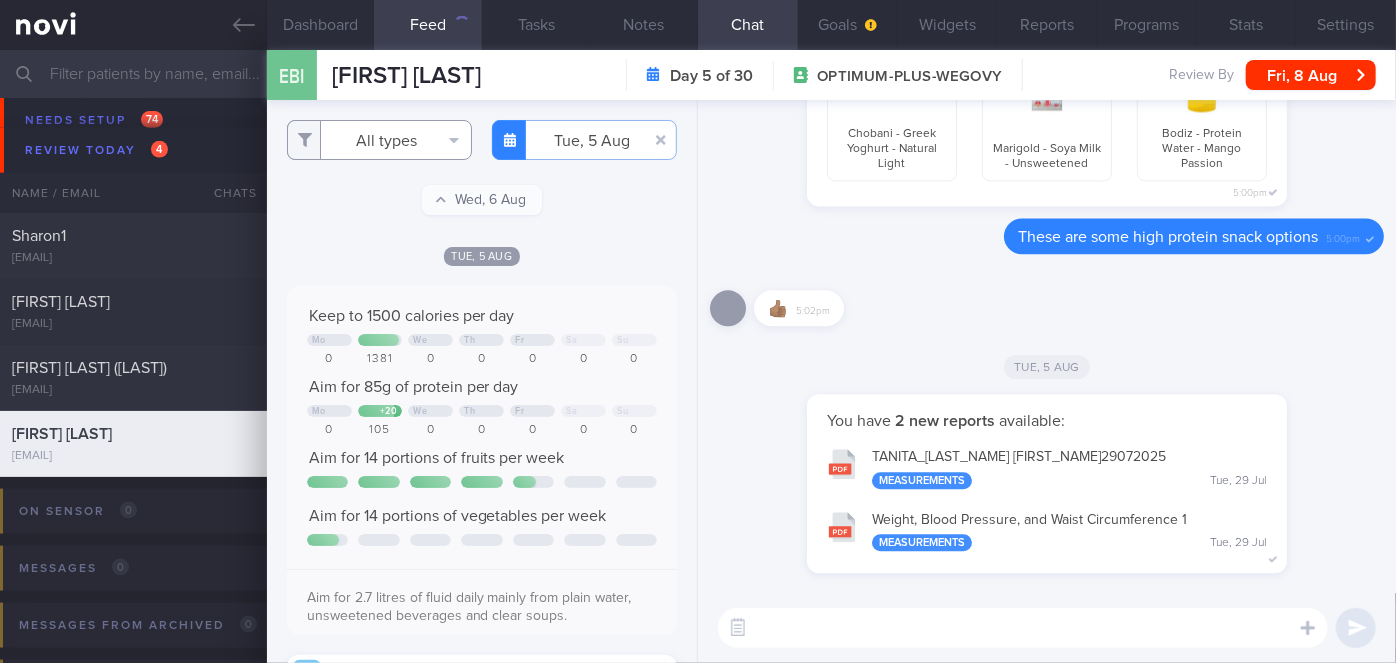 click on "All types" at bounding box center [379, 140] 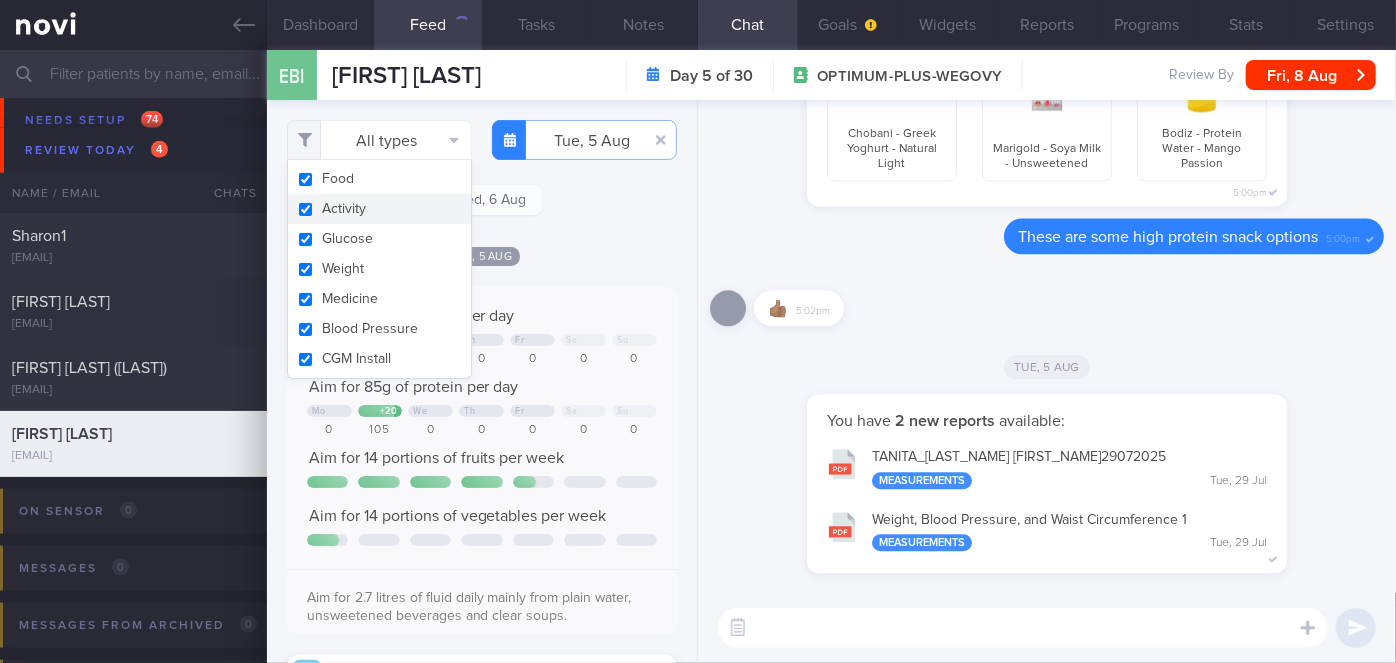 click on "Activity" at bounding box center [379, 209] 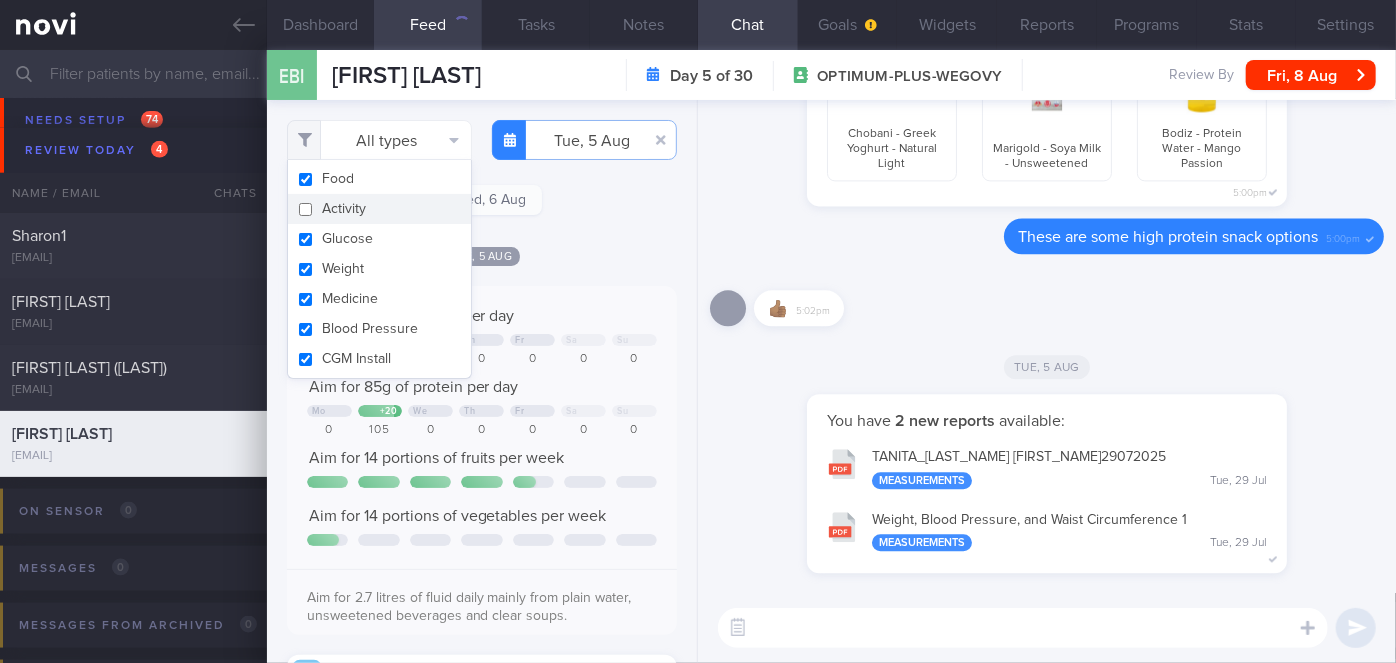 checkbox on "false" 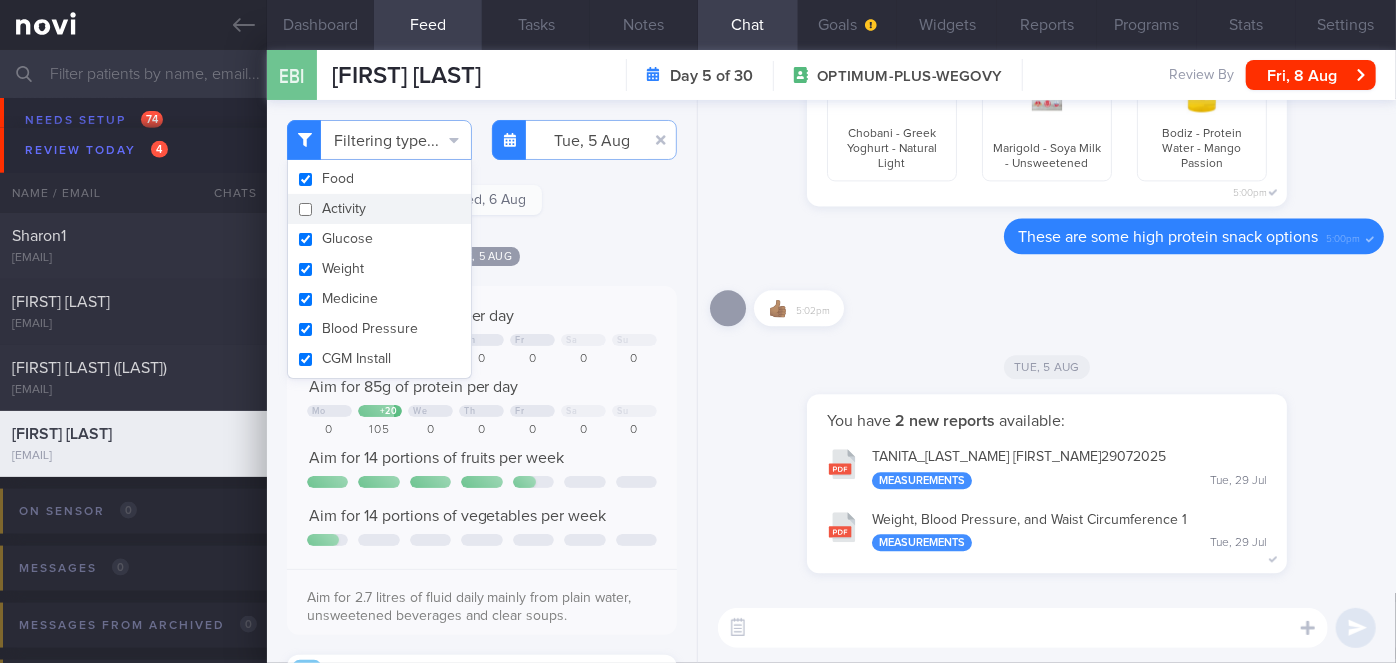 click on "Tue, 5 Aug" at bounding box center [482, 255] 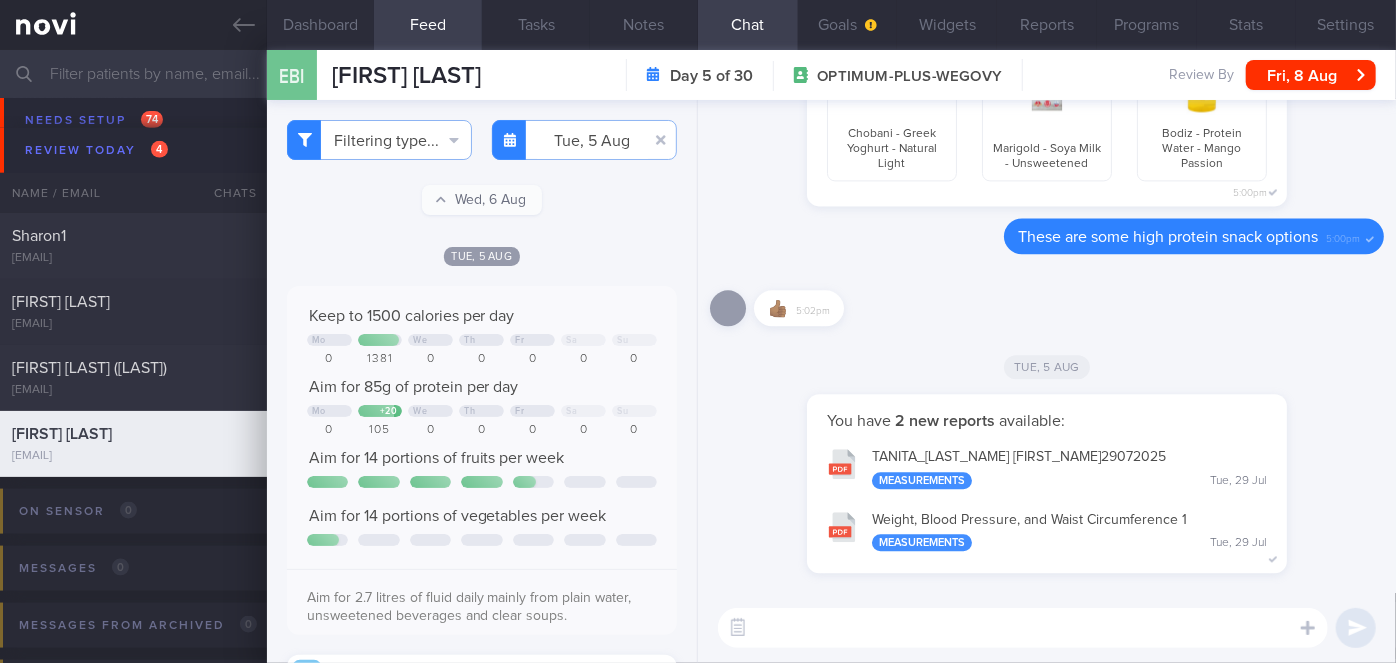 click at bounding box center [1023, 628] 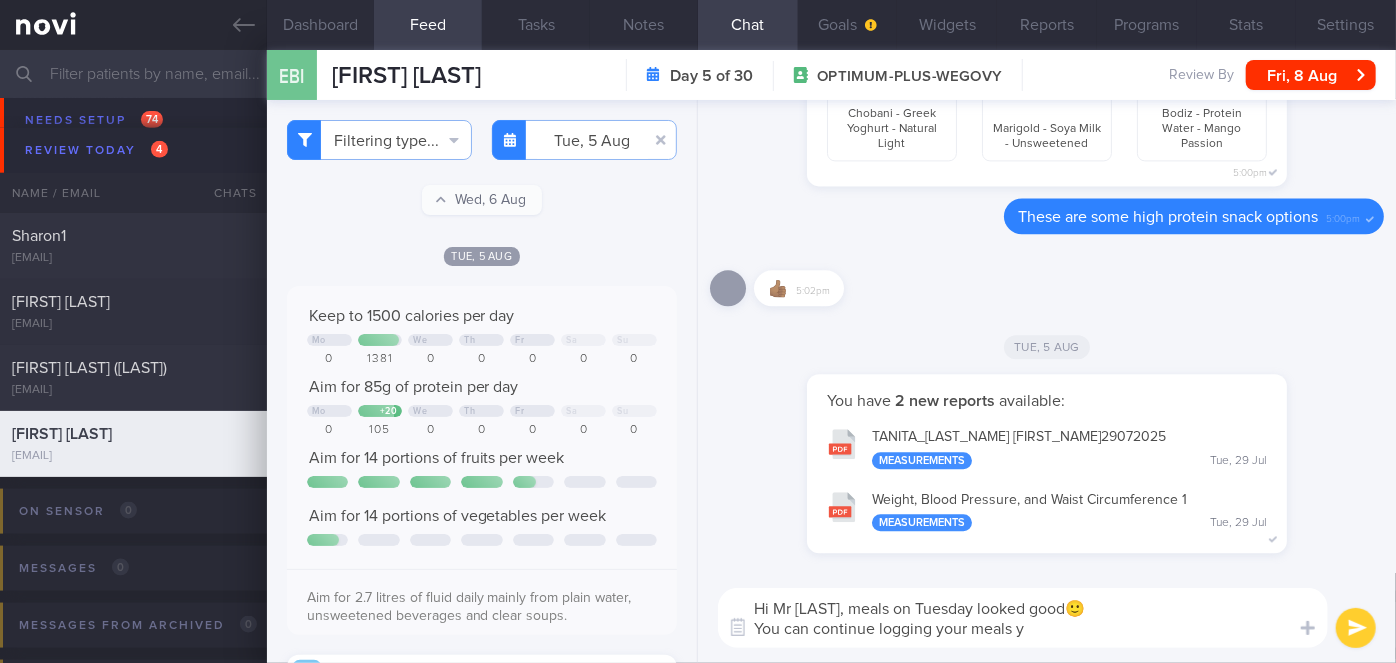type on "Hi Mr [LAST], meals on Tuesday looked good🙂
You can continue logging your meals ya" 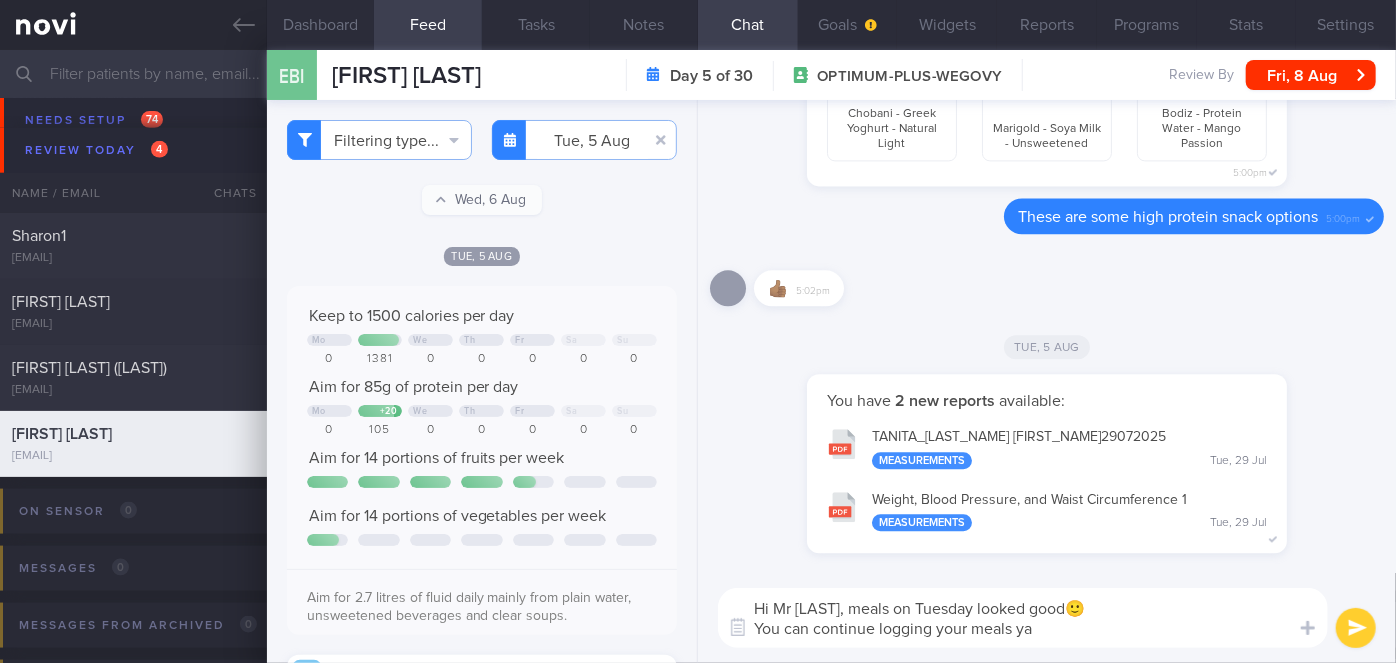 type 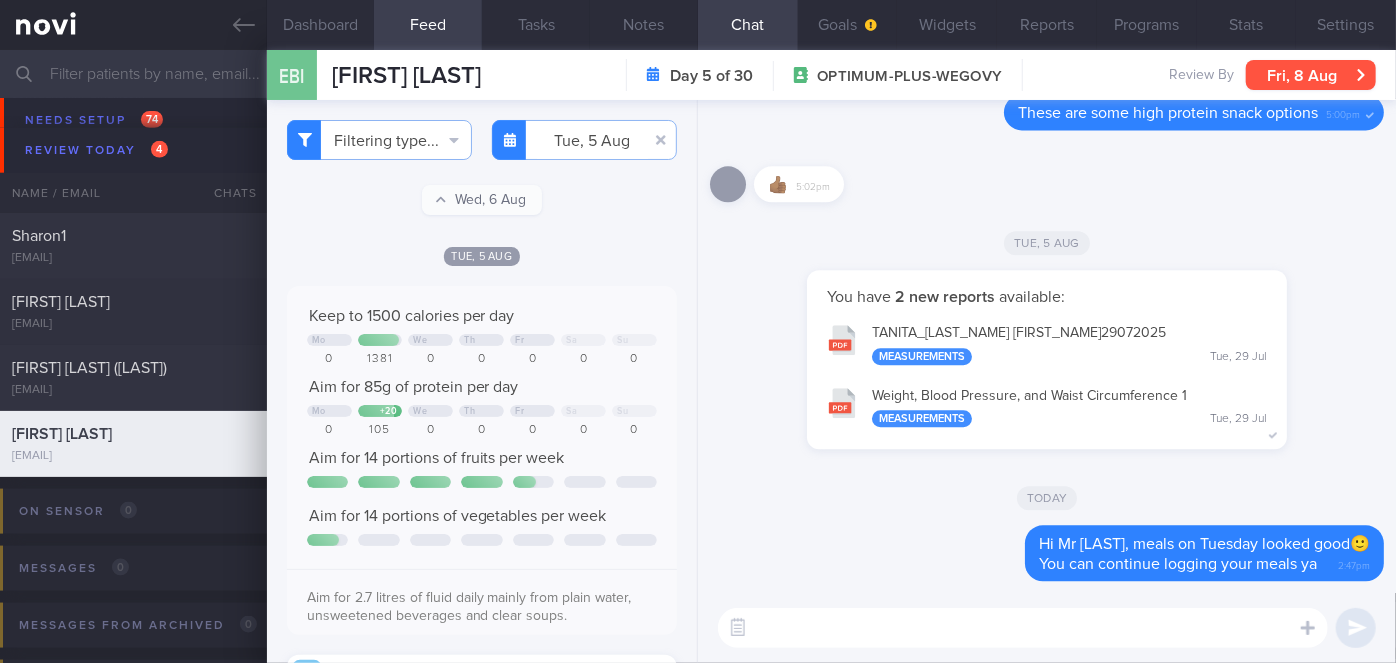click on "Fri, 8 Aug" at bounding box center [1311, 75] 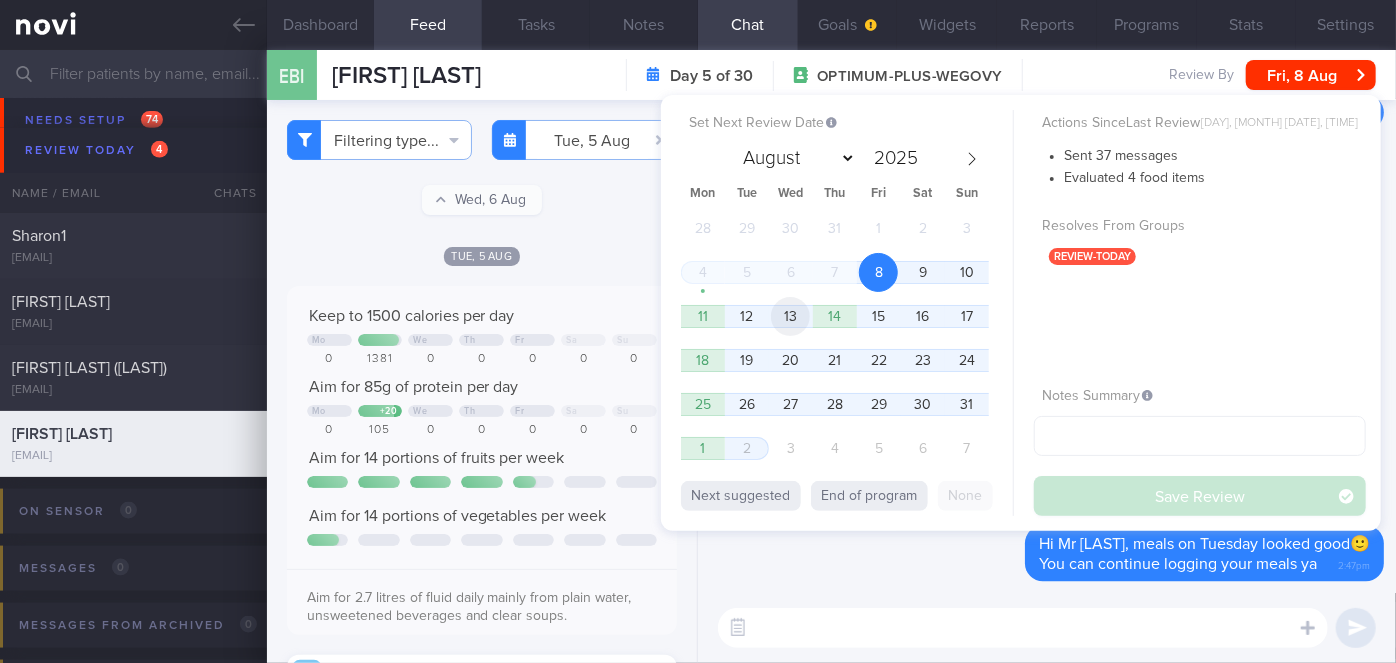click on "13" at bounding box center [790, 316] 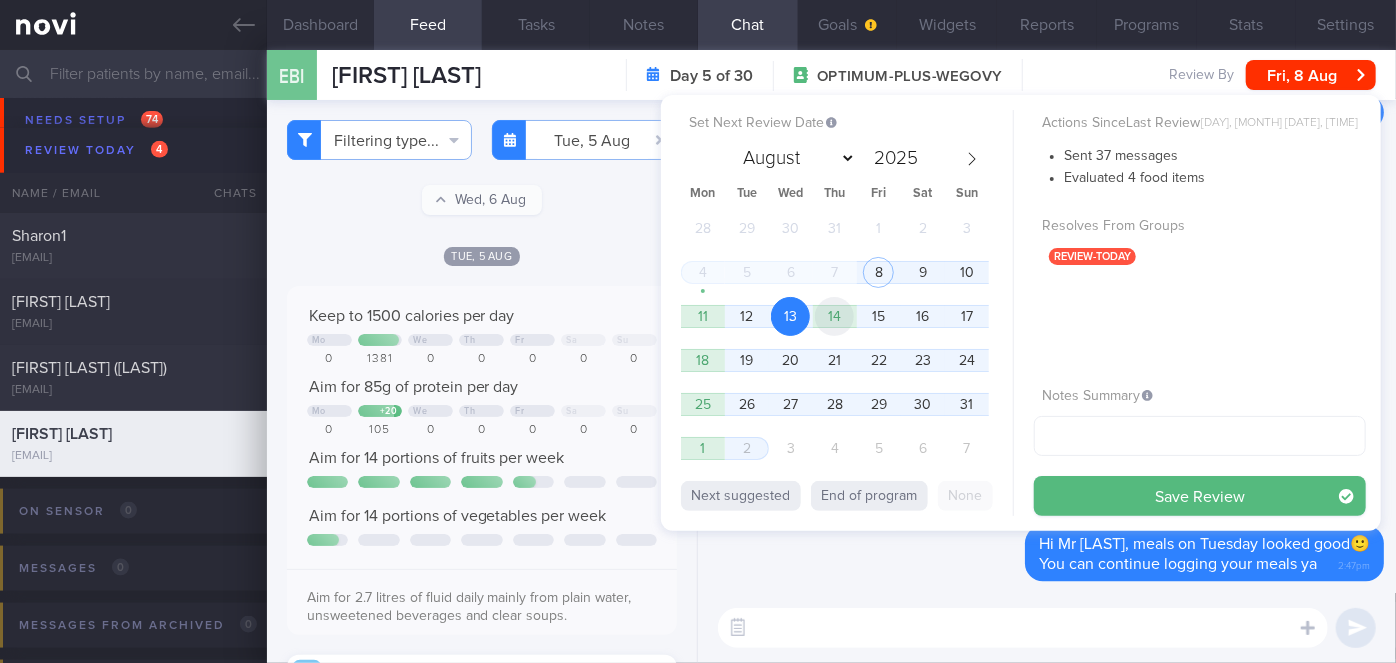 click on "14" at bounding box center (834, 316) 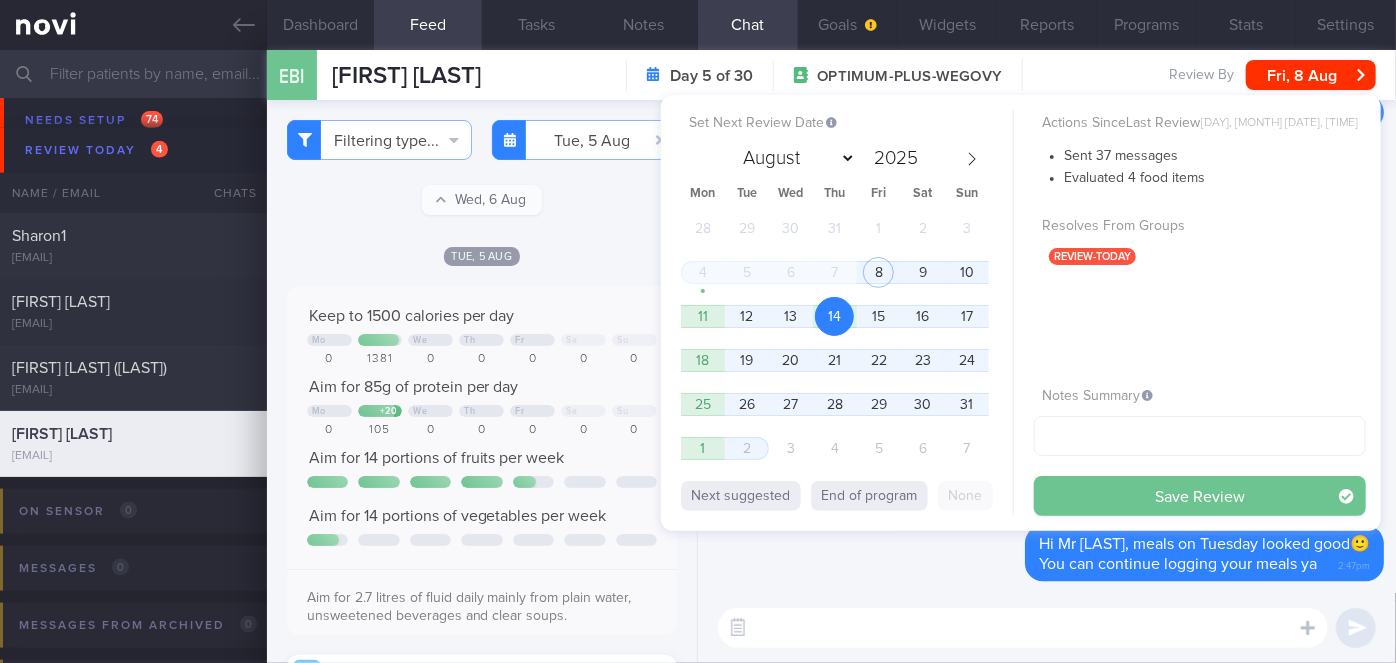 click on "Save Review" at bounding box center (1200, 496) 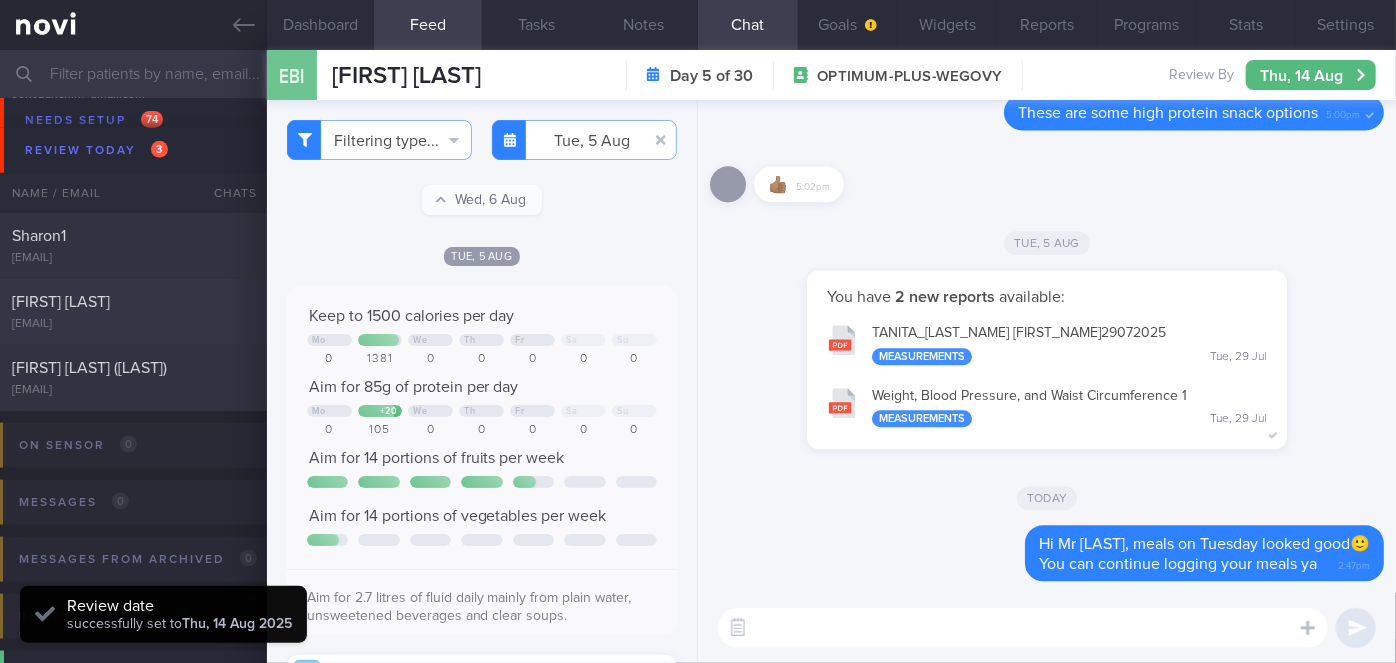 scroll, scrollTop: 999826, scrollLeft: 999650, axis: both 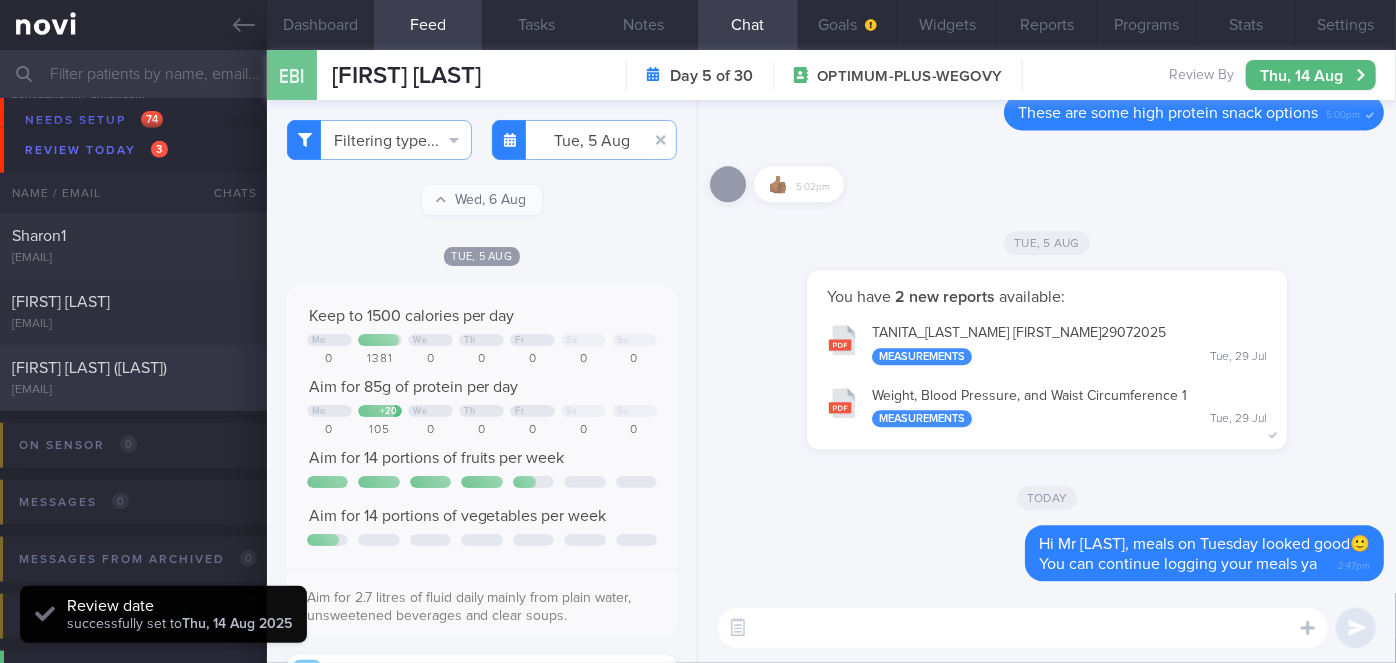 click on "[FIRST] [LAST] ([LAST])" at bounding box center (131, 368) 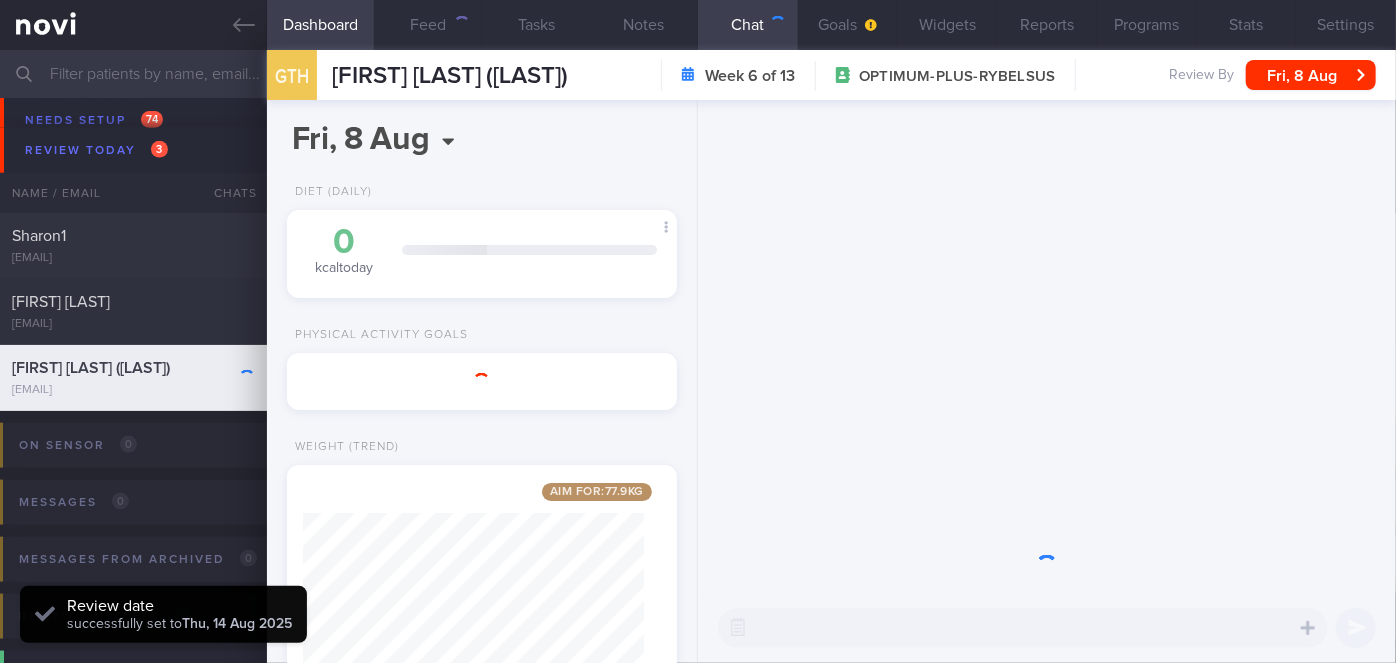 scroll, scrollTop: 999800, scrollLeft: 999658, axis: both 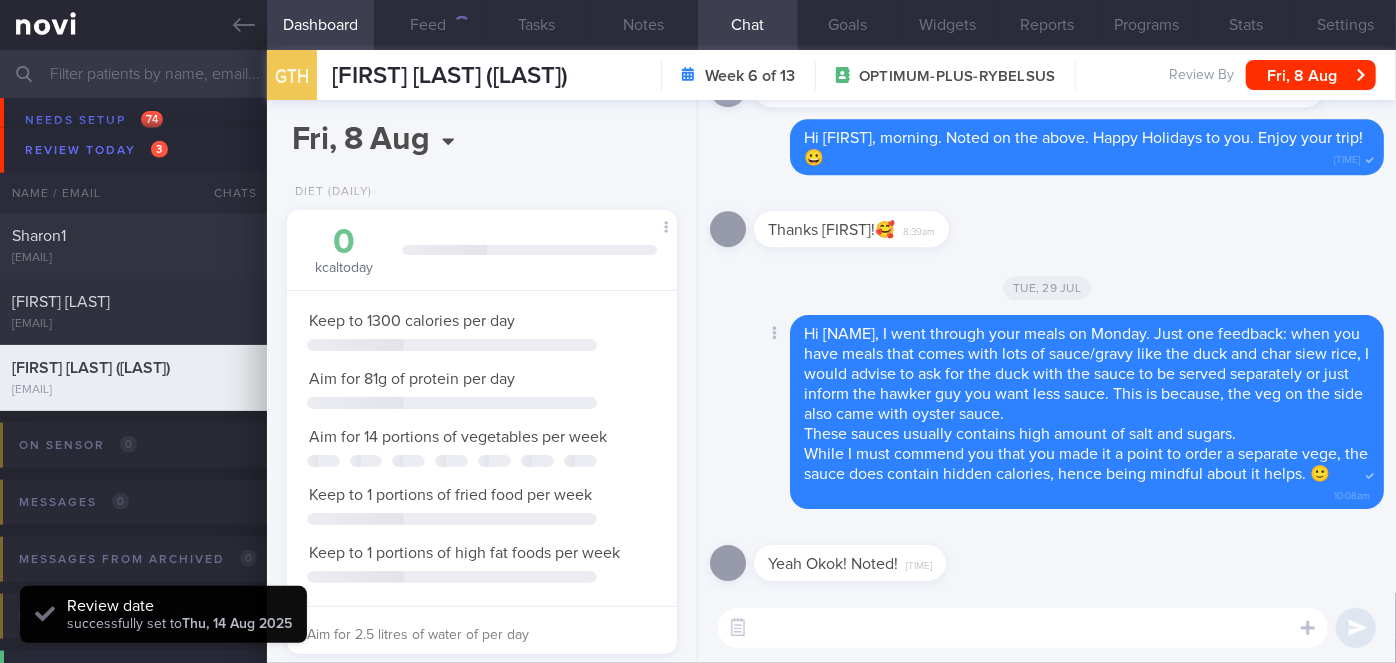 click on "Delete" at bounding box center (773, 334) 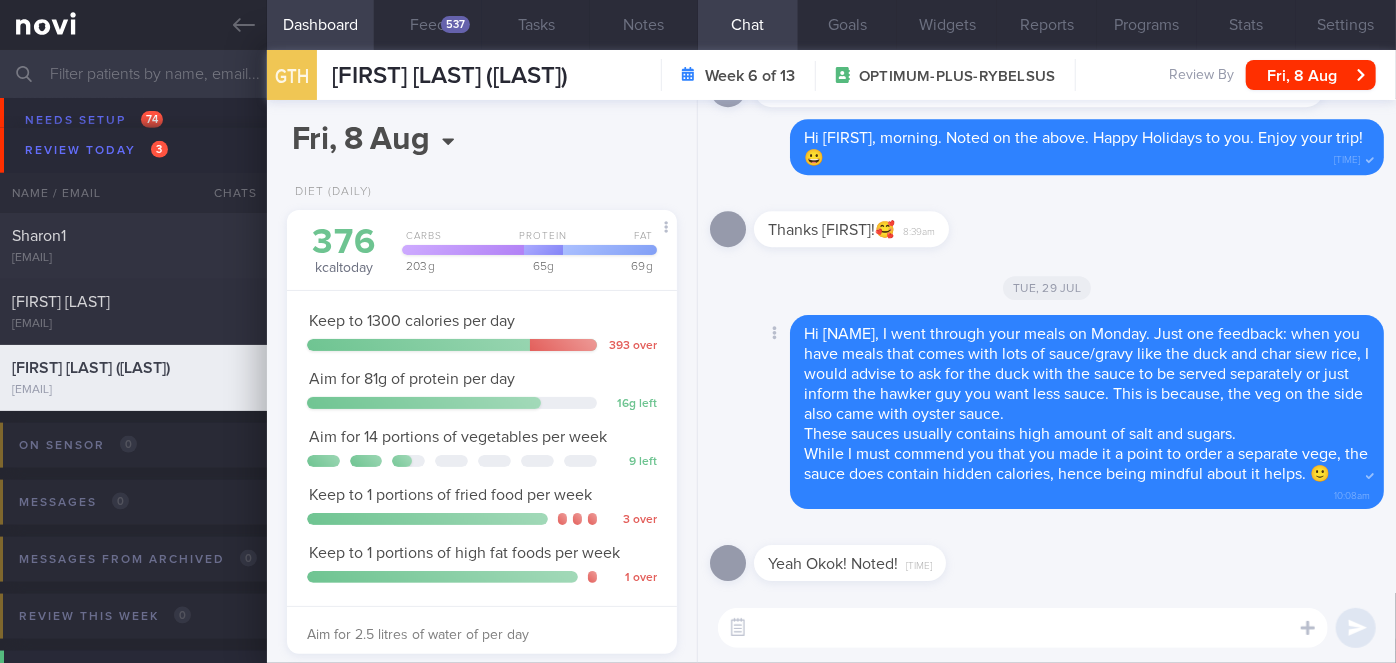 scroll, scrollTop: 999800, scrollLeft: 999658, axis: both 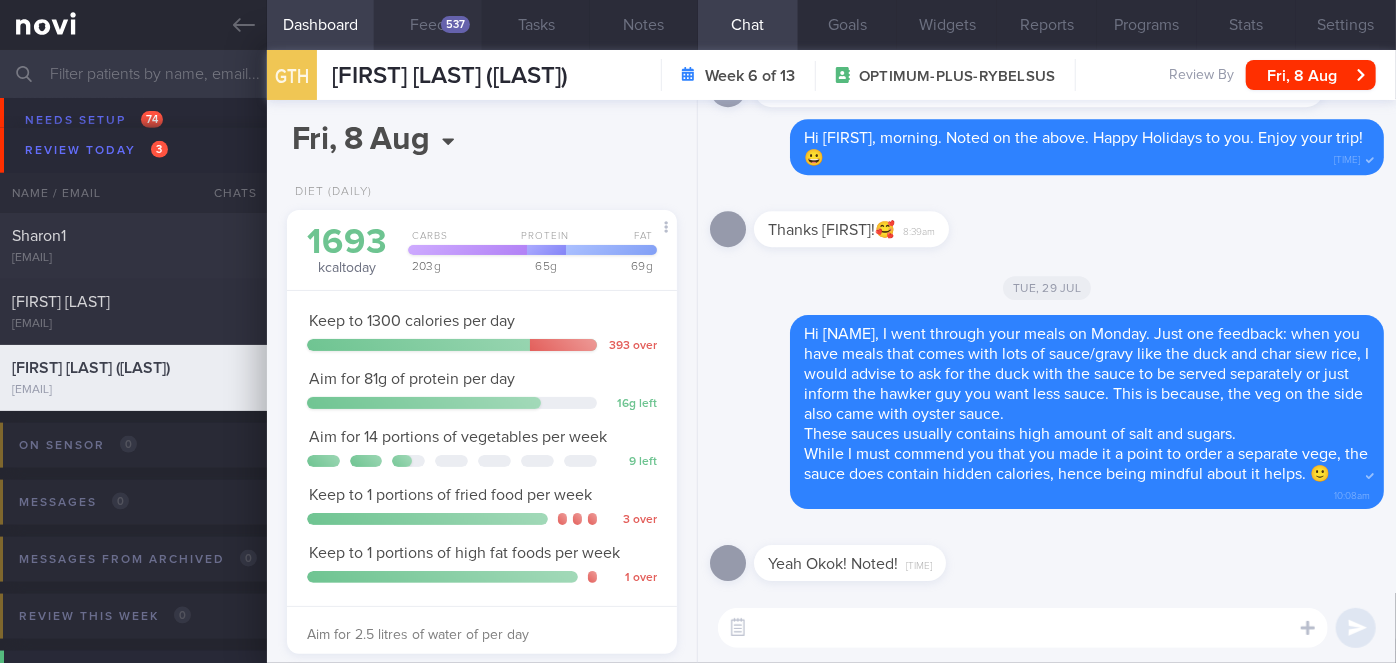 click on "Feed
537" at bounding box center (428, 25) 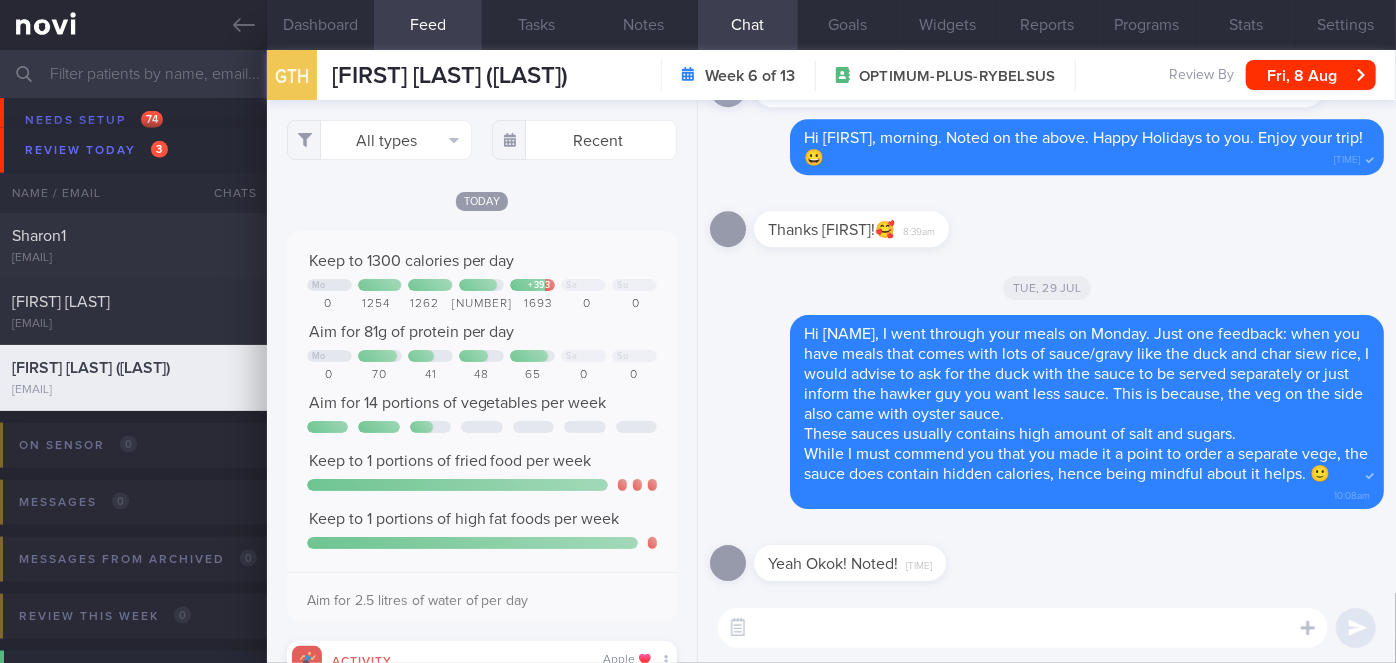 scroll, scrollTop: 999912, scrollLeft: 999648, axis: both 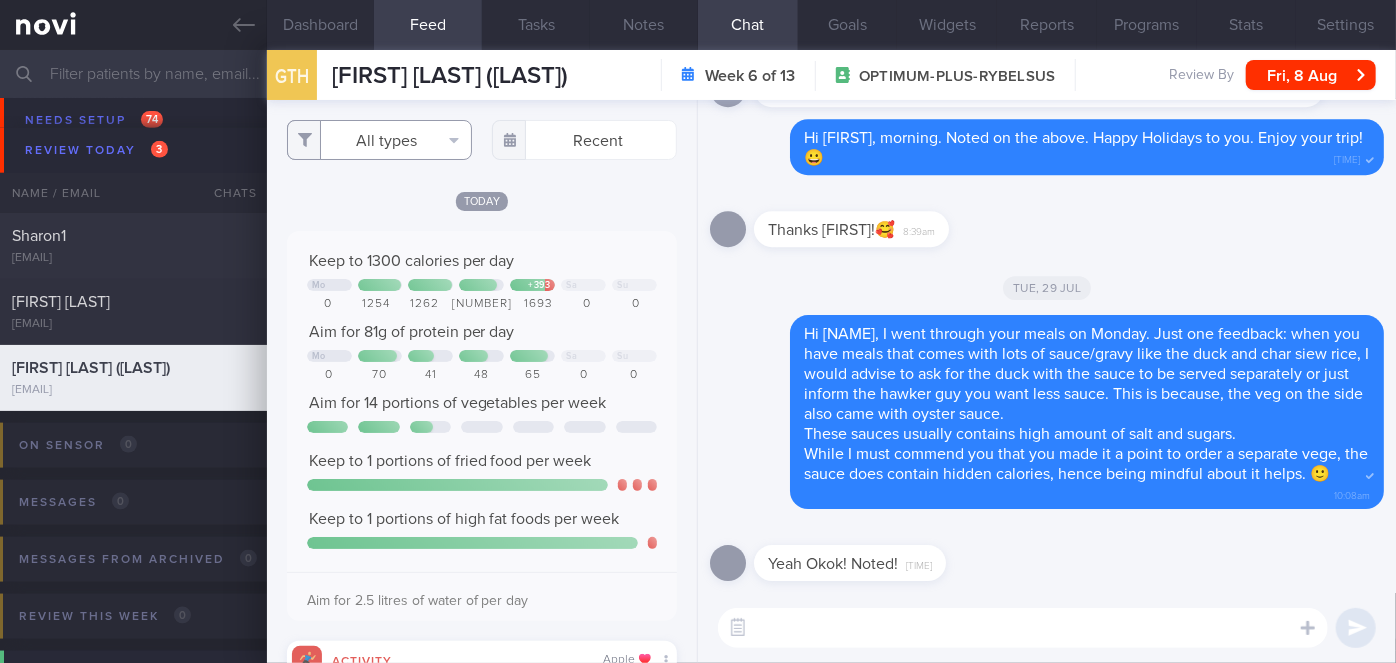 click on "All types" at bounding box center (379, 140) 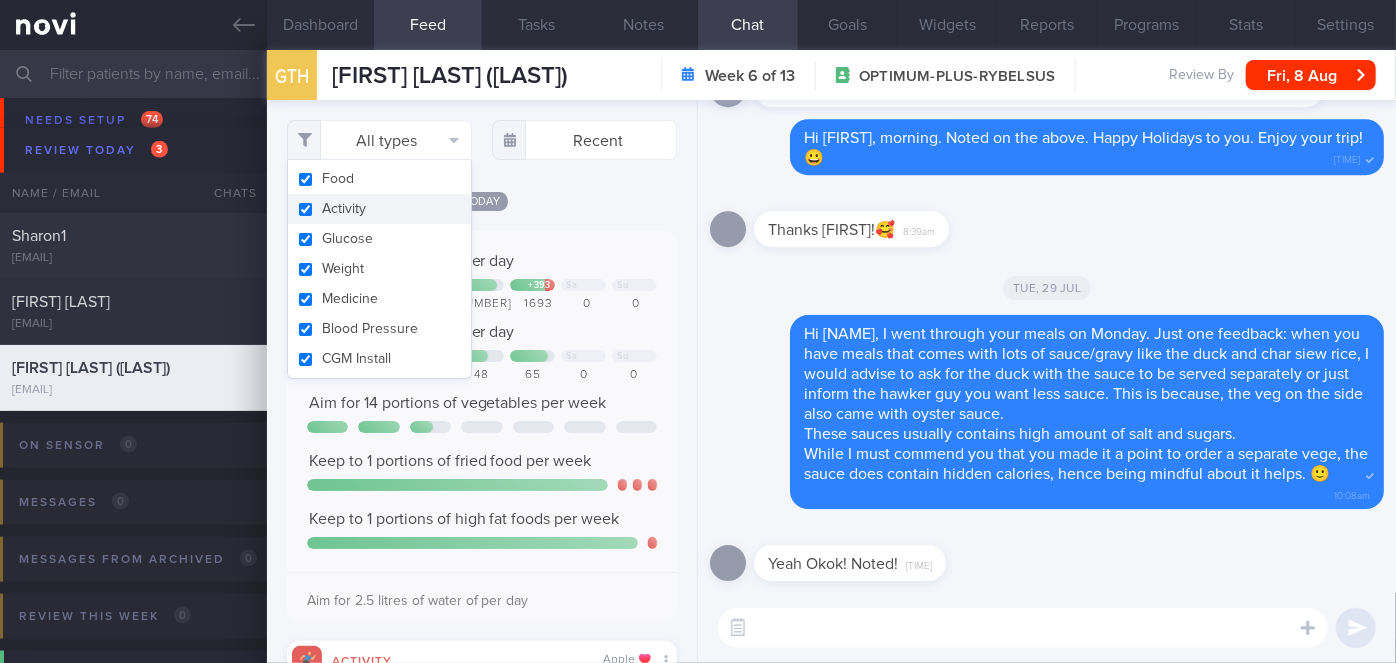 click on "Activity" at bounding box center [379, 209] 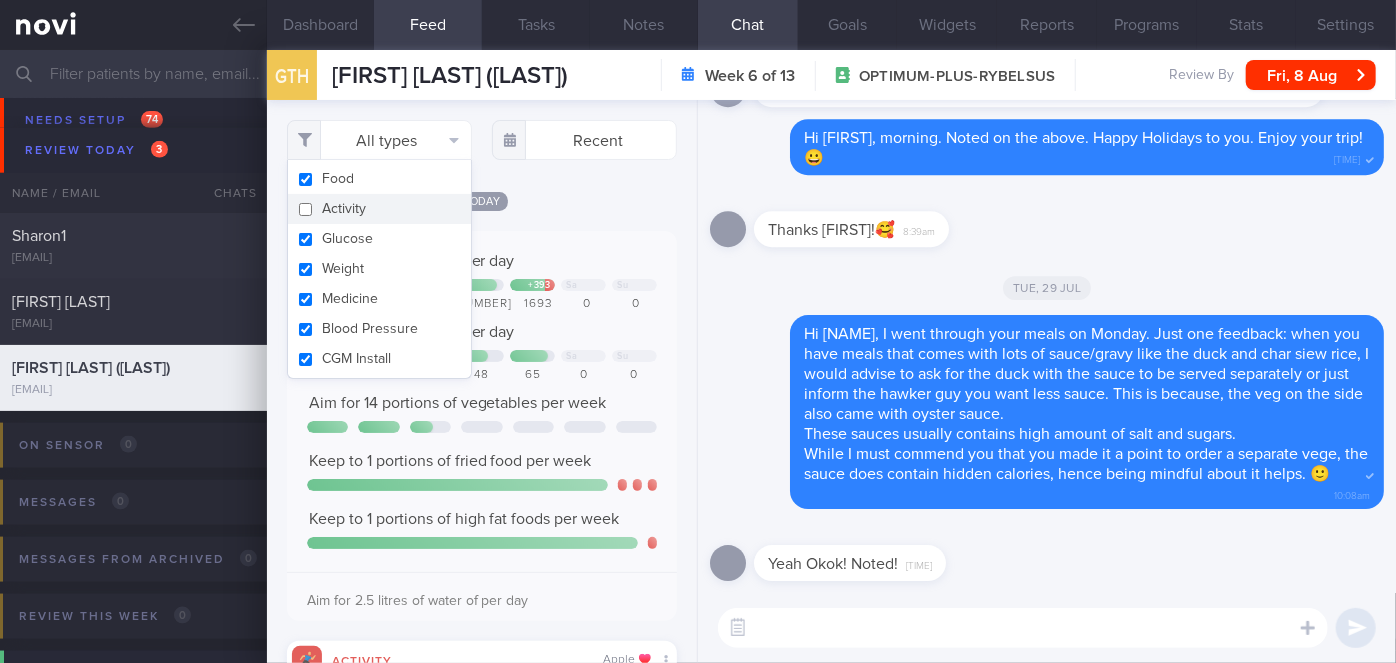 checkbox on "false" 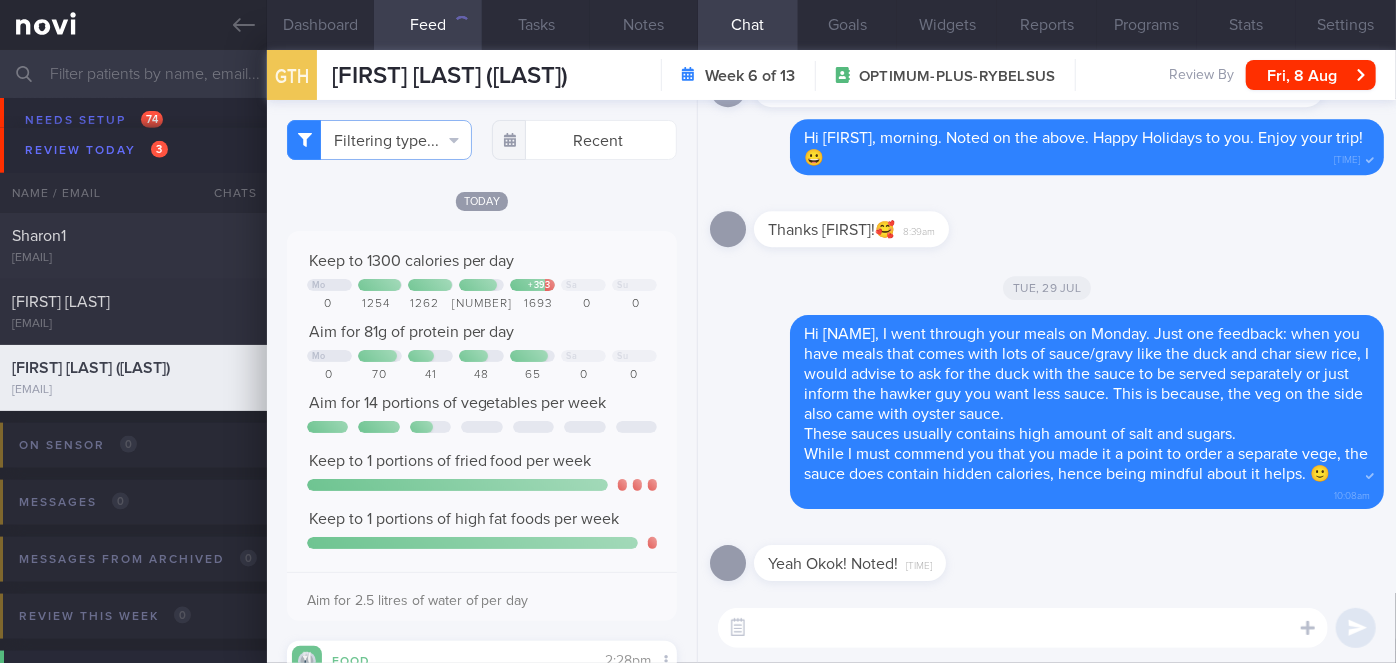 click on "Thanks [NAME]!🥰
[TIME]" at bounding box center (1047, 223) 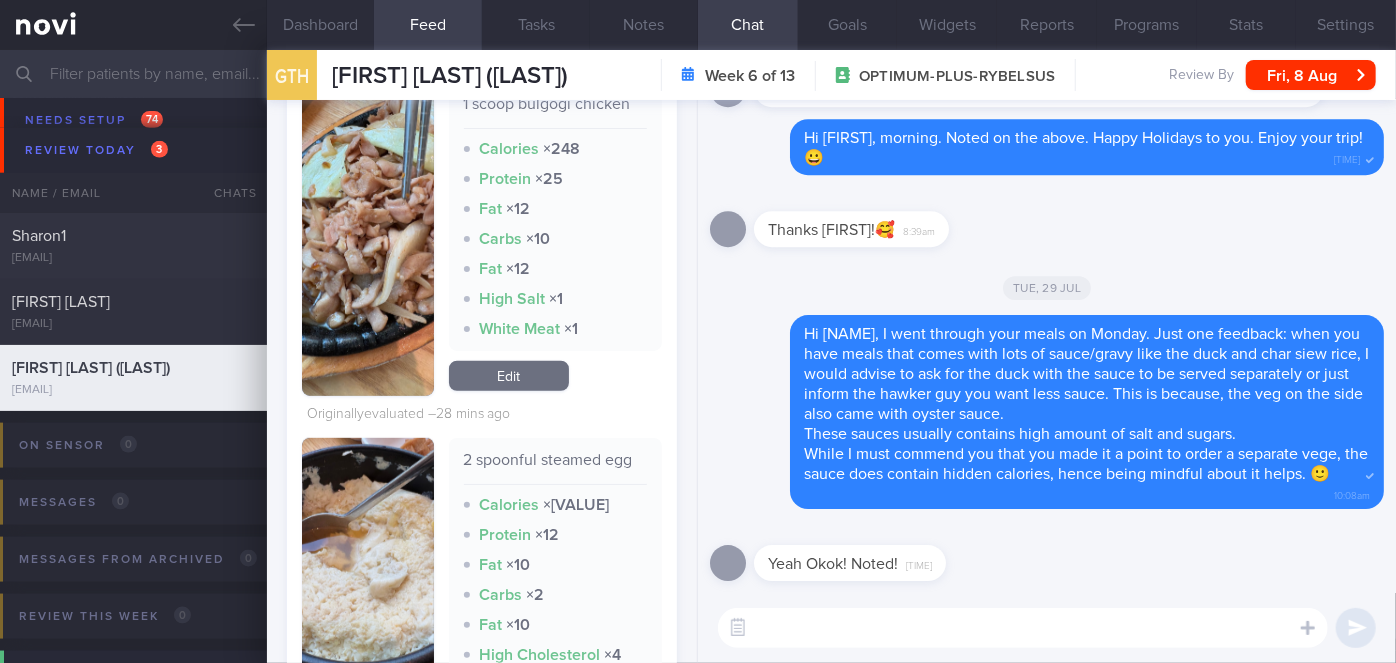 scroll, scrollTop: 0, scrollLeft: 0, axis: both 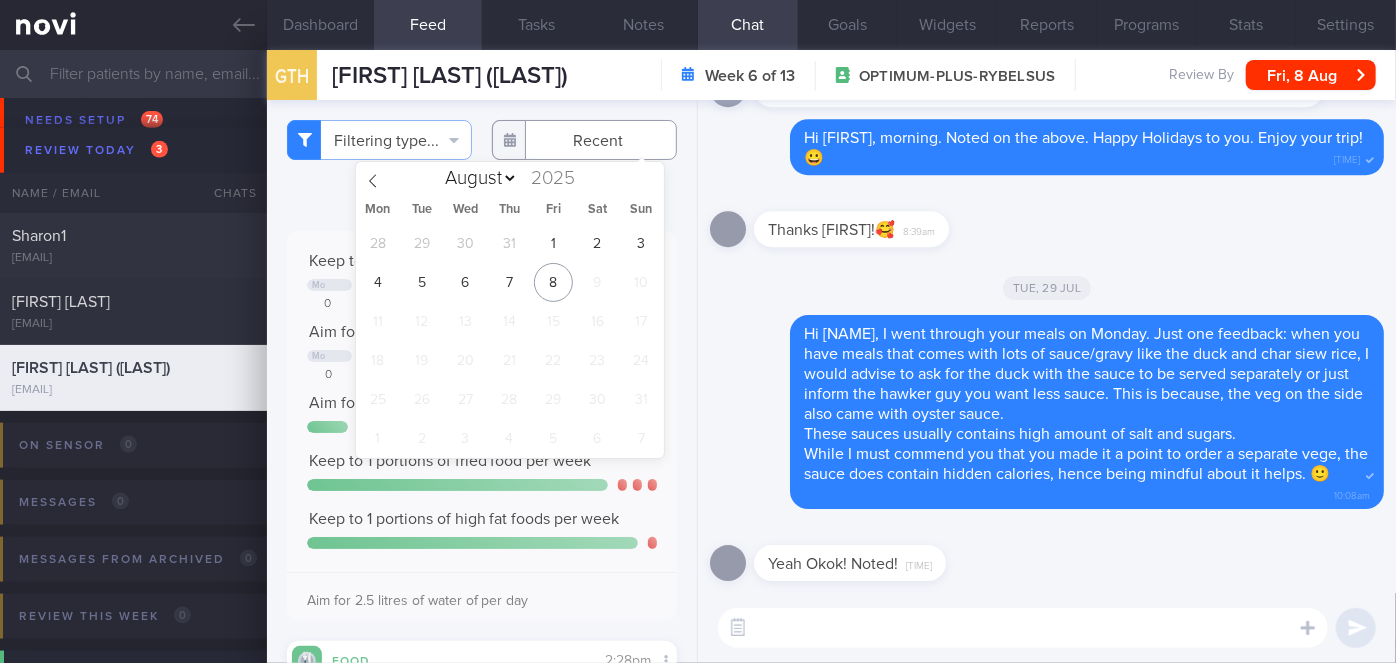 click at bounding box center [584, 140] 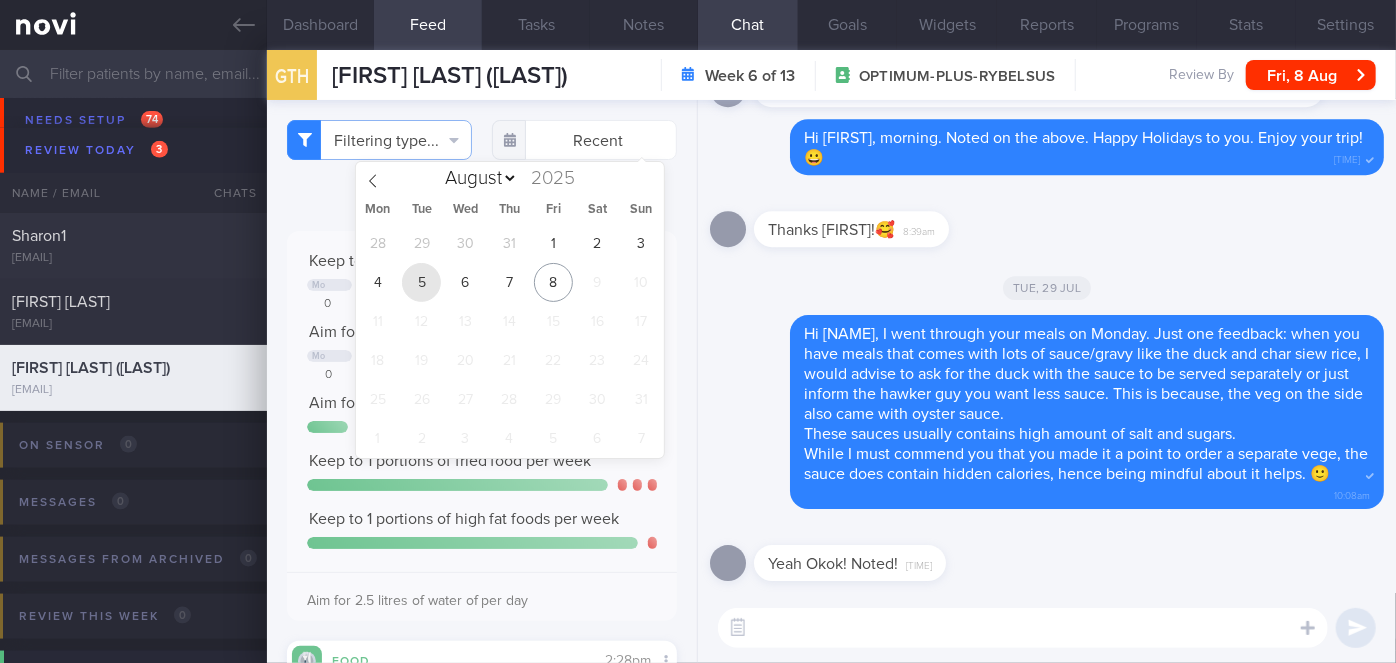 click on "5" at bounding box center (421, 282) 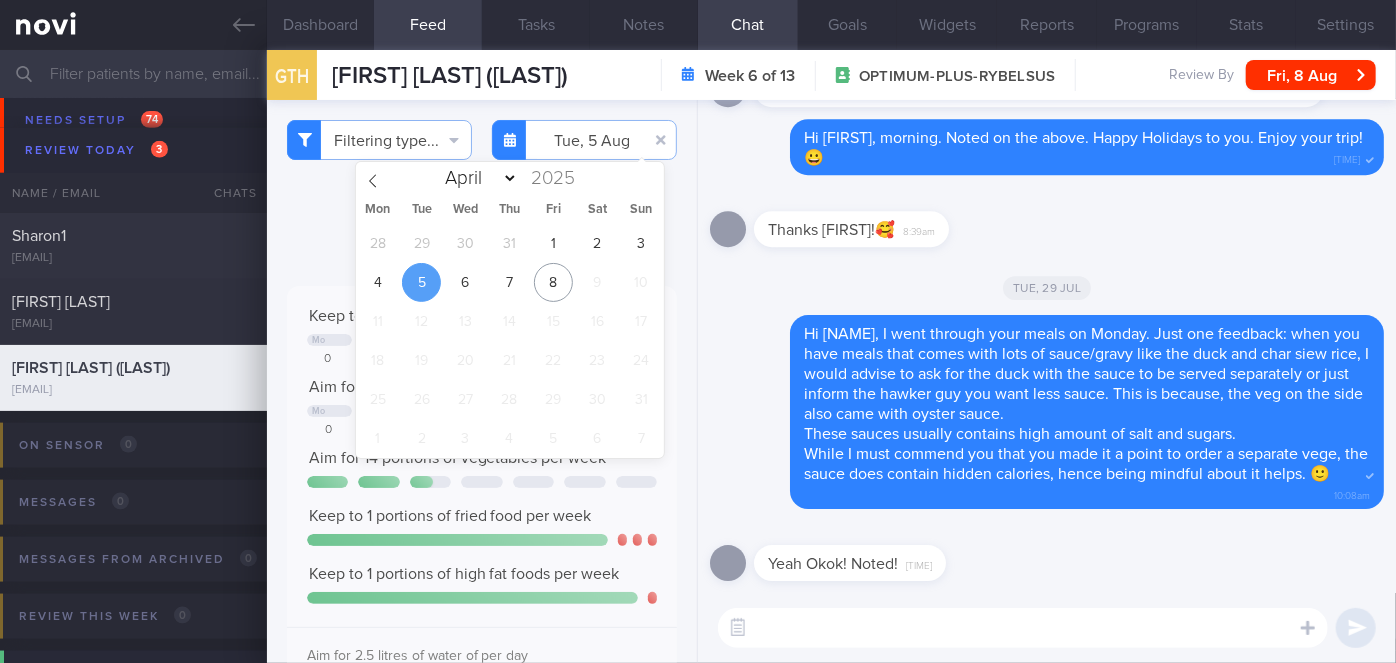 click on "5" at bounding box center [421, 282] 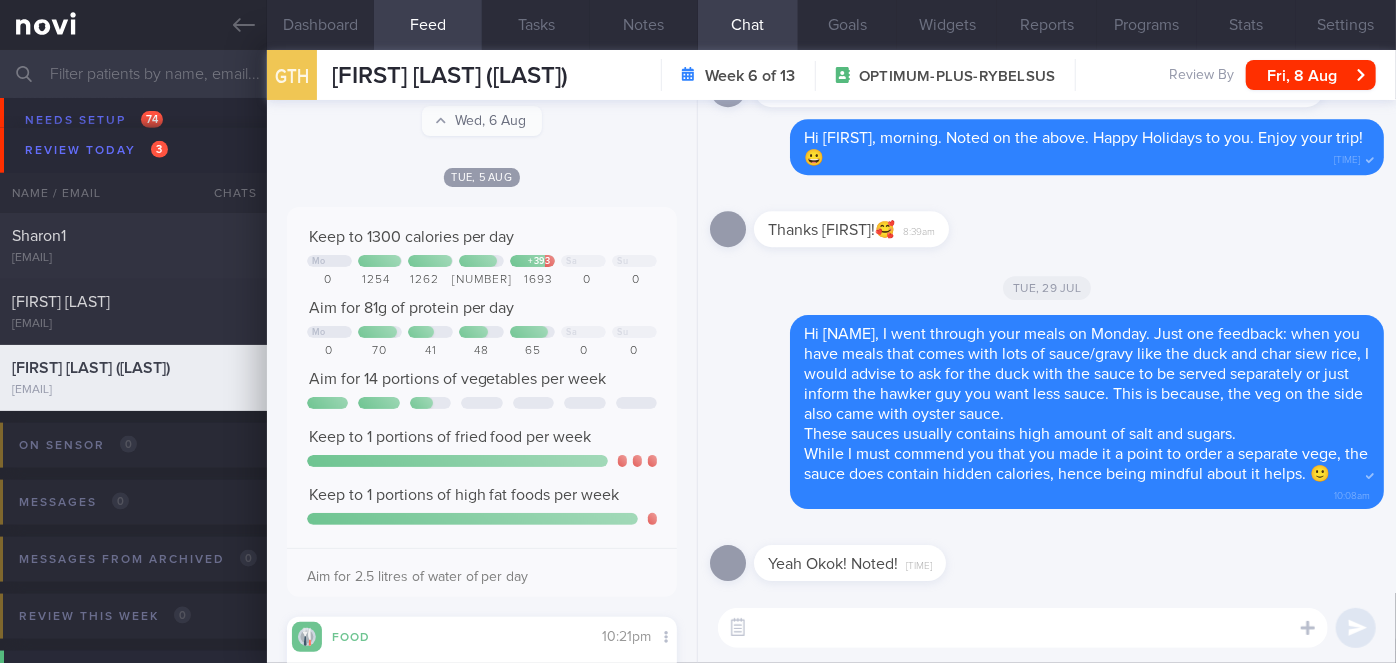 scroll, scrollTop: 0, scrollLeft: 0, axis: both 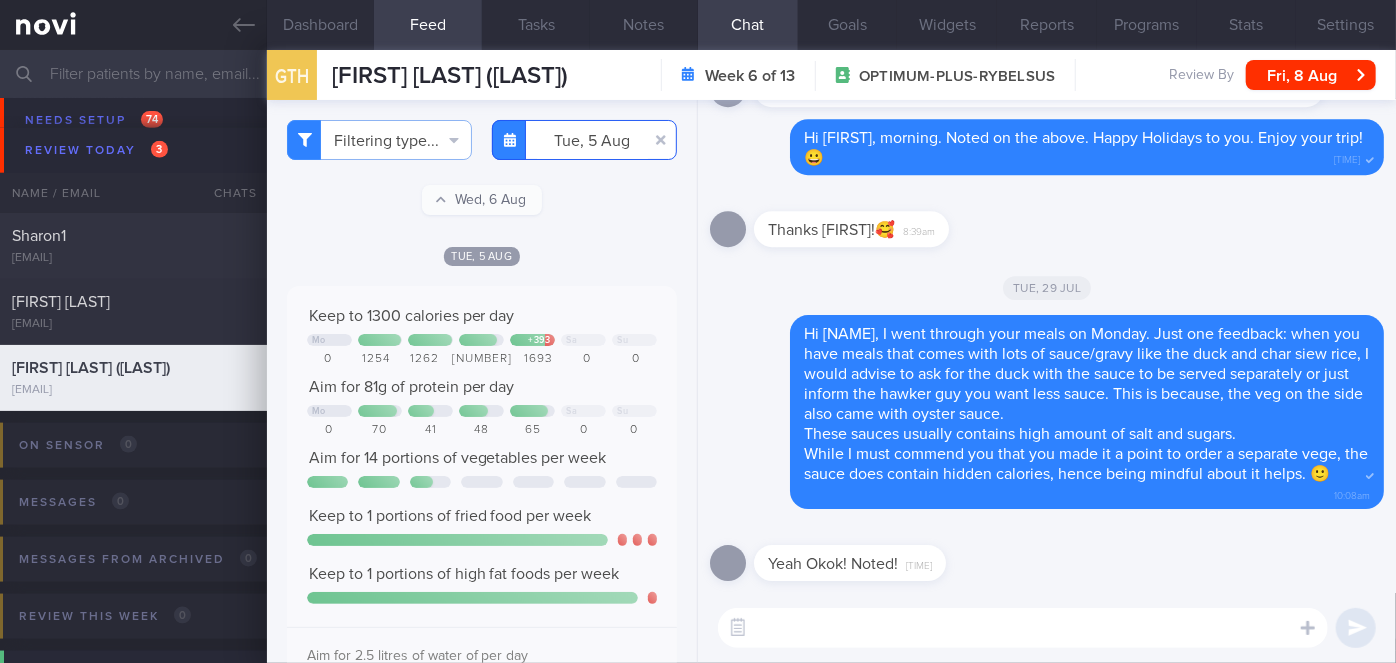click on "2025-08-05" at bounding box center [584, 140] 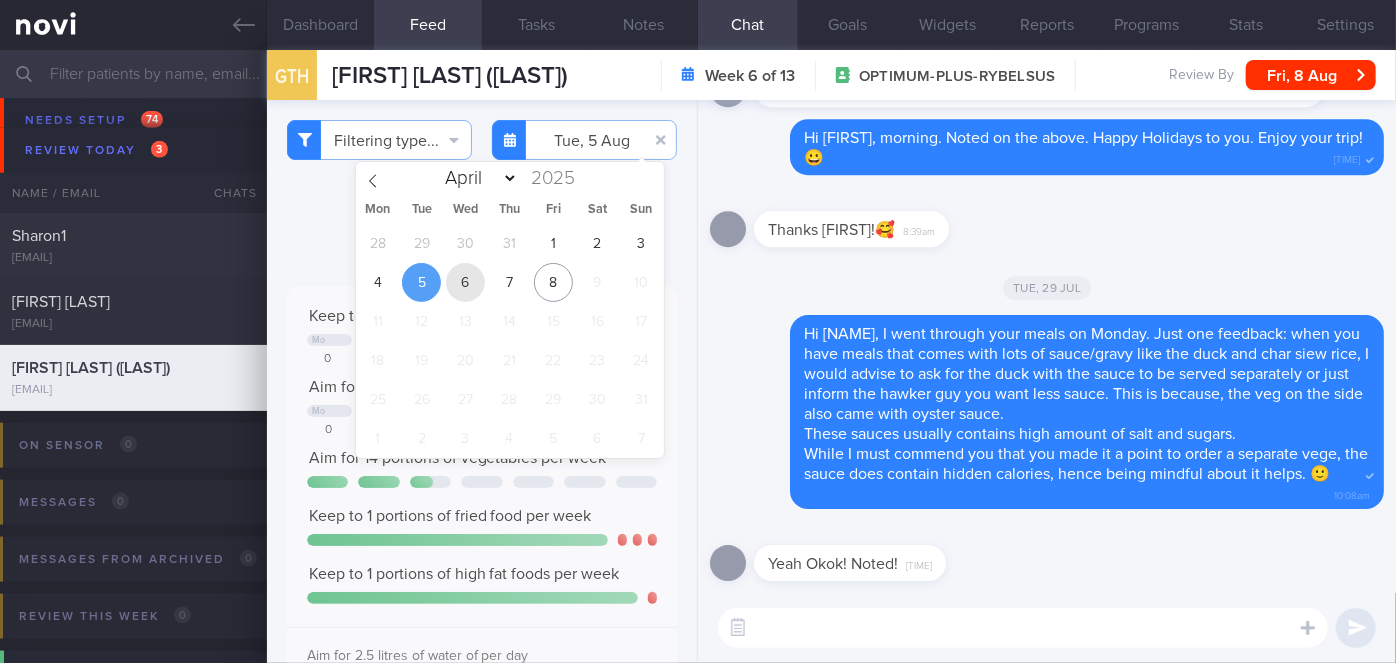 click on "6" at bounding box center (465, 282) 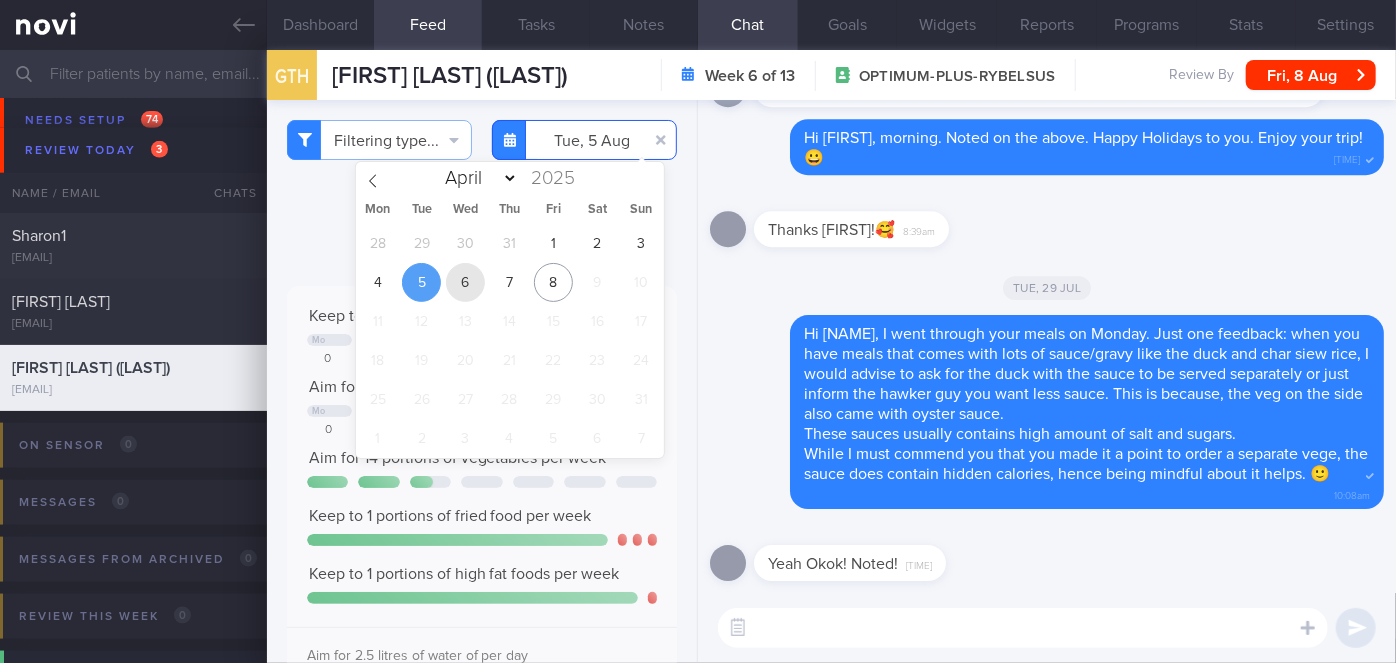 type on "2025-08-06" 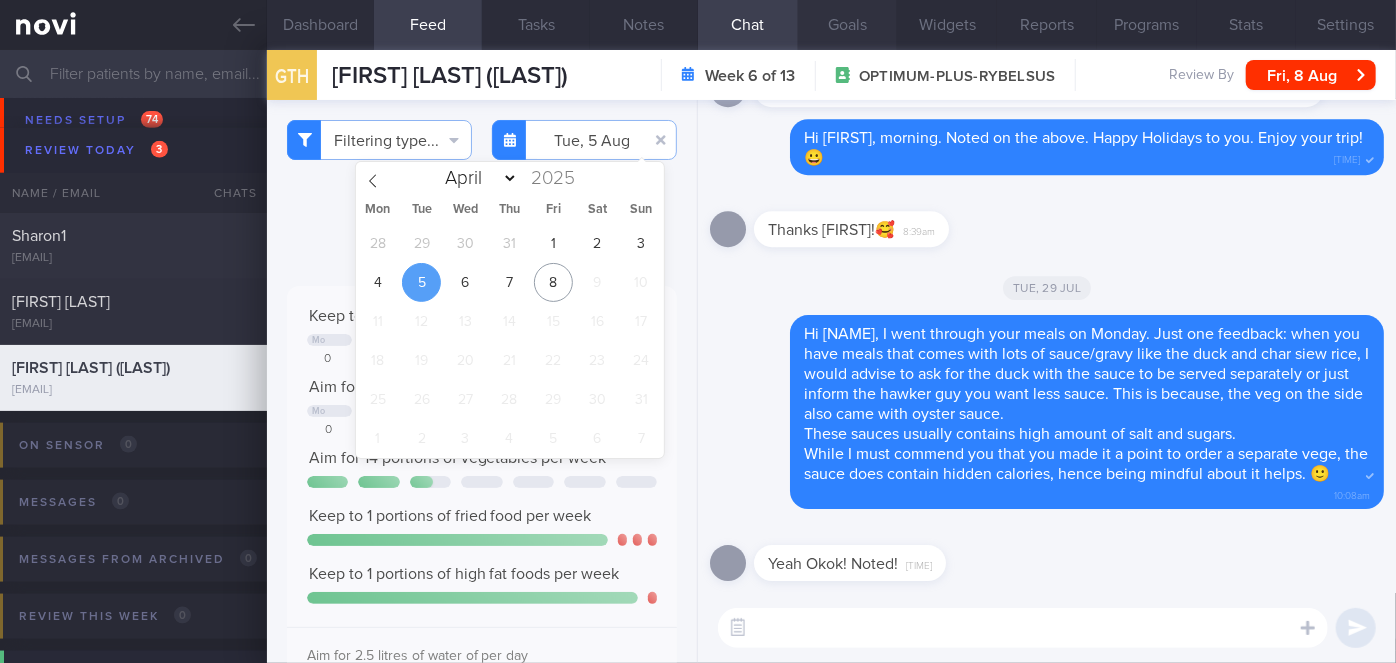 click on "Aim for [NUMBER]g of protein per day" at bounding box center [482, 481] 